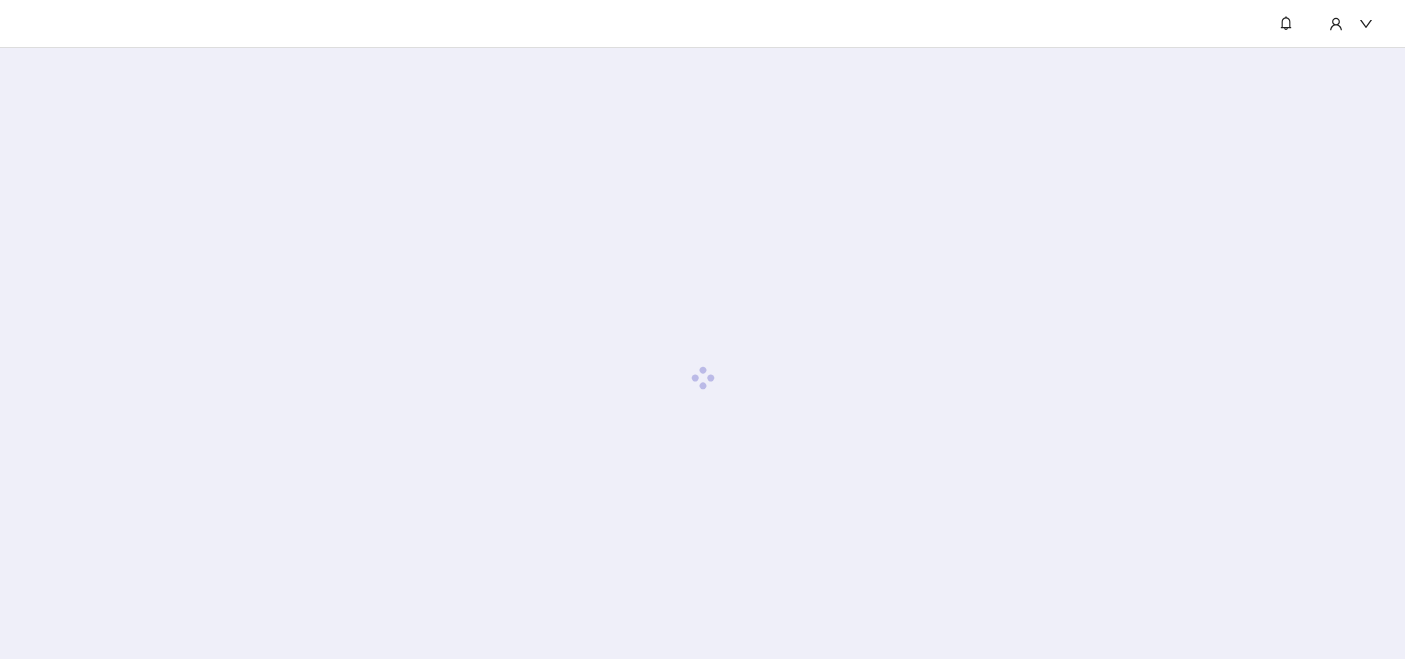 scroll, scrollTop: 0, scrollLeft: 0, axis: both 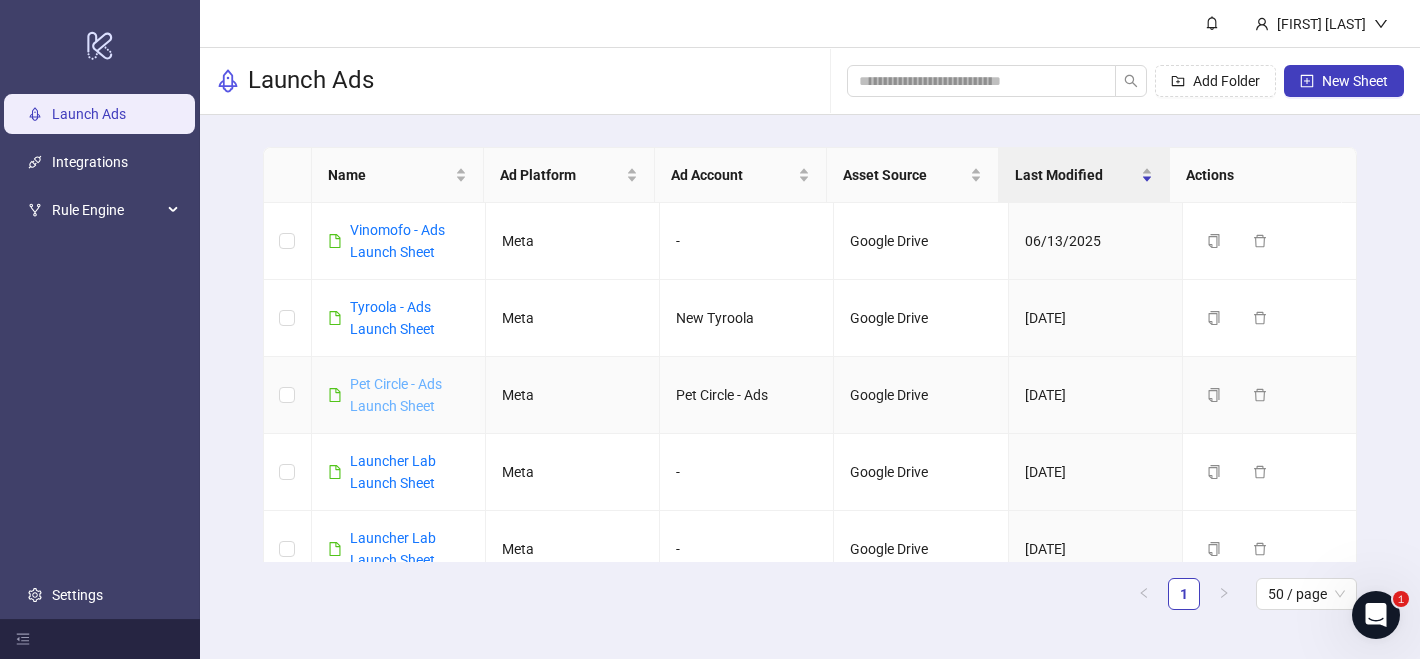 click on "Pet Circle - Ads Launch Sheet" at bounding box center [396, 395] 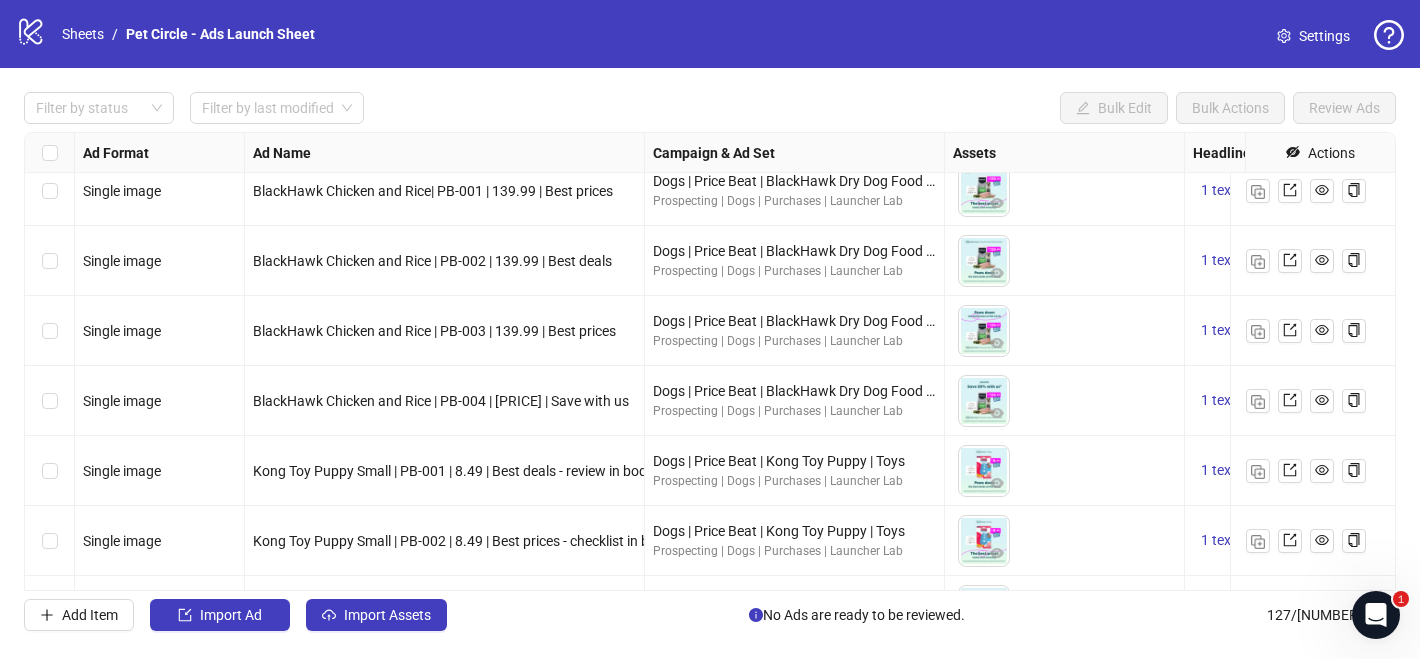 scroll, scrollTop: 7091, scrollLeft: 0, axis: vertical 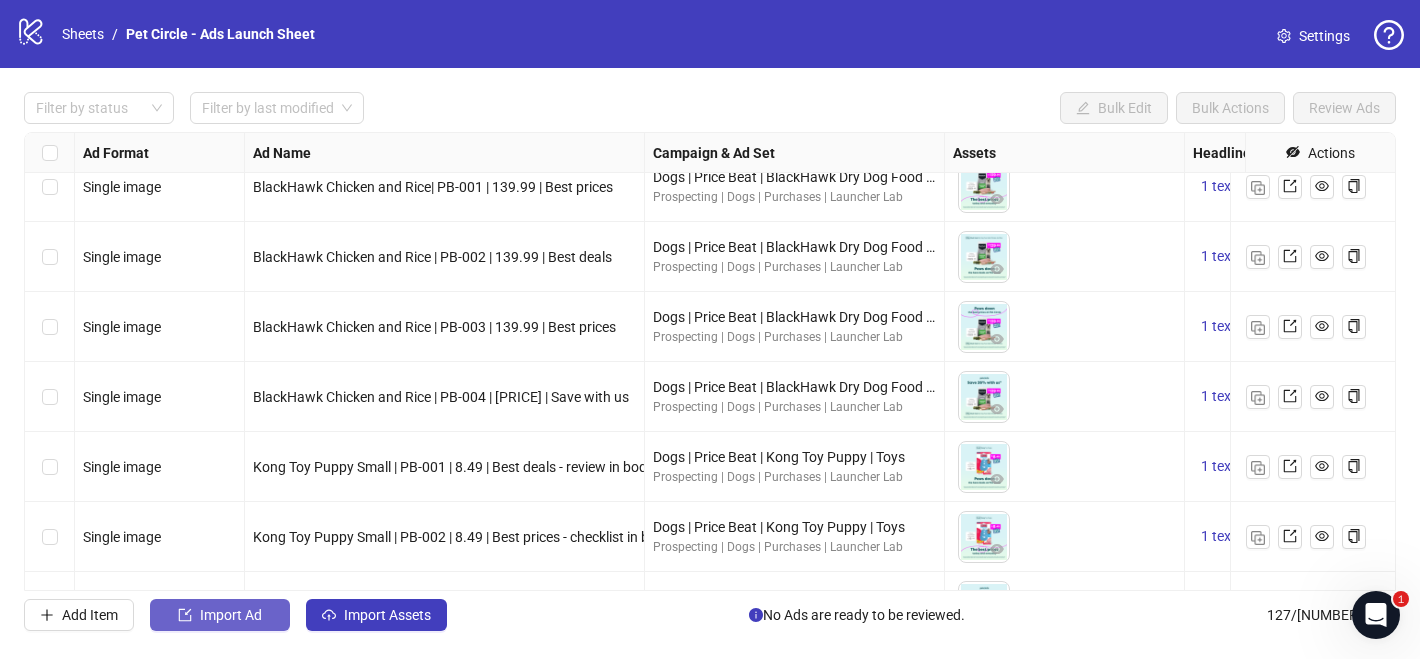 click on "Import Ad" at bounding box center [220, 615] 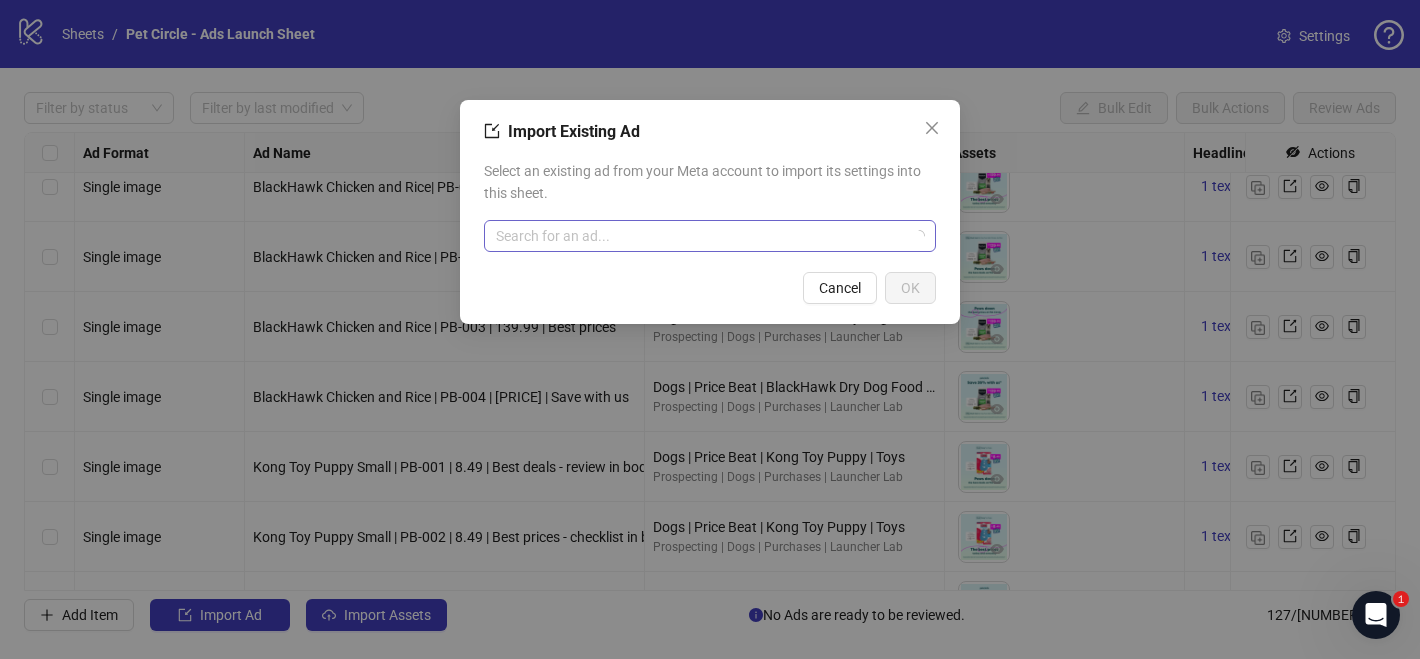 click at bounding box center (701, 236) 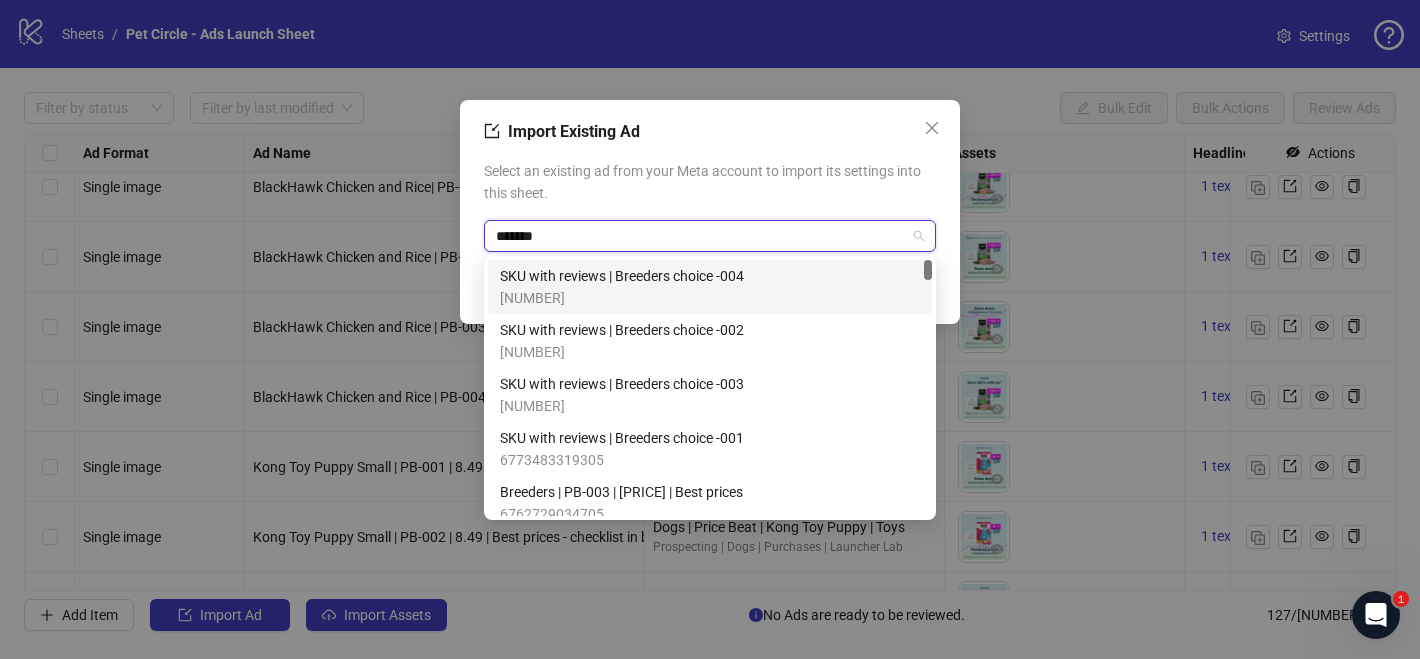 type on "*******" 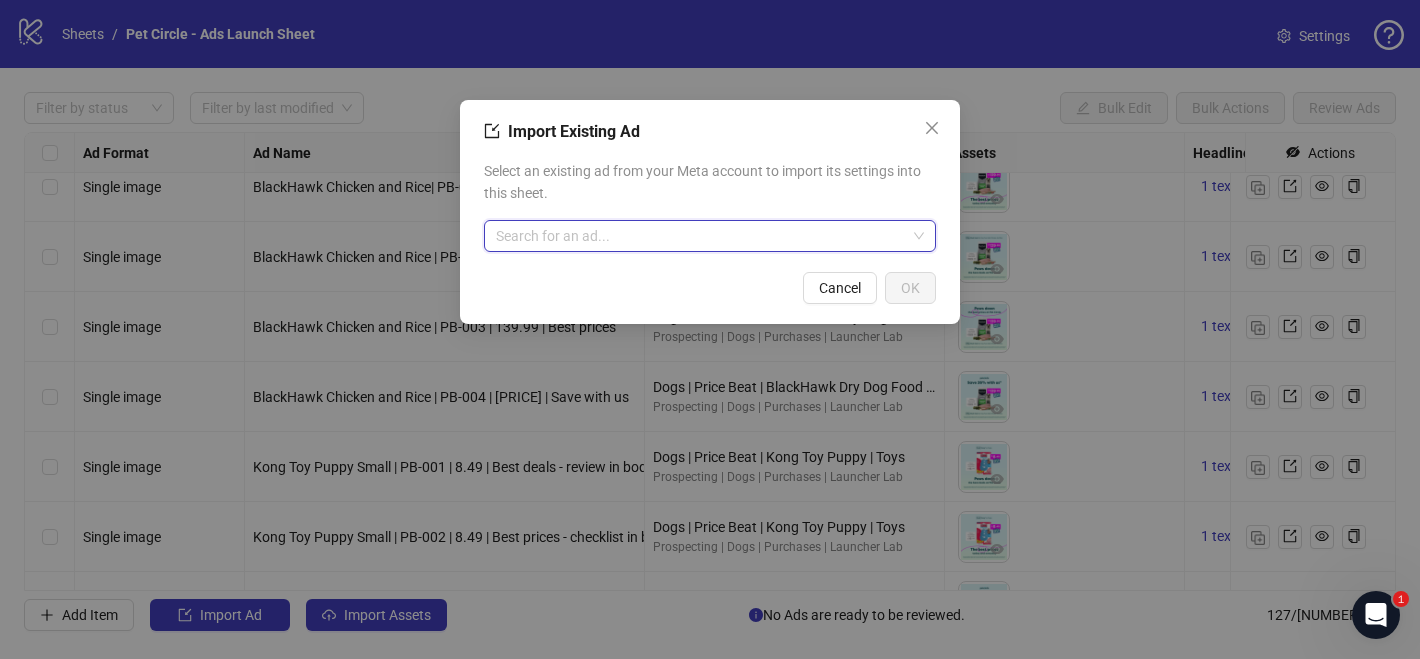 click at bounding box center (701, 236) 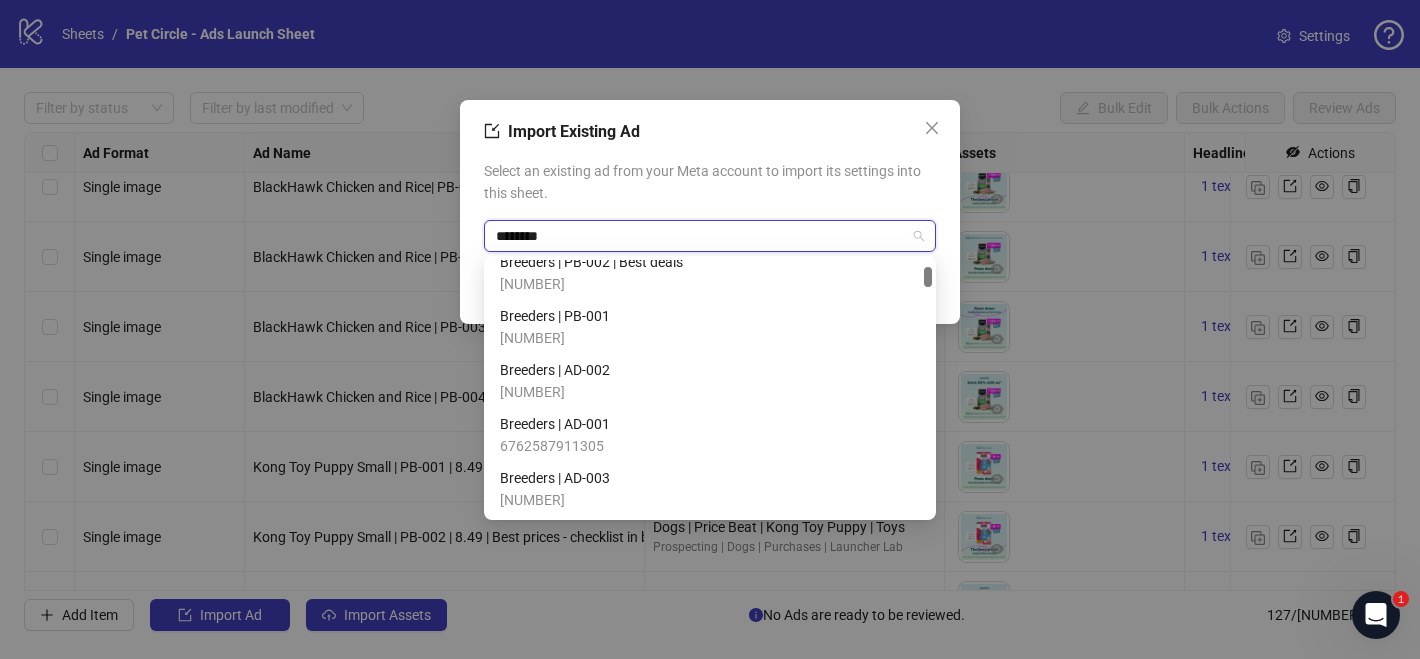 scroll, scrollTop: 270, scrollLeft: 0, axis: vertical 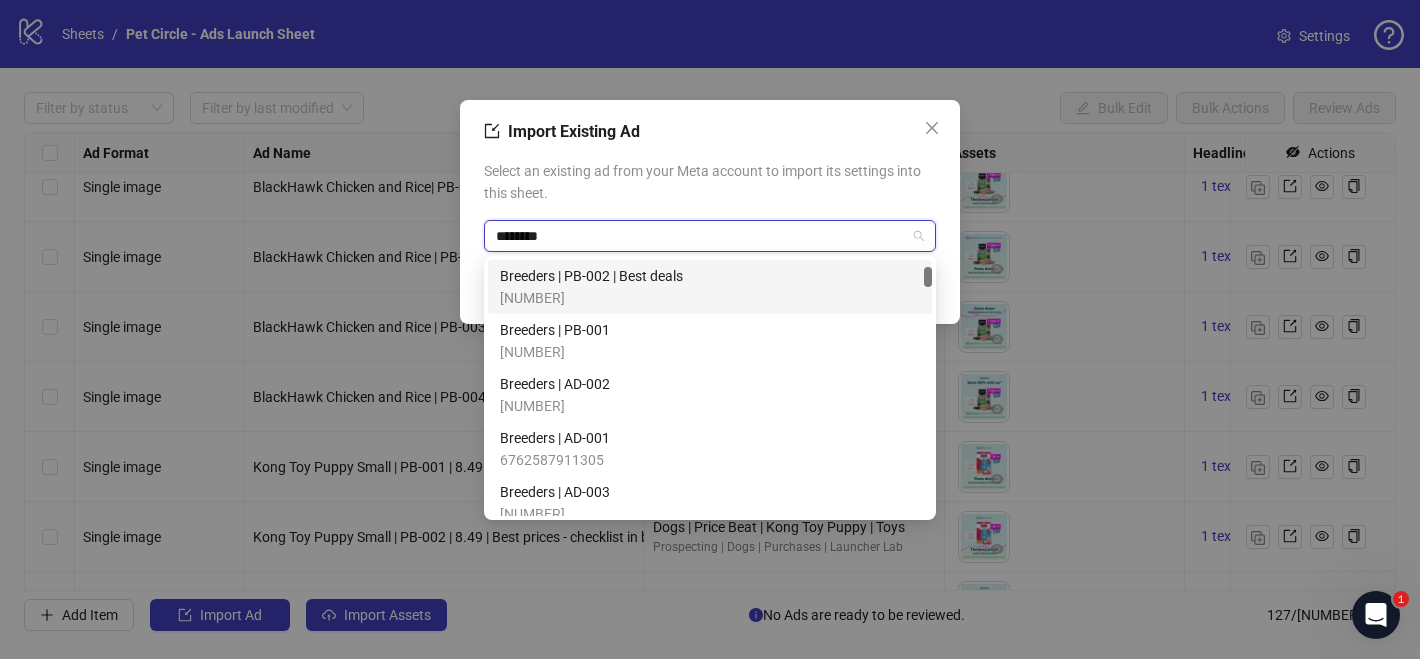 type on "********" 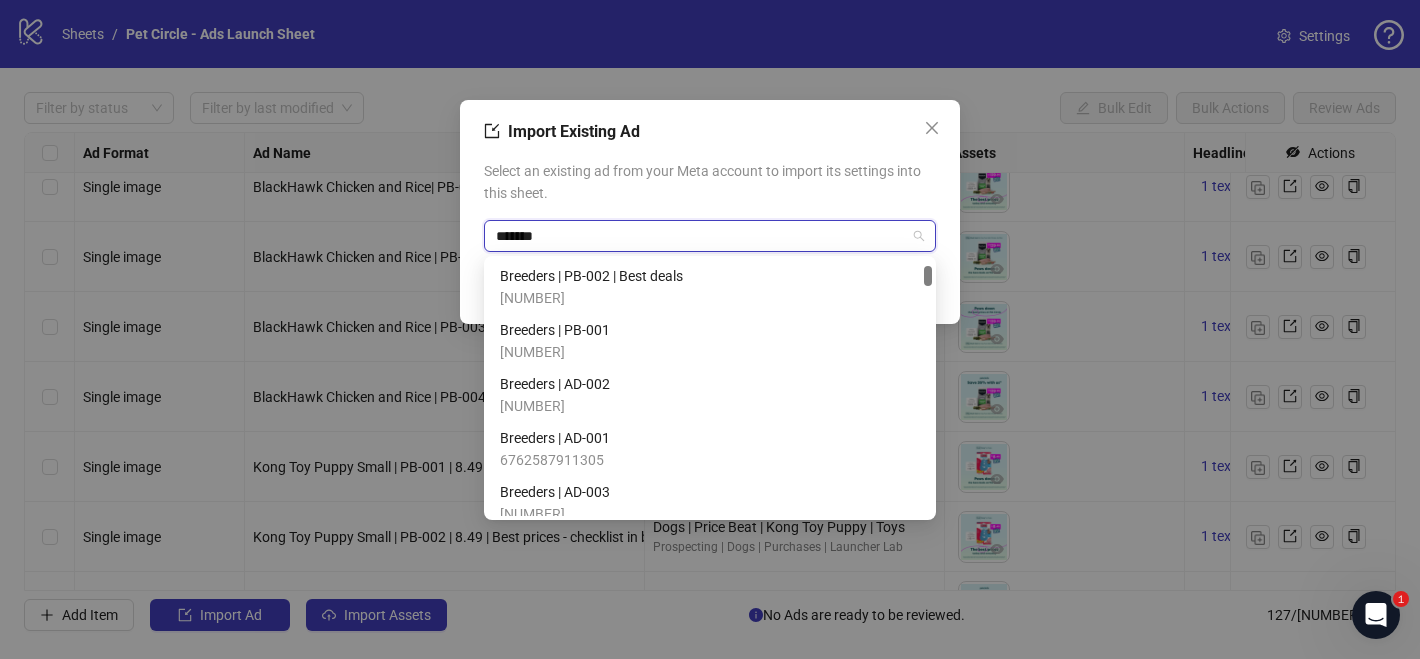 type on "********" 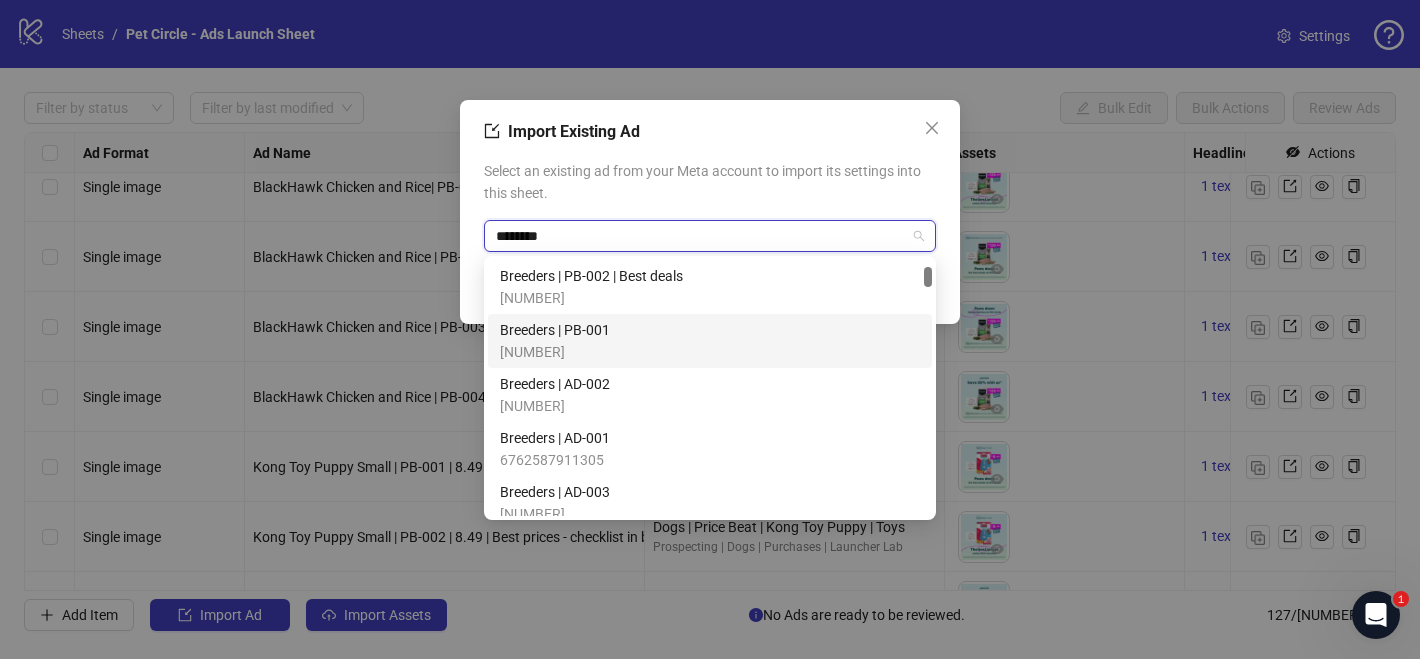 click on "Breeders | PB-001 [NUMBER]" at bounding box center [710, 341] 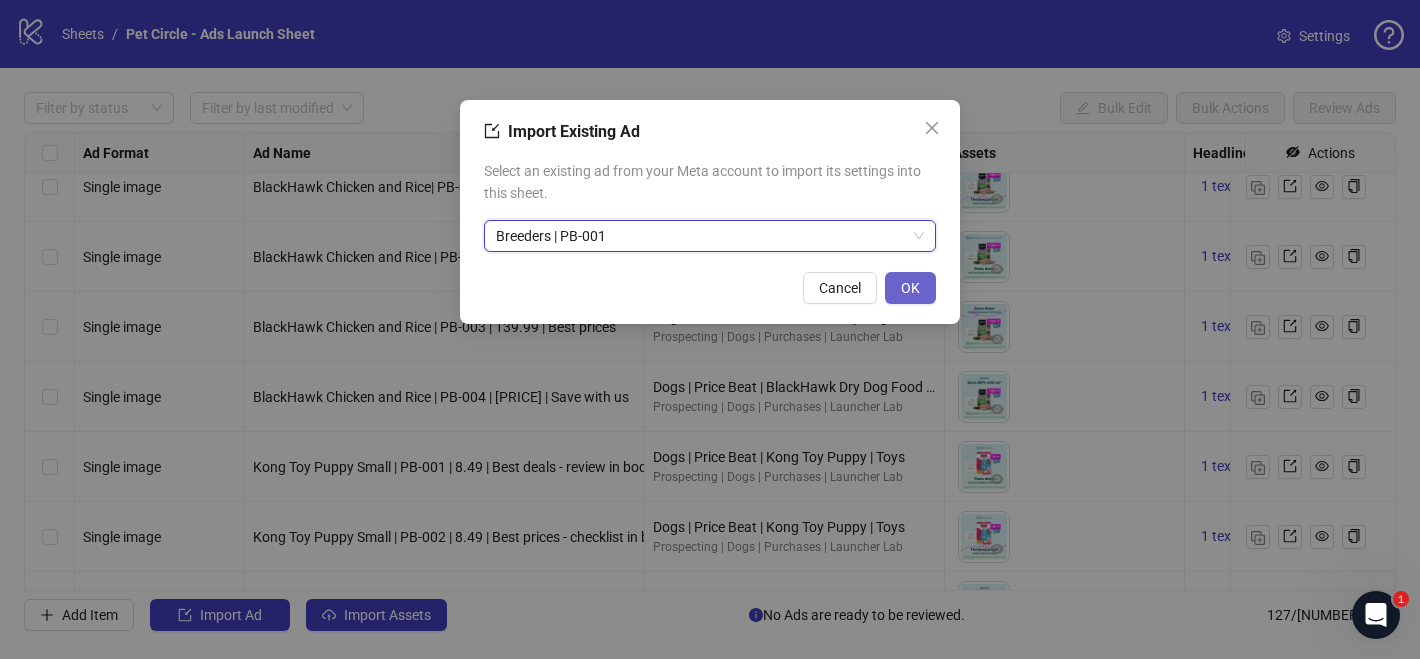 click on "OK" at bounding box center [910, 288] 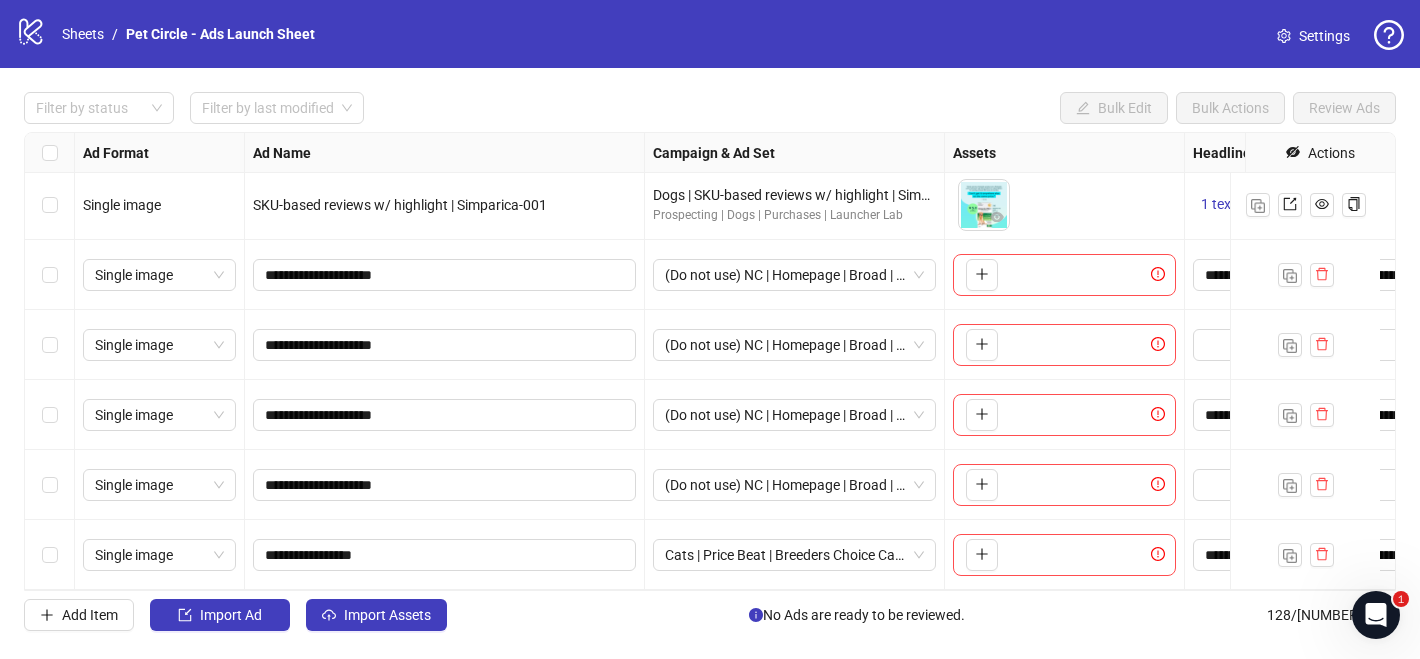 scroll, scrollTop: 8554, scrollLeft: 0, axis: vertical 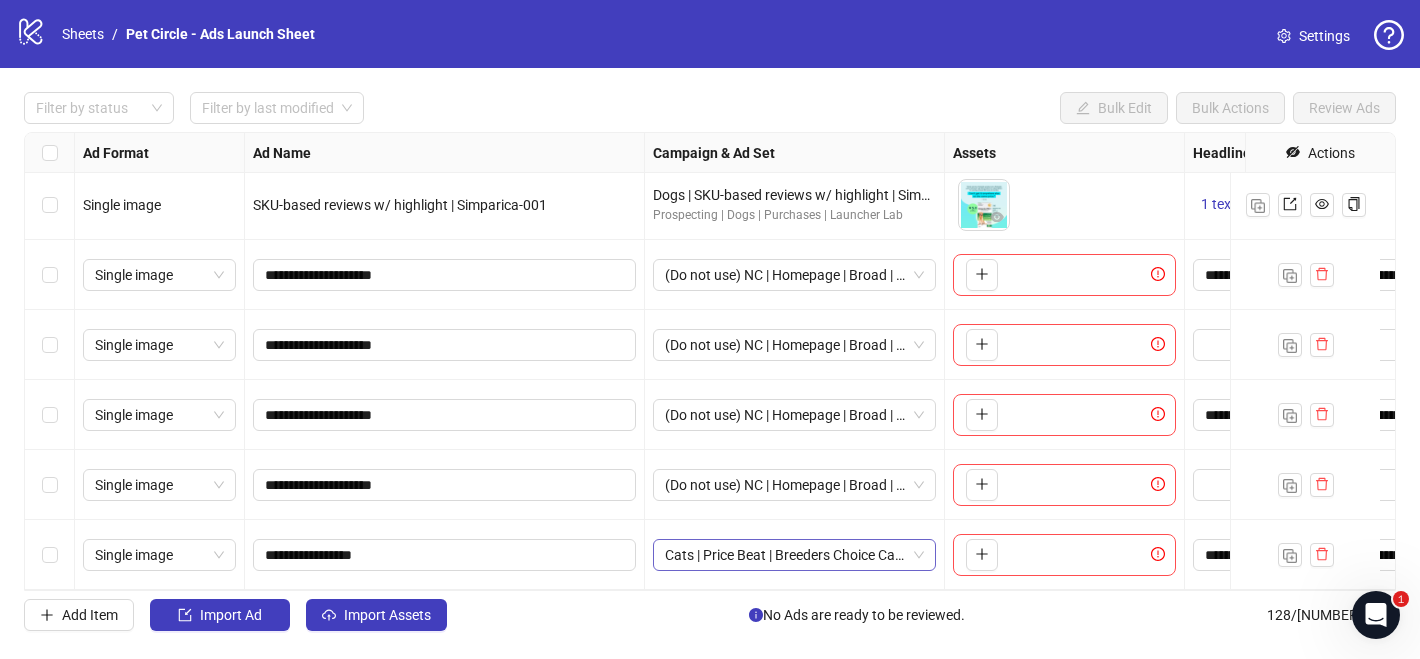 click on "Cats | Price Beat | Breeders Choice Cat Litter 30L | Litter and Accessories" at bounding box center [794, 555] 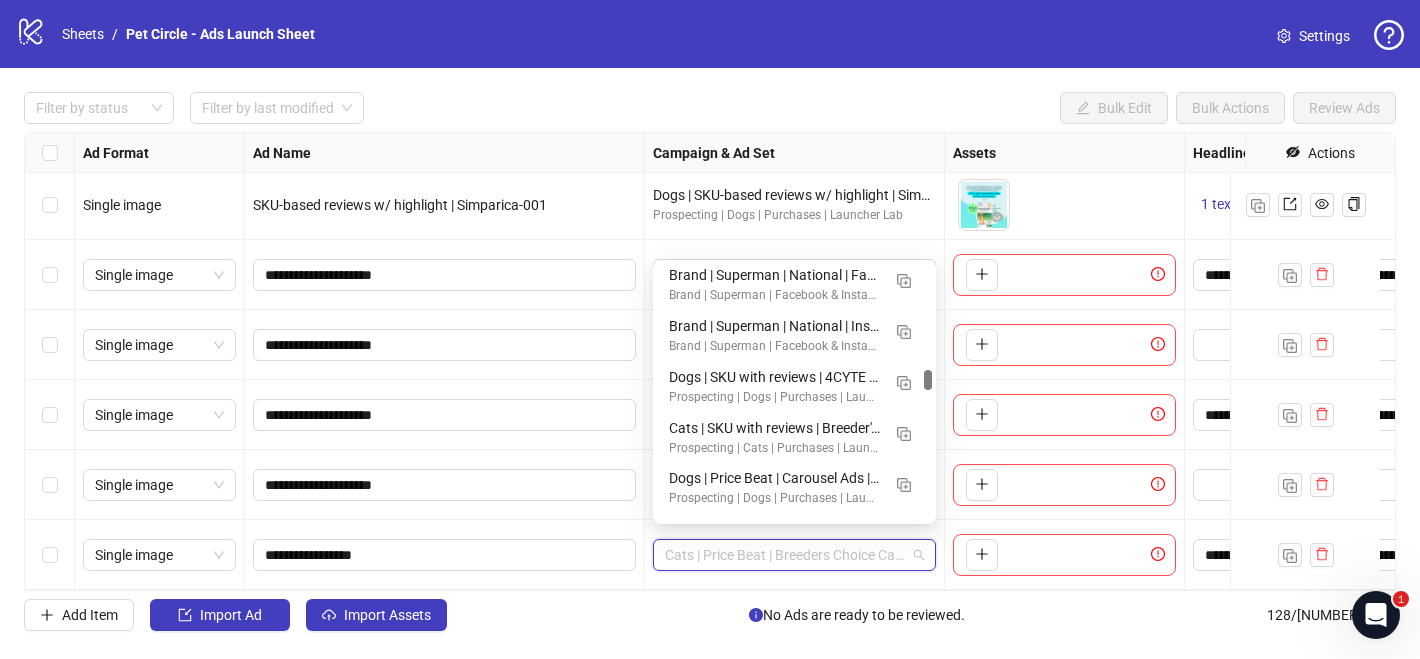 scroll, scrollTop: 5886, scrollLeft: 0, axis: vertical 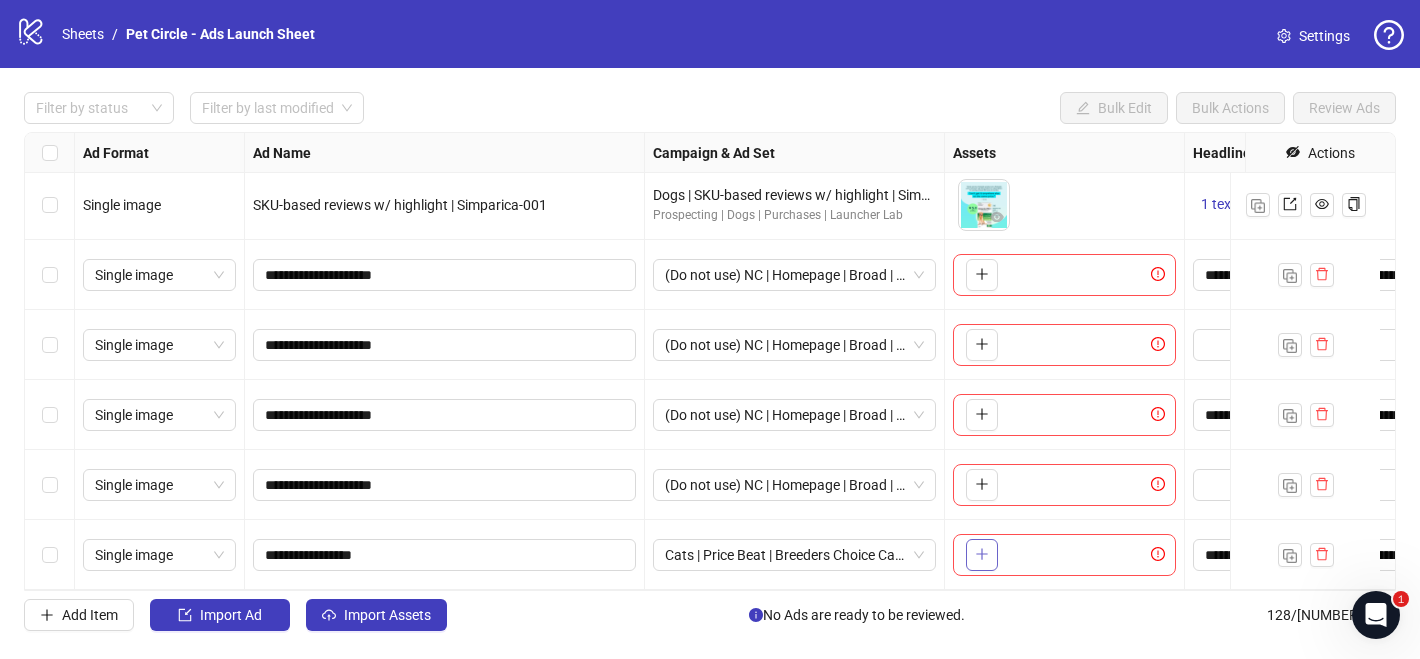 click 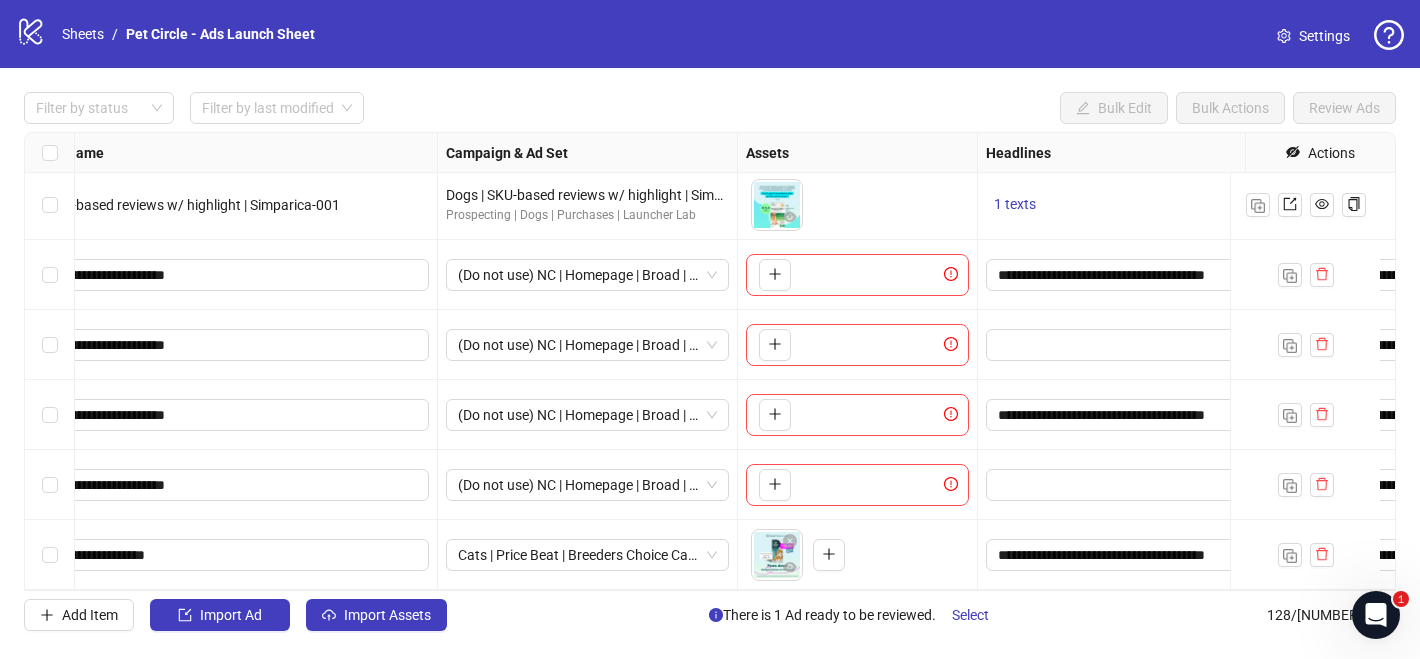 scroll, scrollTop: 8554, scrollLeft: 199, axis: both 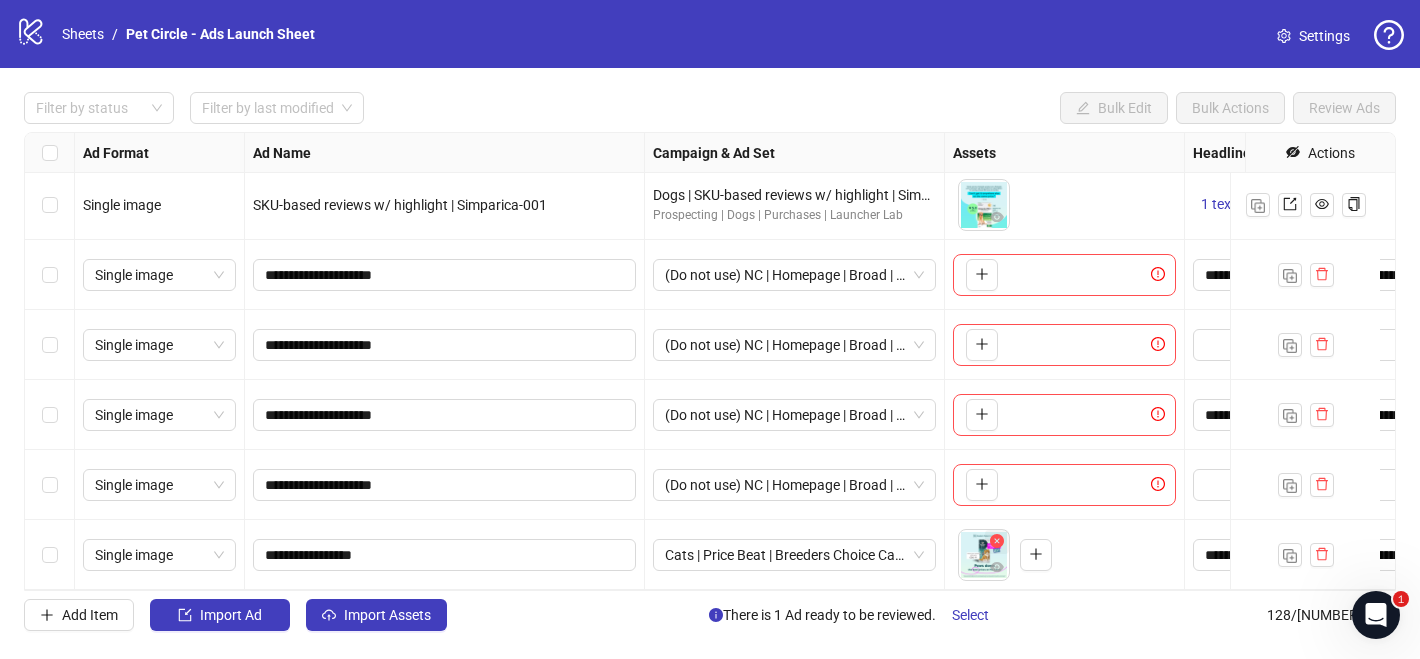 click 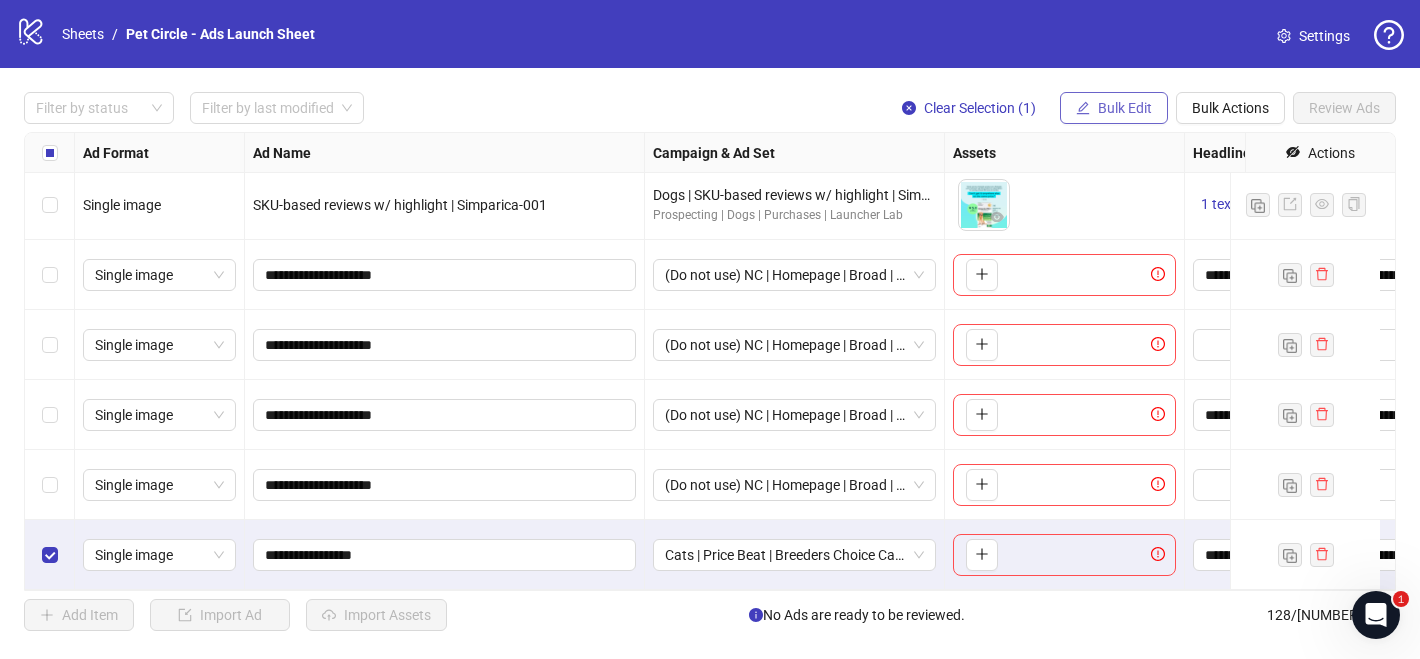 click on "Bulk Edit" at bounding box center [1125, 108] 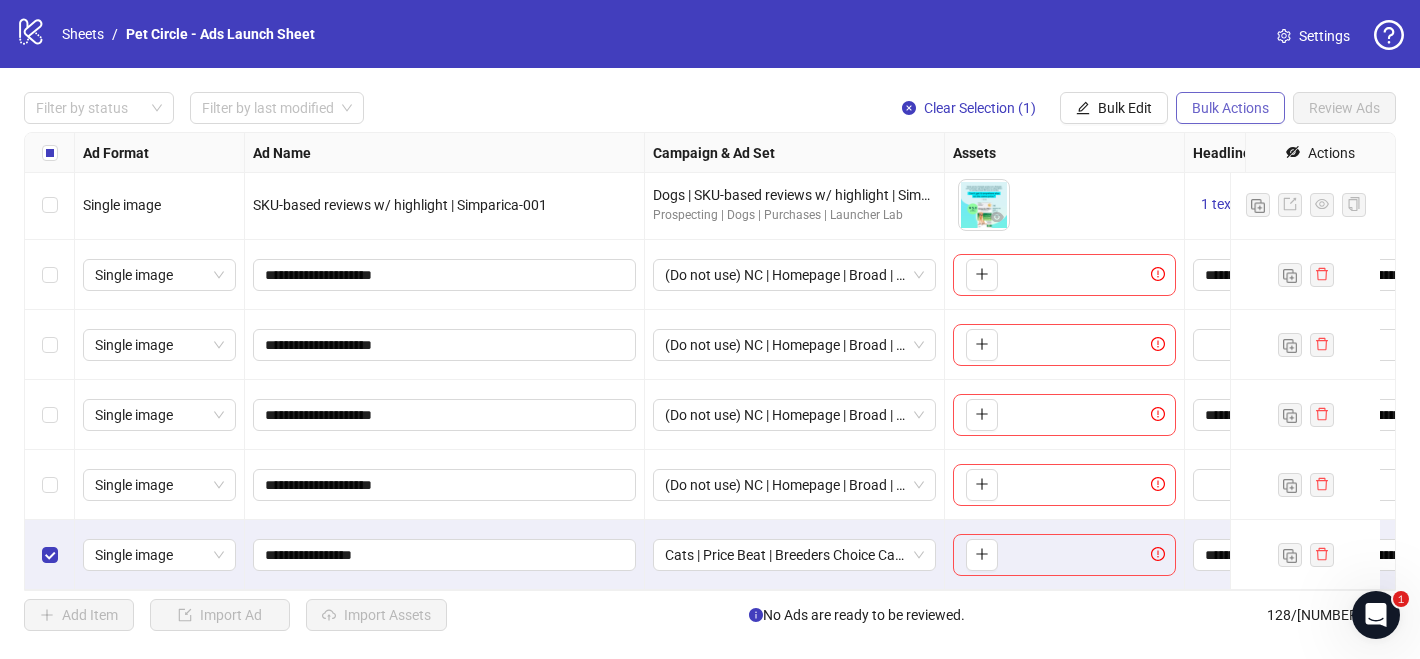 click on "Bulk Actions" at bounding box center [1230, 108] 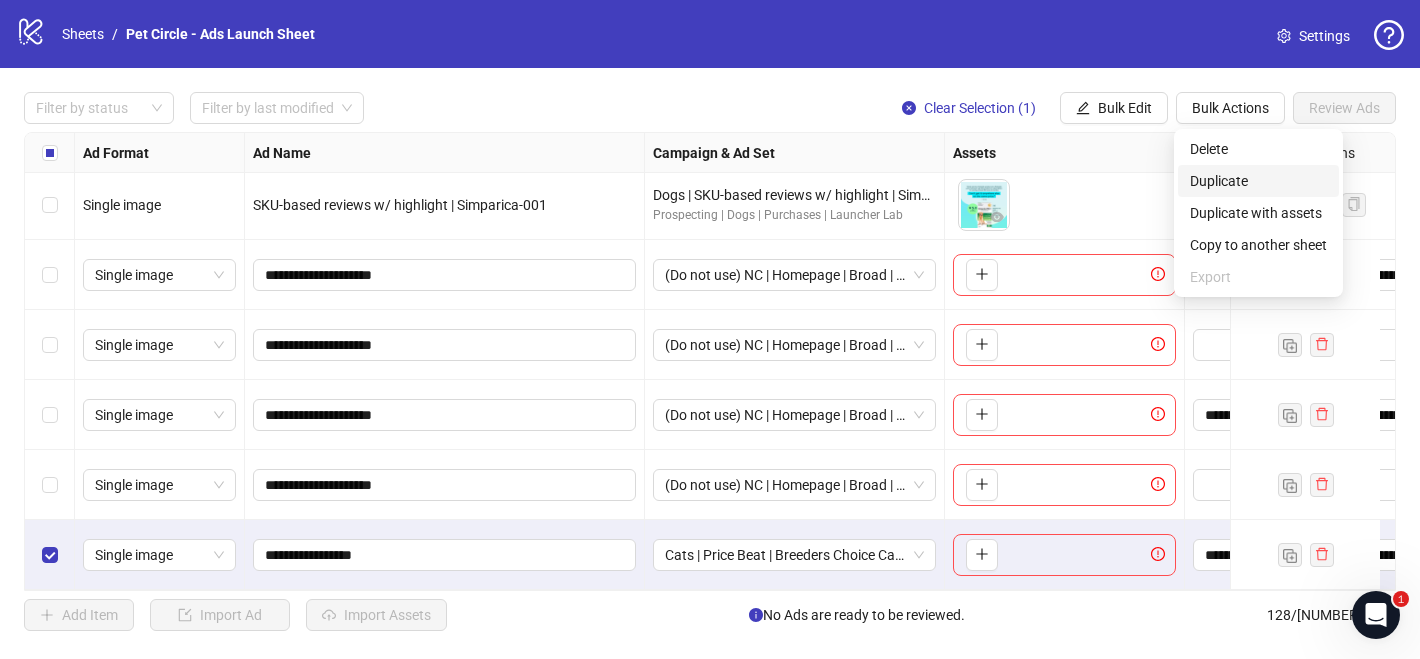 click on "Duplicate" at bounding box center (1258, 181) 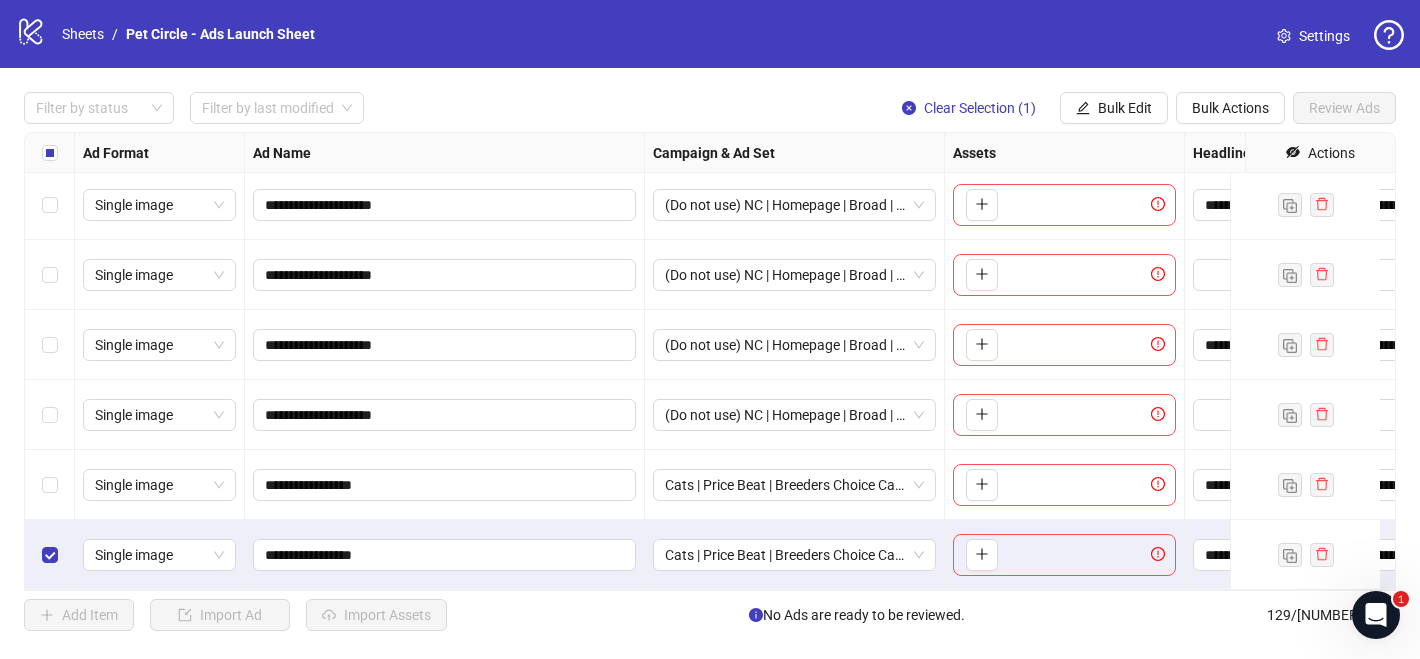 scroll, scrollTop: 8628, scrollLeft: 0, axis: vertical 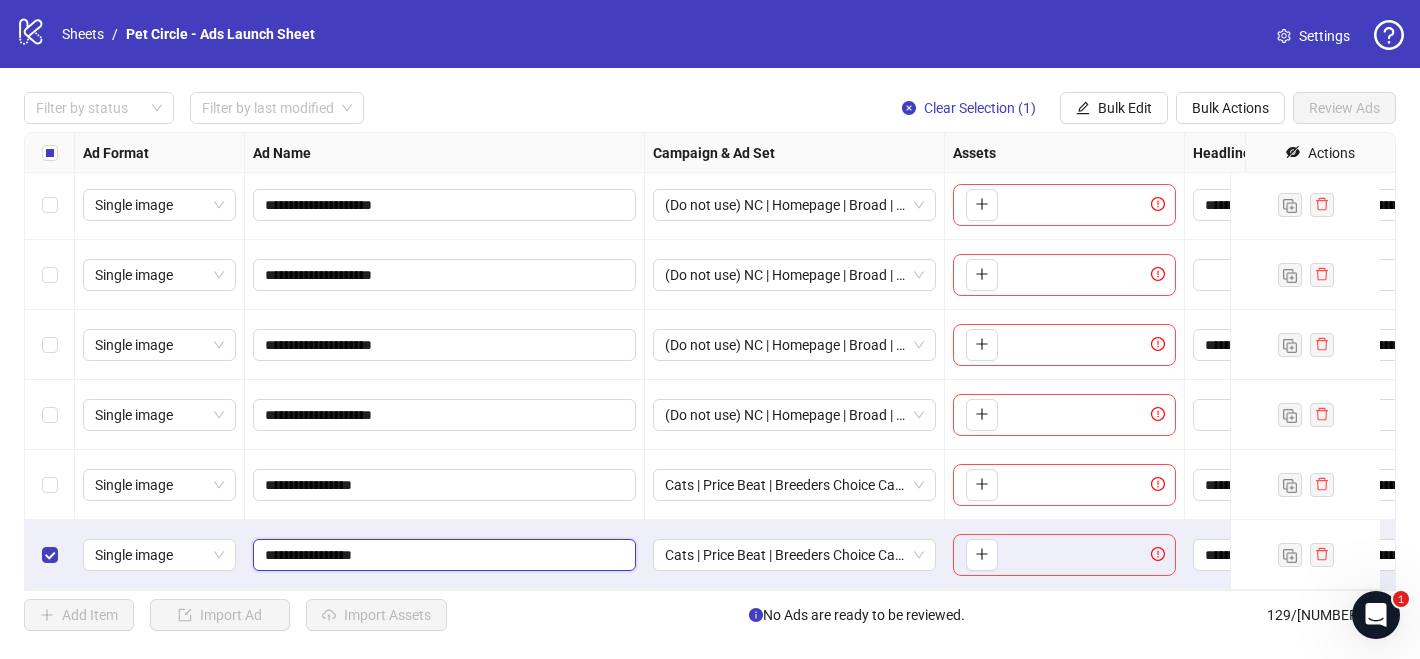 click on "**********" at bounding box center [442, 555] 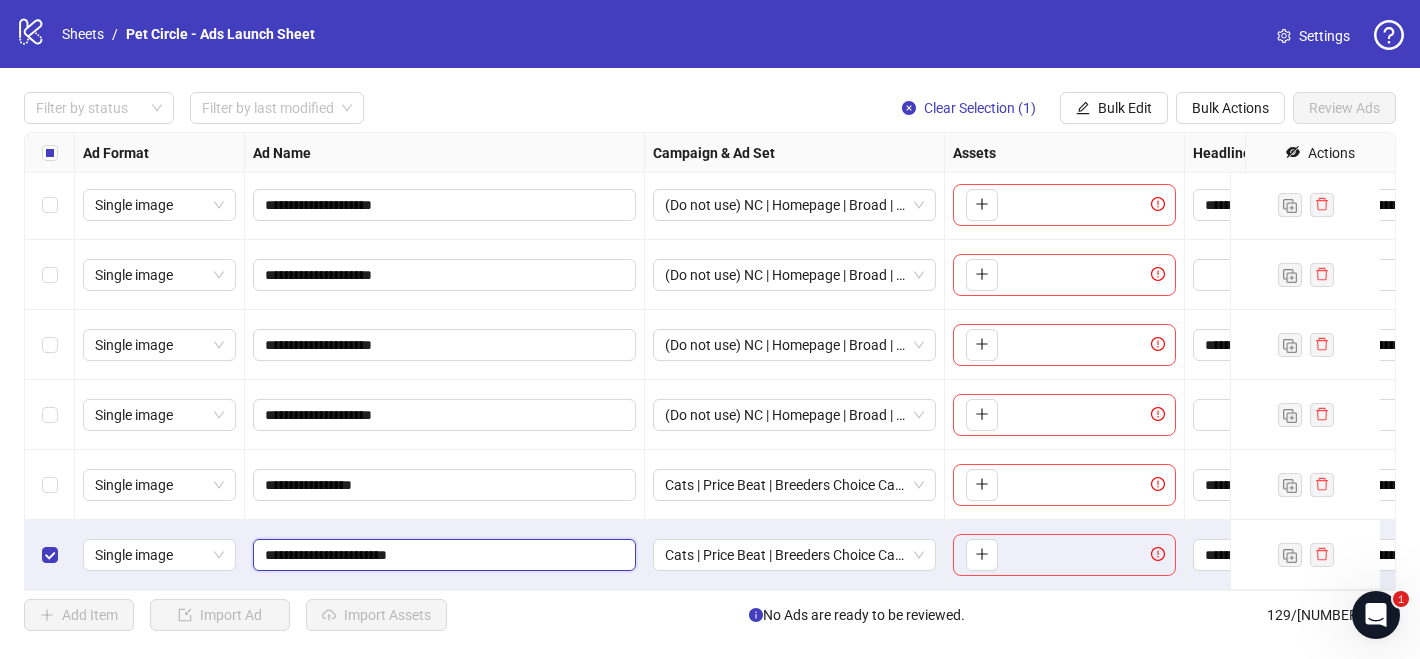 type on "**********" 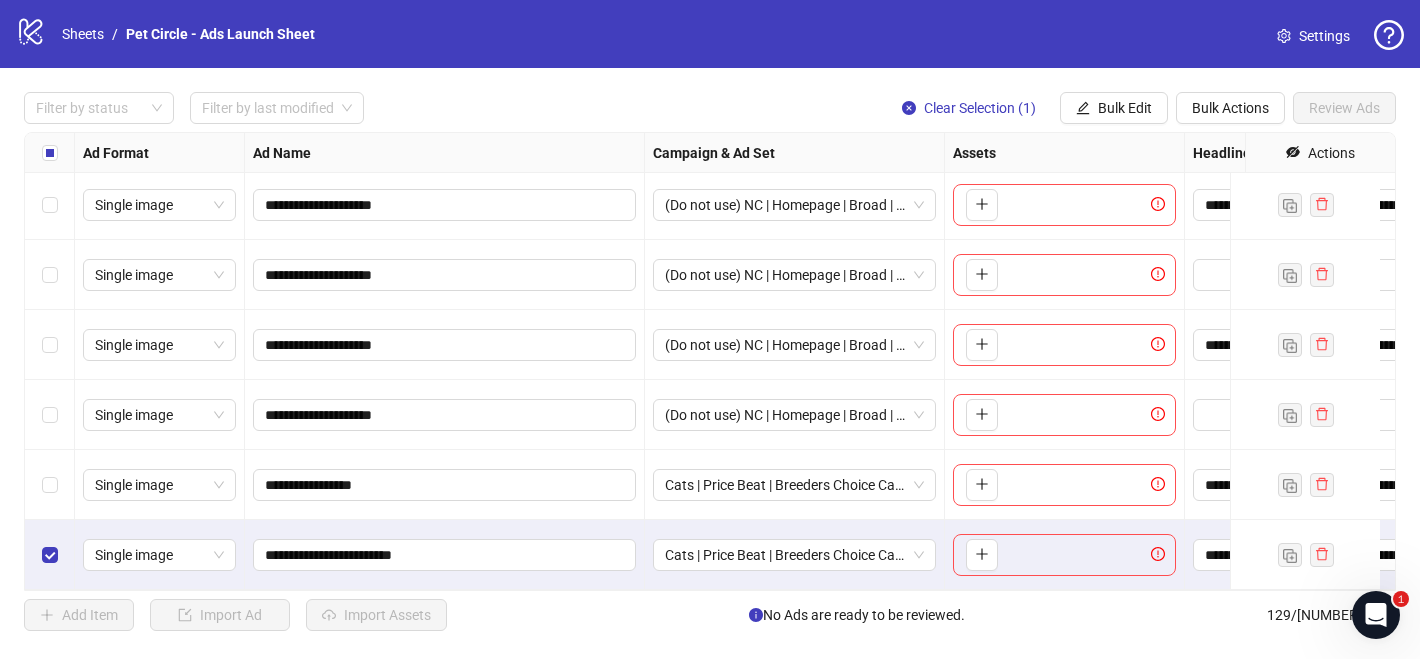 click on "To pick up a draggable item, press the space bar.
While dragging, use the arrow keys to move the item.
Press space again to drop the item in its new position, or press escape to cancel." at bounding box center (978, 555) 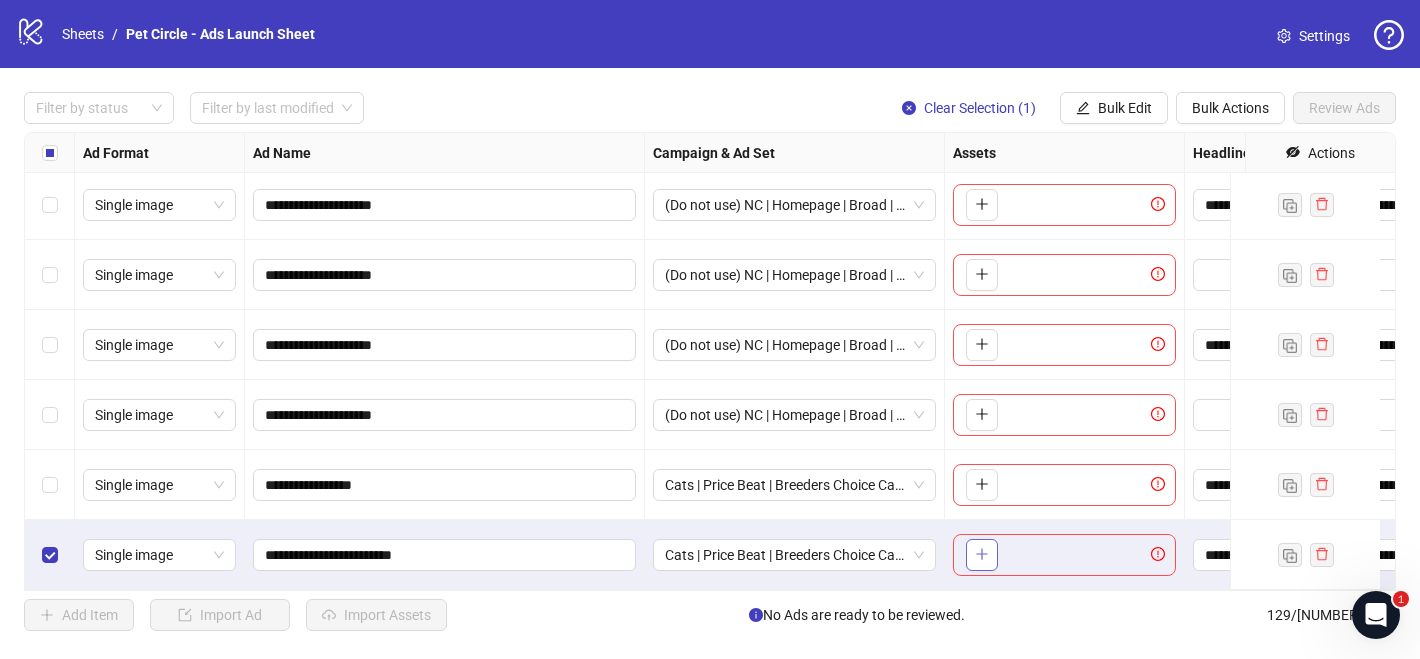 click at bounding box center [982, 555] 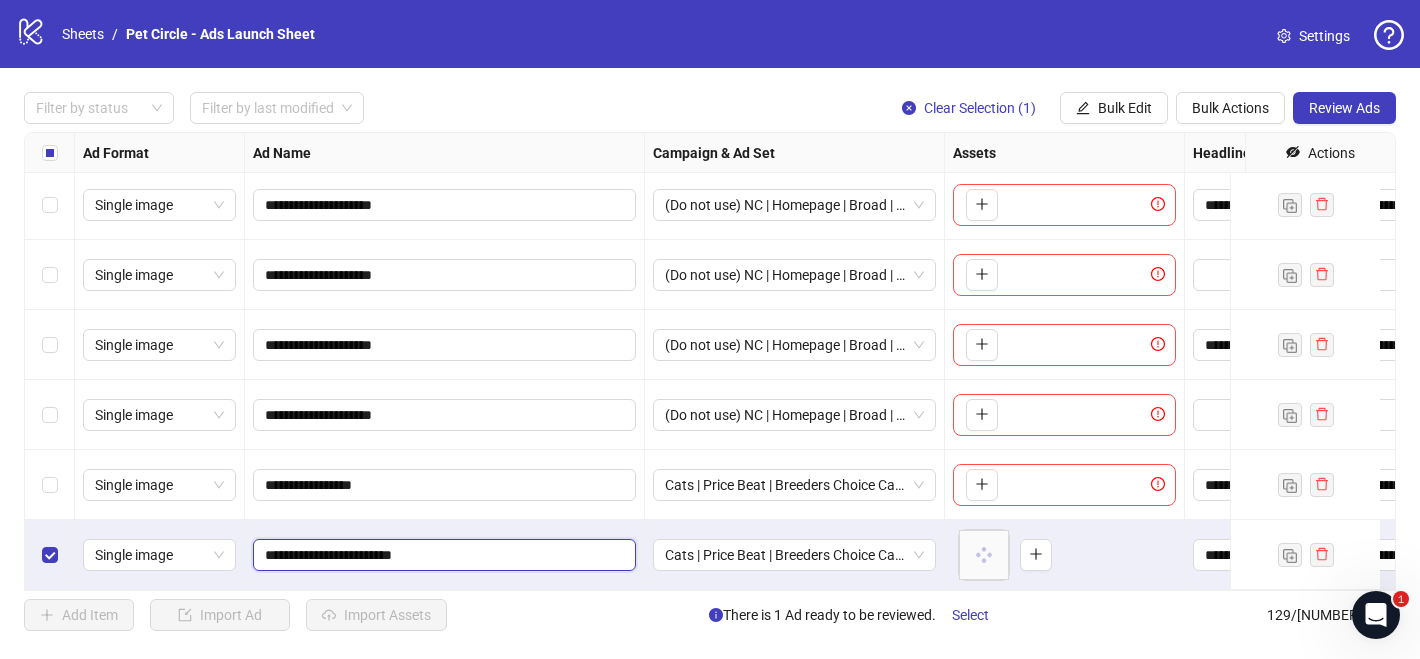 click on "**********" at bounding box center (442, 555) 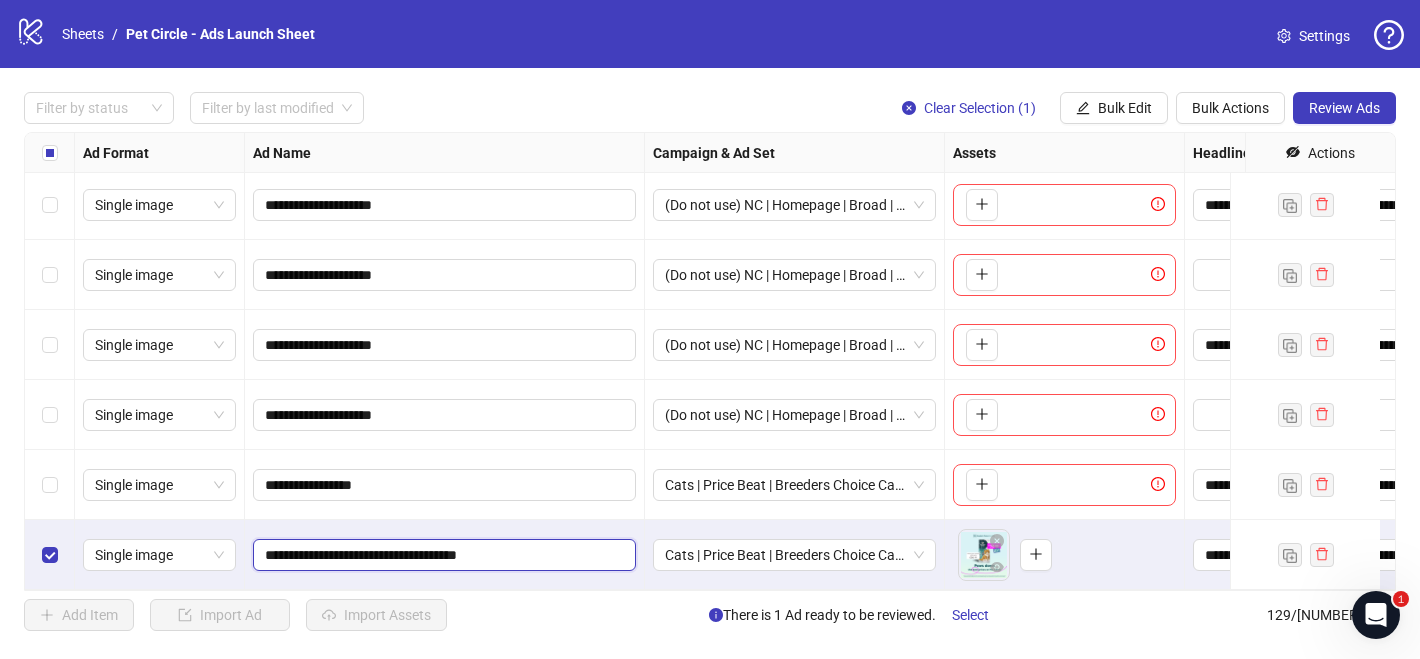 type on "**********" 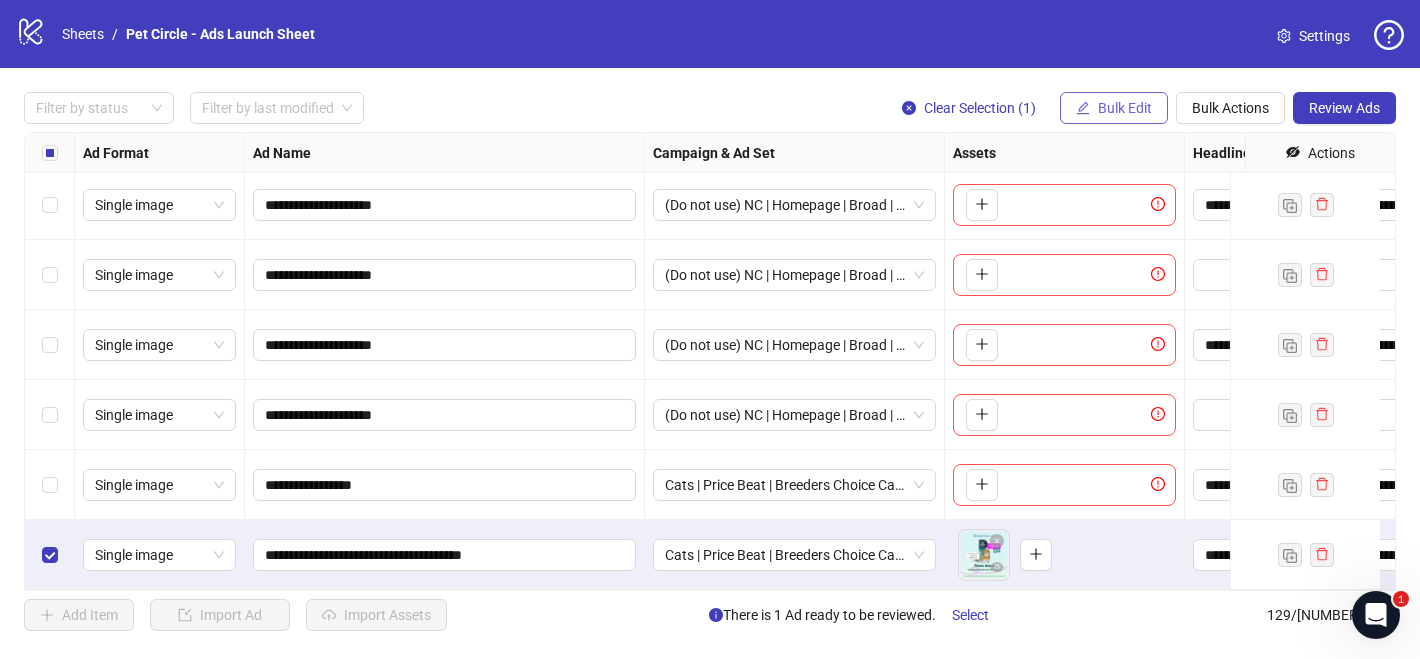 click on "Bulk Edit" at bounding box center (1125, 108) 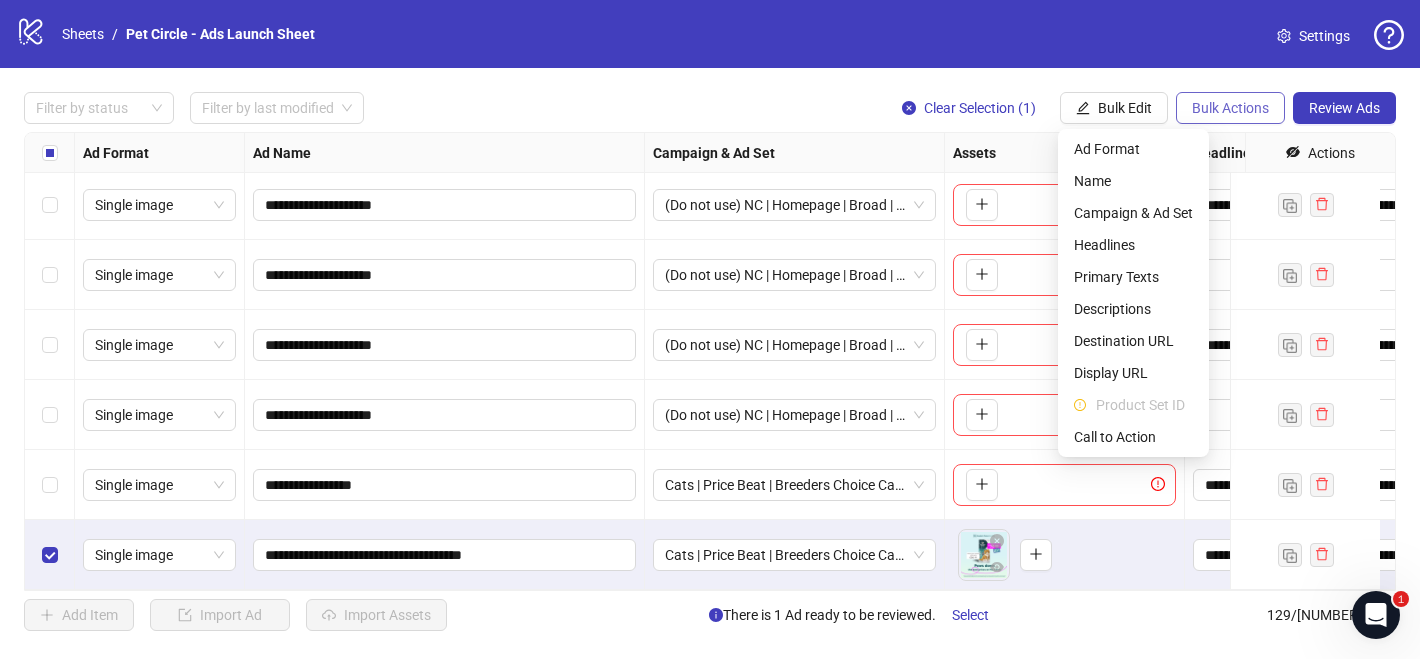 click on "Bulk Actions" at bounding box center [1230, 108] 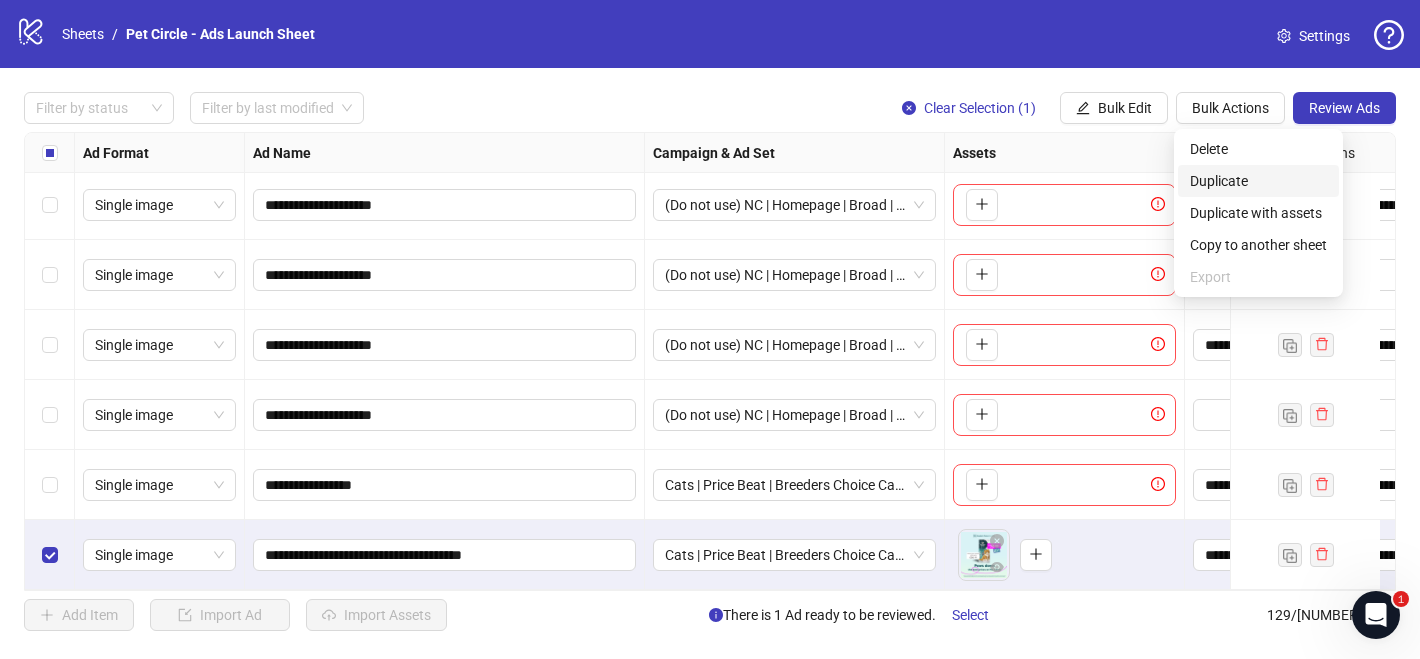 click on "Duplicate" at bounding box center [1258, 181] 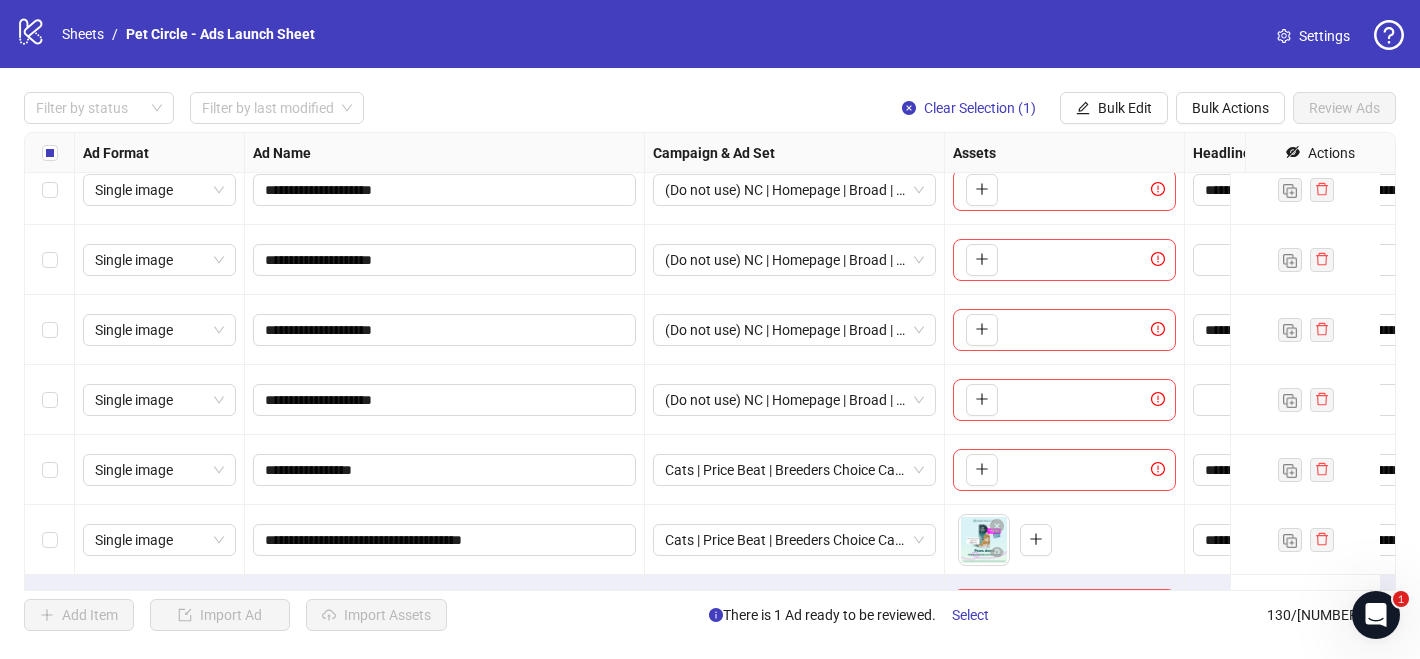 scroll, scrollTop: 8698, scrollLeft: 0, axis: vertical 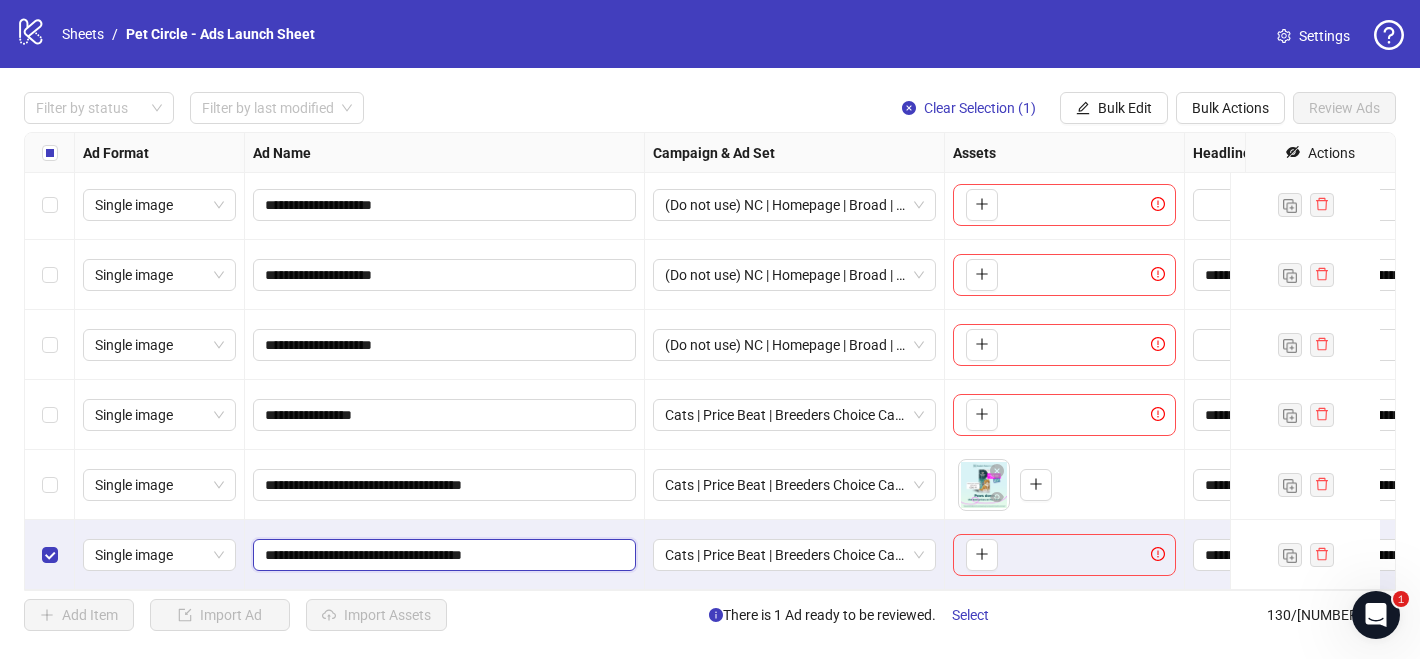 click on "**********" at bounding box center [442, 555] 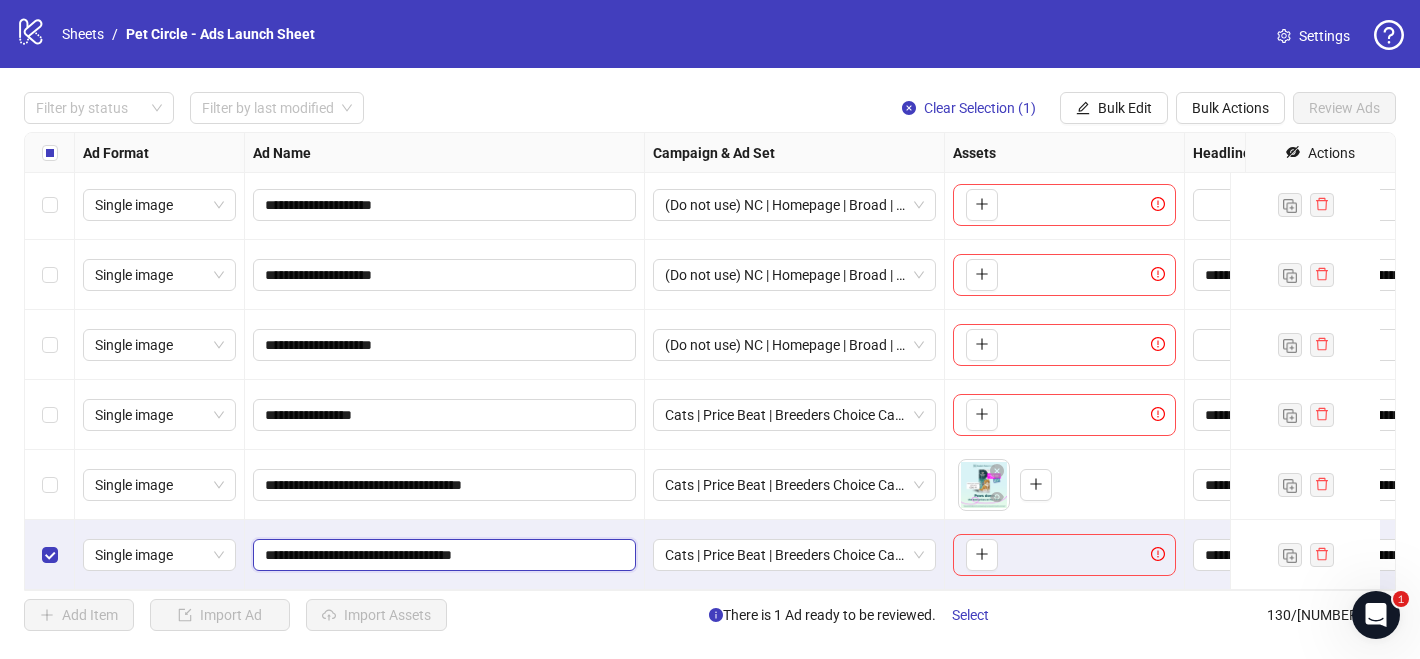 type on "**********" 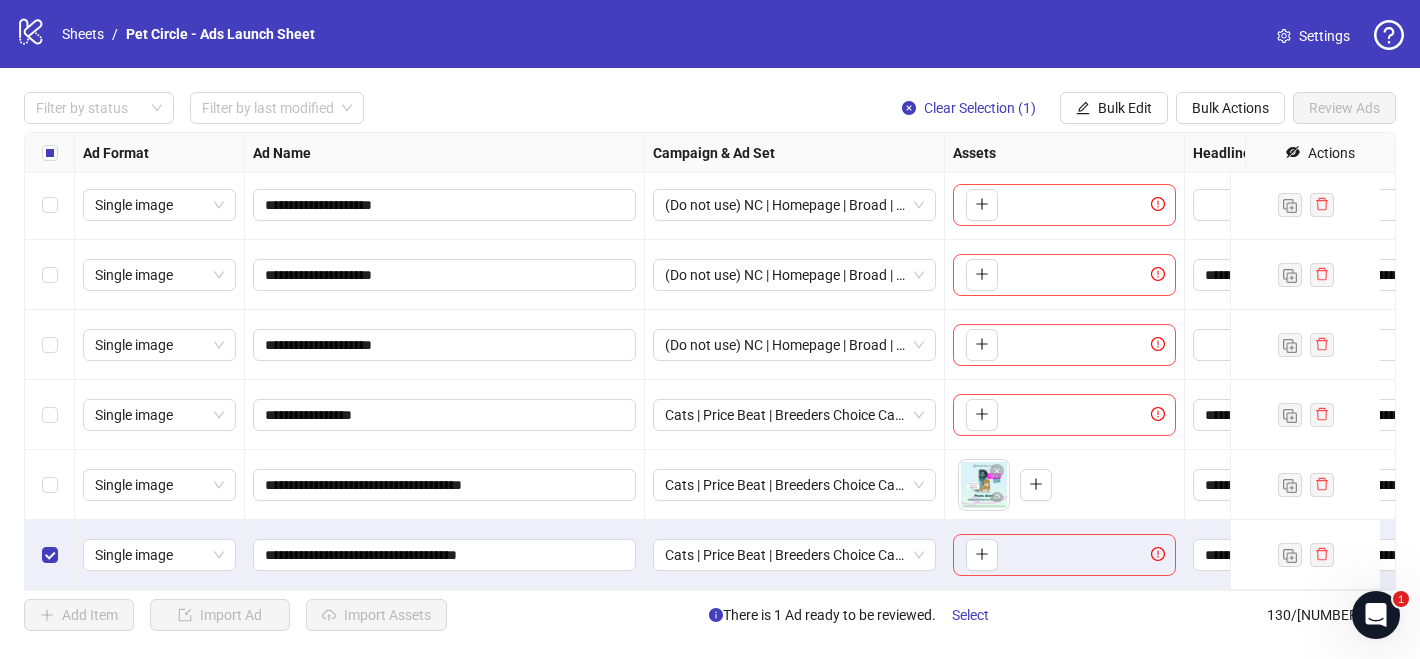 click on "To pick up a draggable item, press the space bar.
While dragging, use the arrow keys to move the item.
Press space again to drop the item in its new position, or press escape to cancel." at bounding box center (1064, 555) 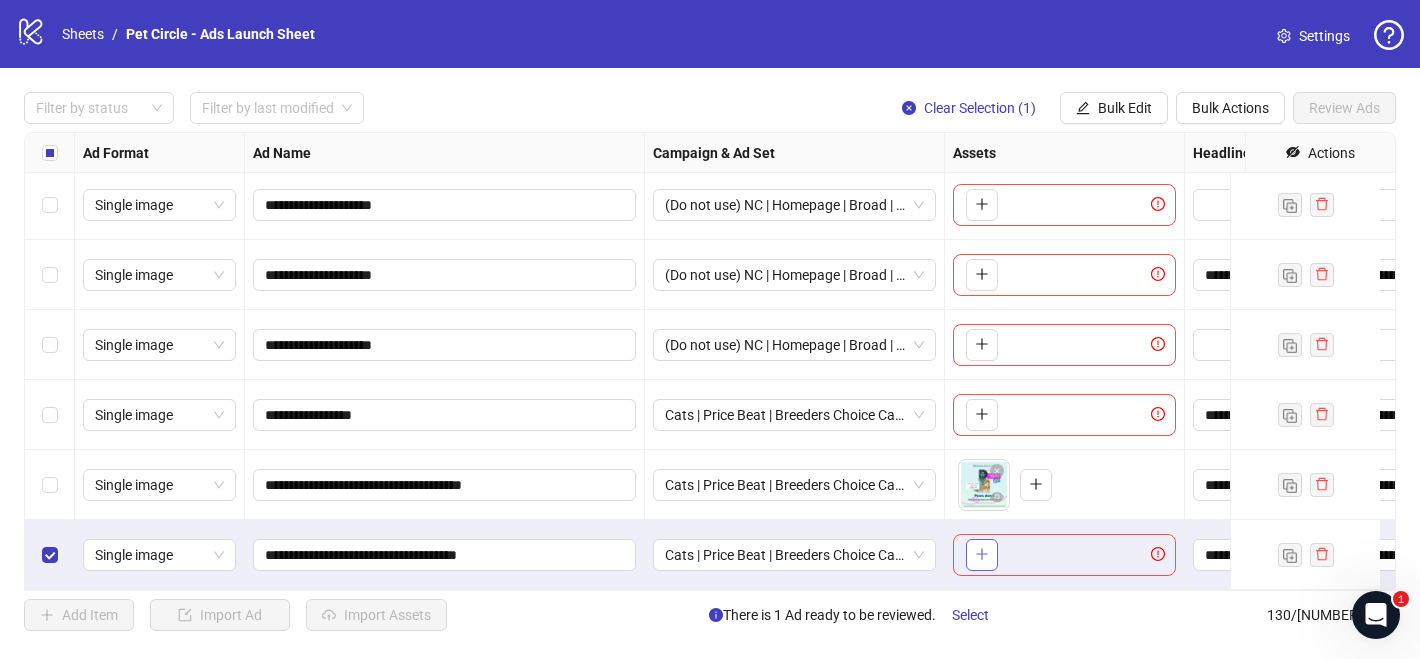 click at bounding box center [982, 555] 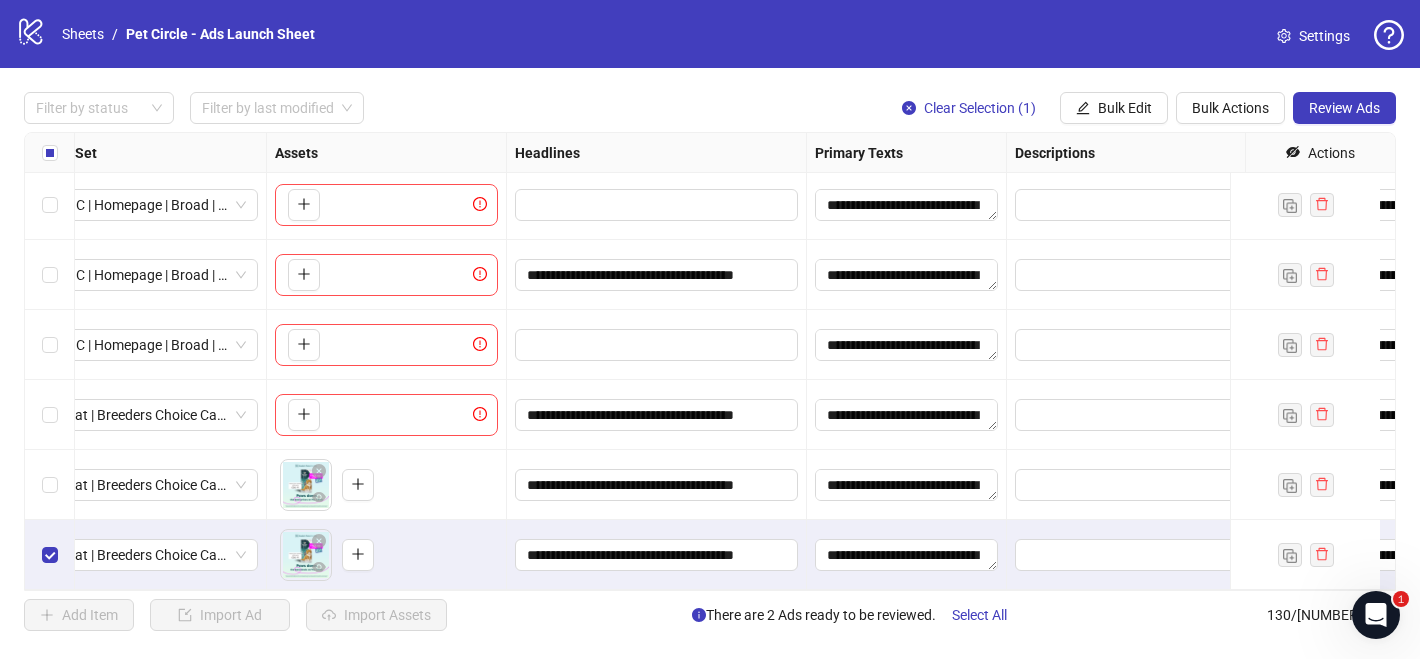 scroll, scrollTop: 8698, scrollLeft: 678, axis: both 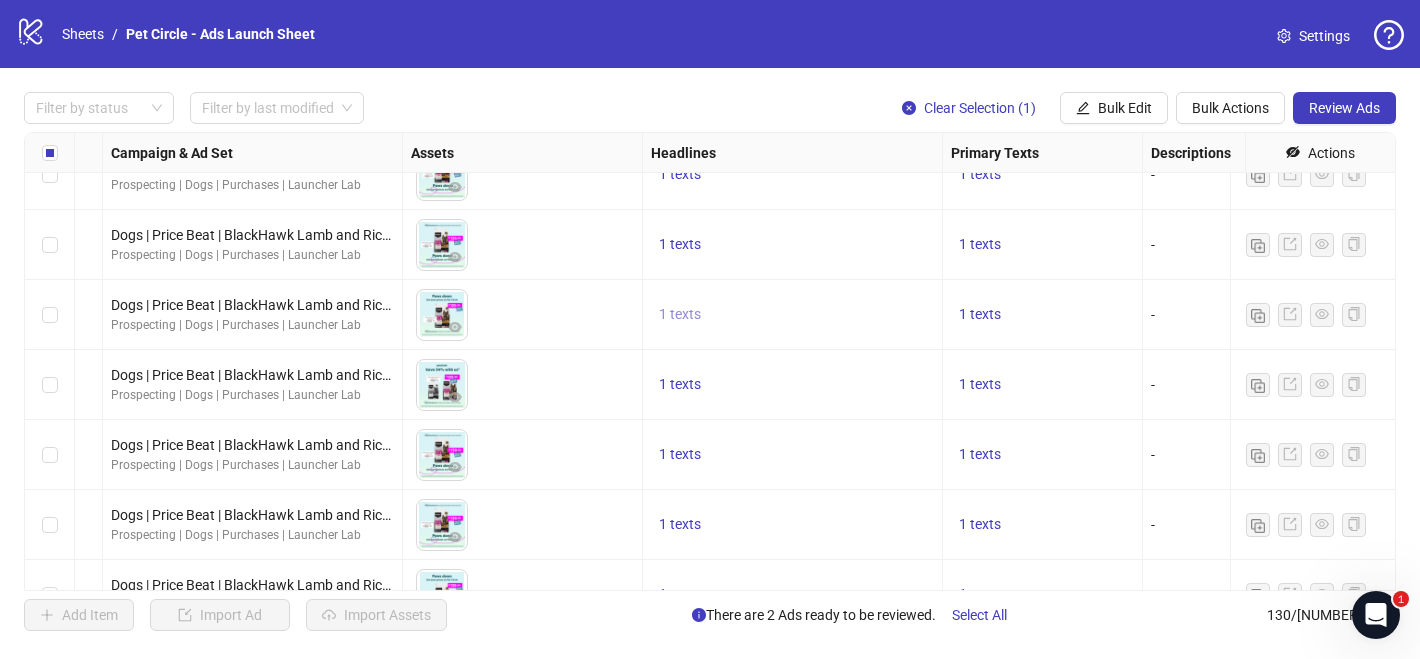 click on "1 texts" at bounding box center [680, 314] 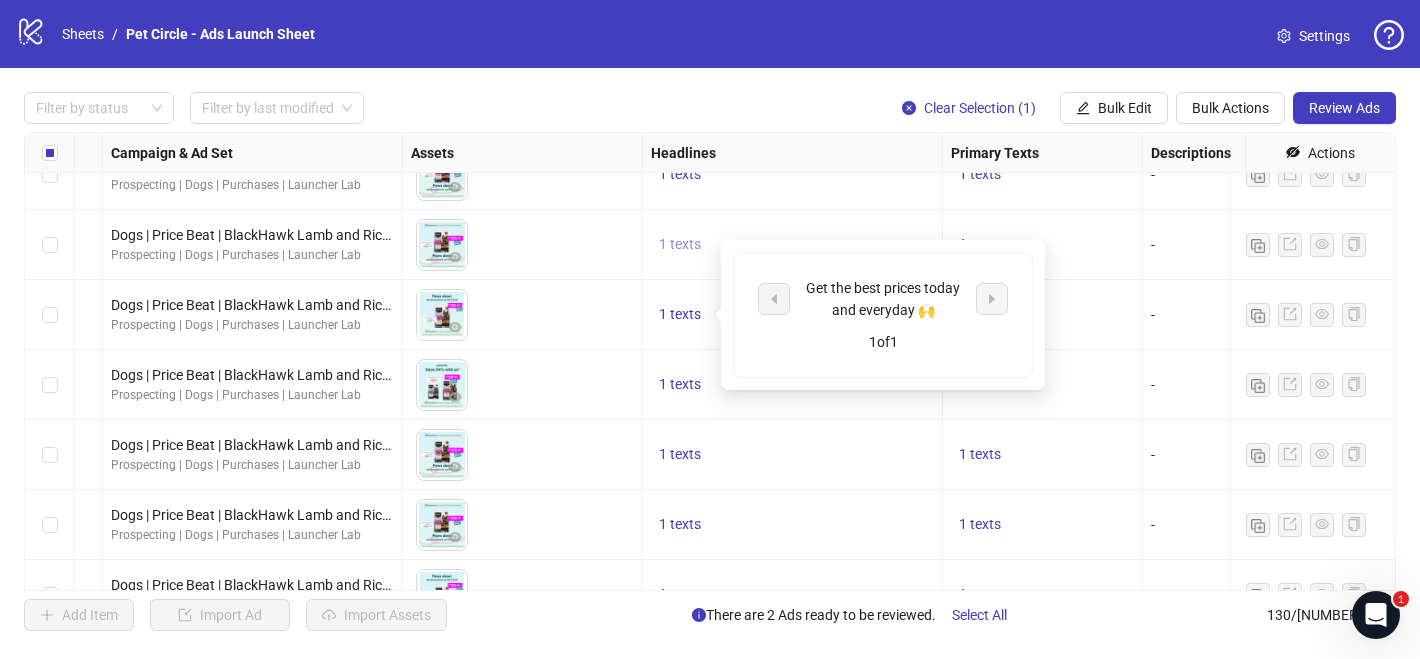 click on "1 texts" at bounding box center [680, 244] 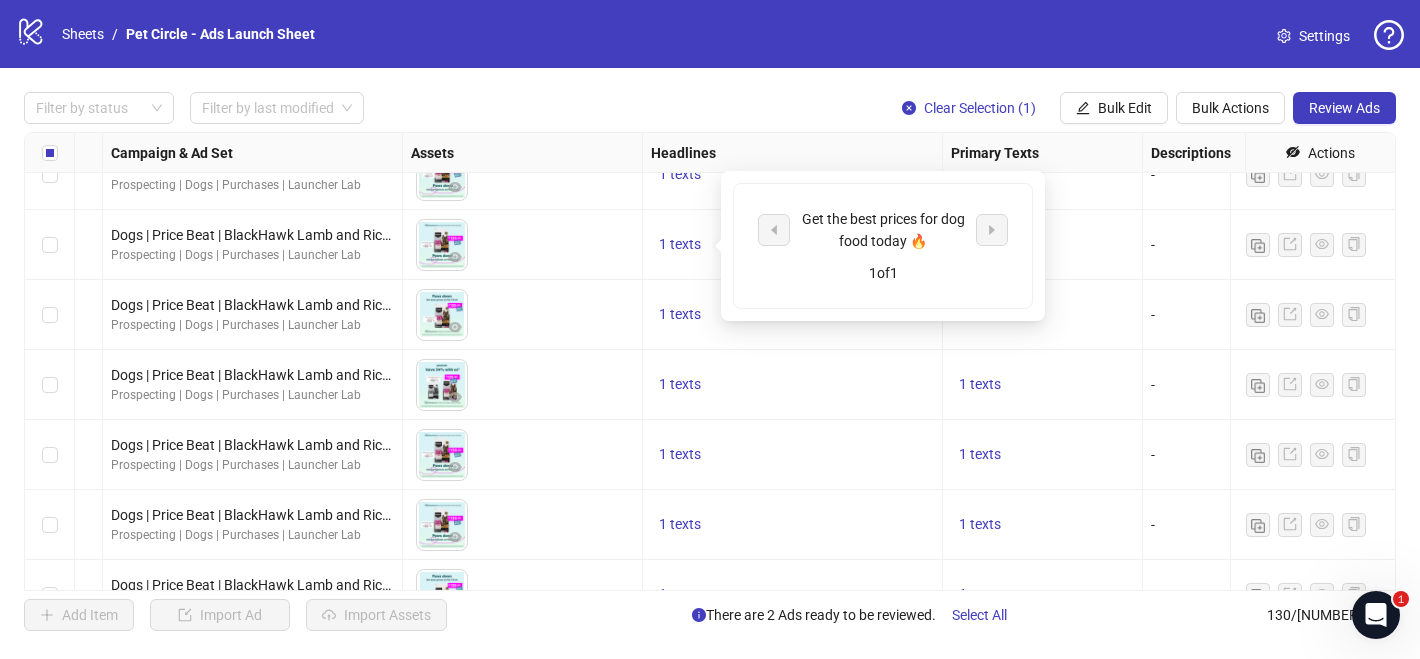 scroll, scrollTop: 6119, scrollLeft: 542, axis: both 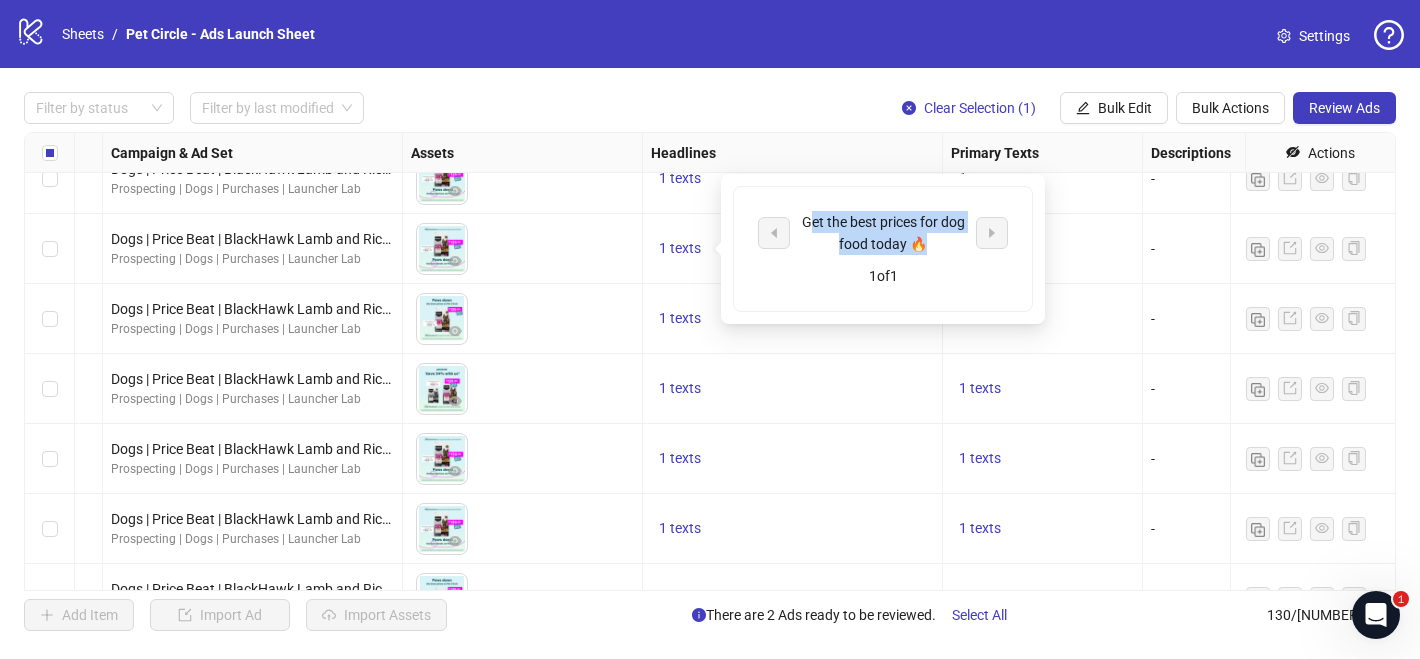 drag, startPoint x: 807, startPoint y: 218, endPoint x: 956, endPoint y: 239, distance: 150.4726 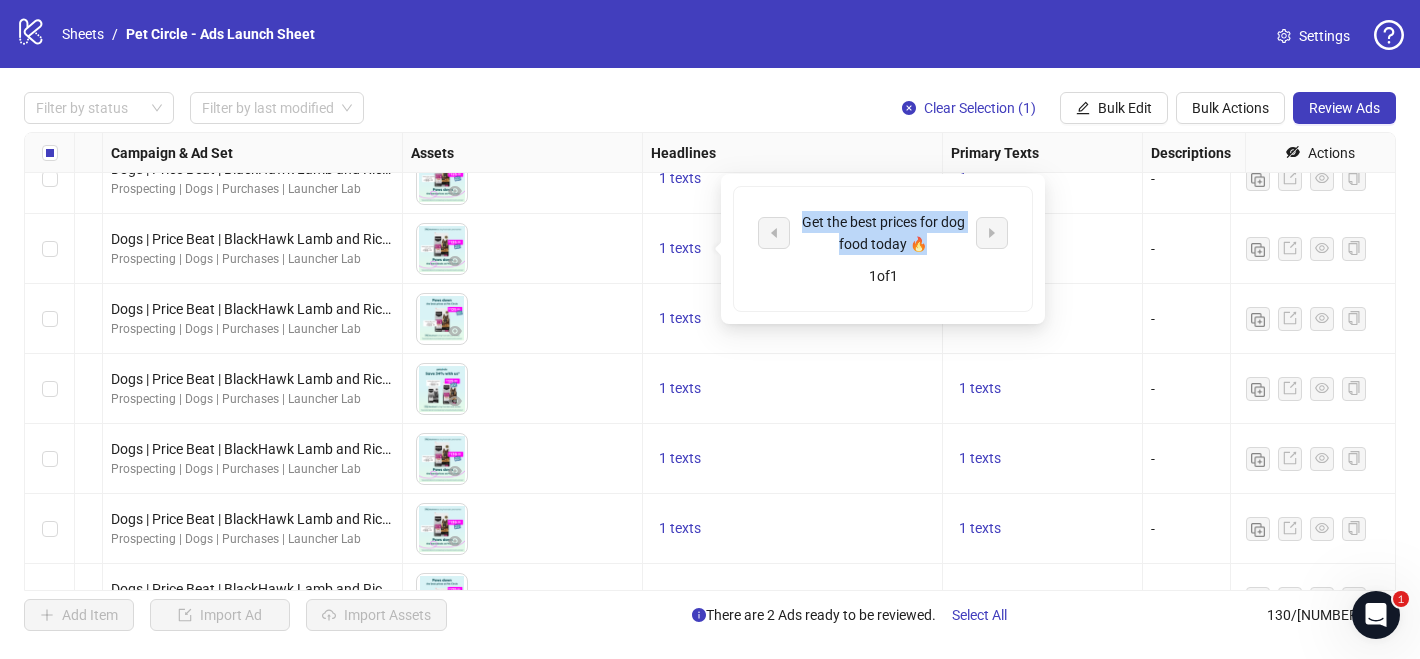drag, startPoint x: 907, startPoint y: 239, endPoint x: 797, endPoint y: 216, distance: 112.37882 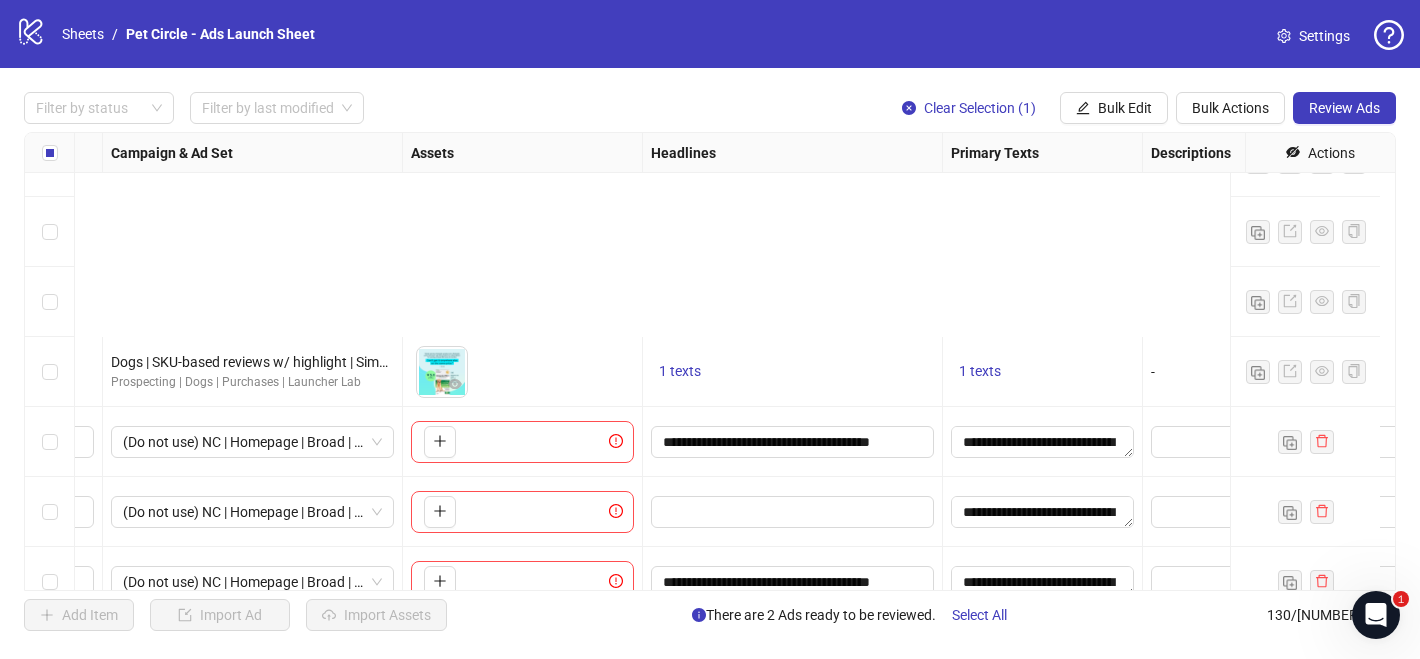 scroll, scrollTop: 8698, scrollLeft: 542, axis: both 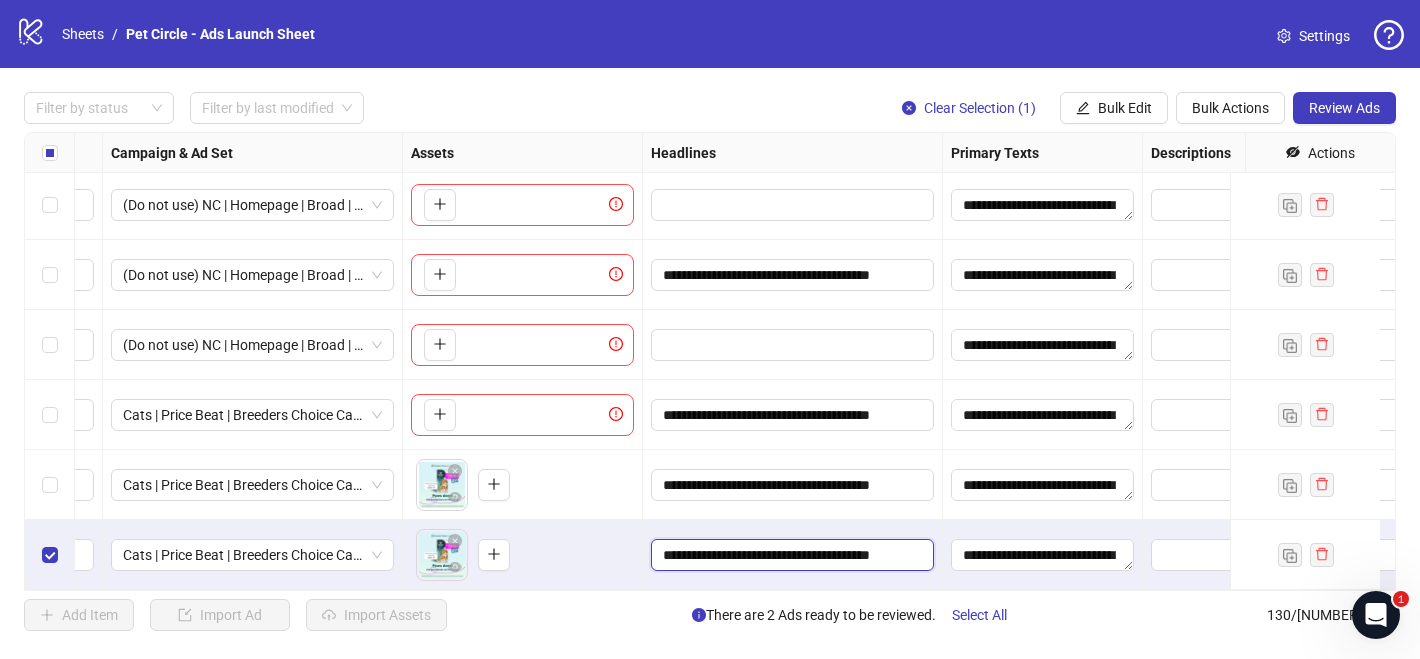 click on "**********" at bounding box center [790, 555] 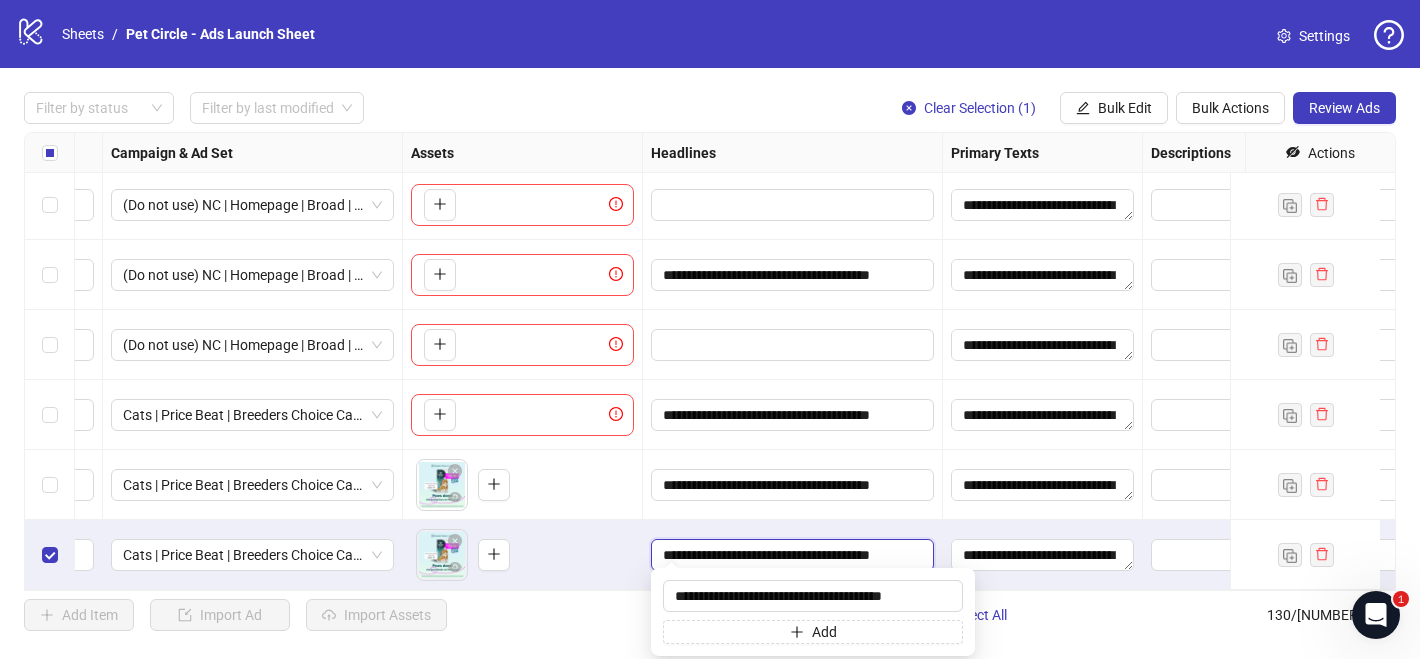click on "**********" at bounding box center (790, 555) 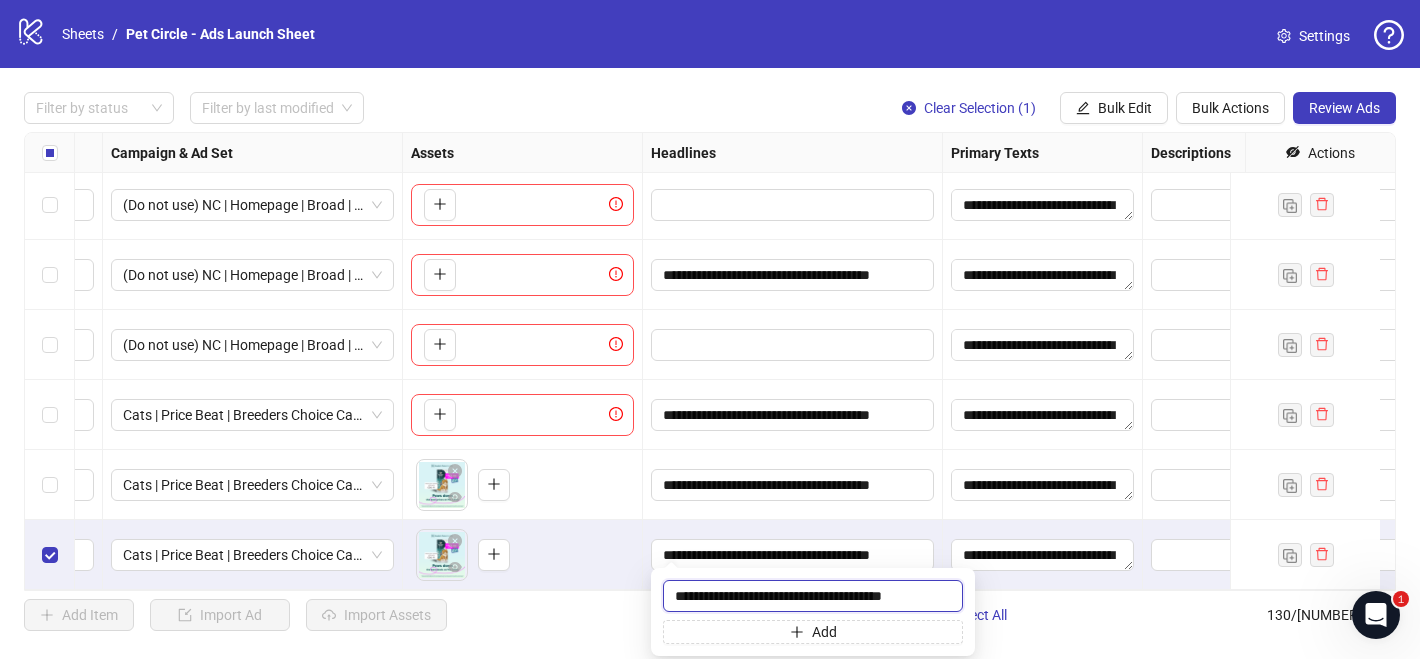 click on "**********" at bounding box center [813, 596] 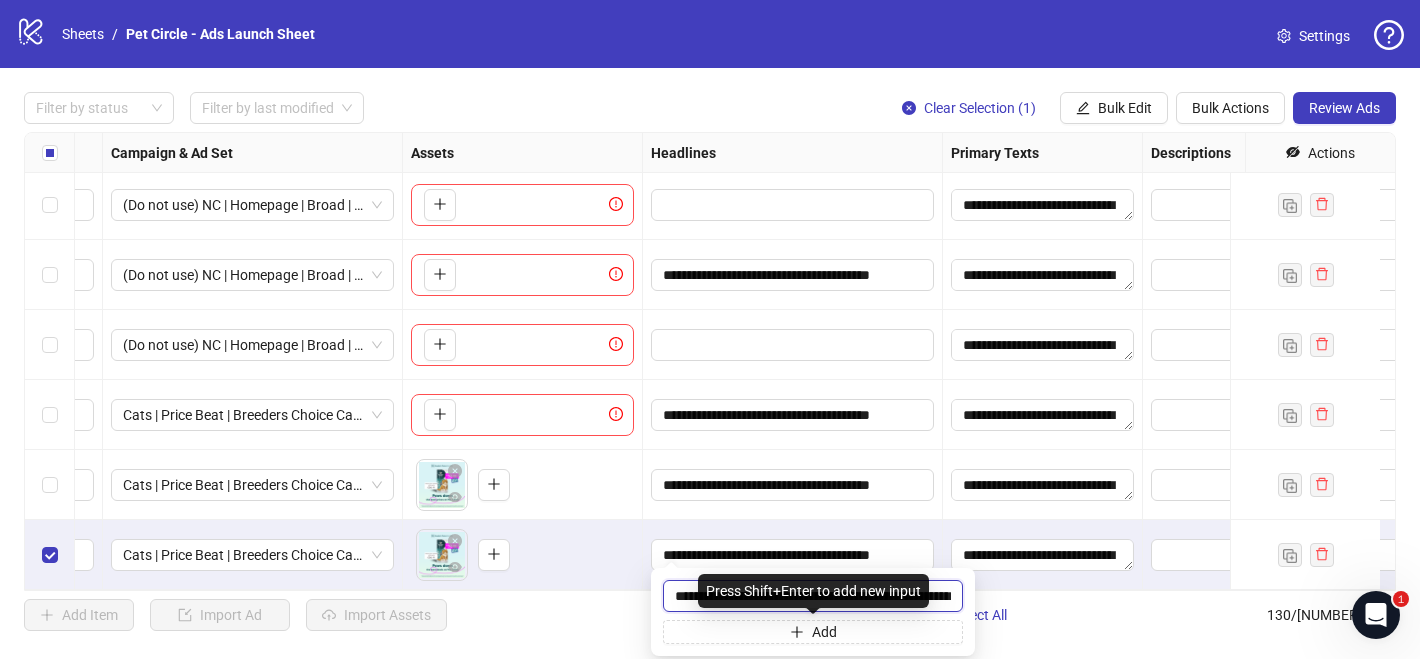 click on "**********" at bounding box center [813, 596] 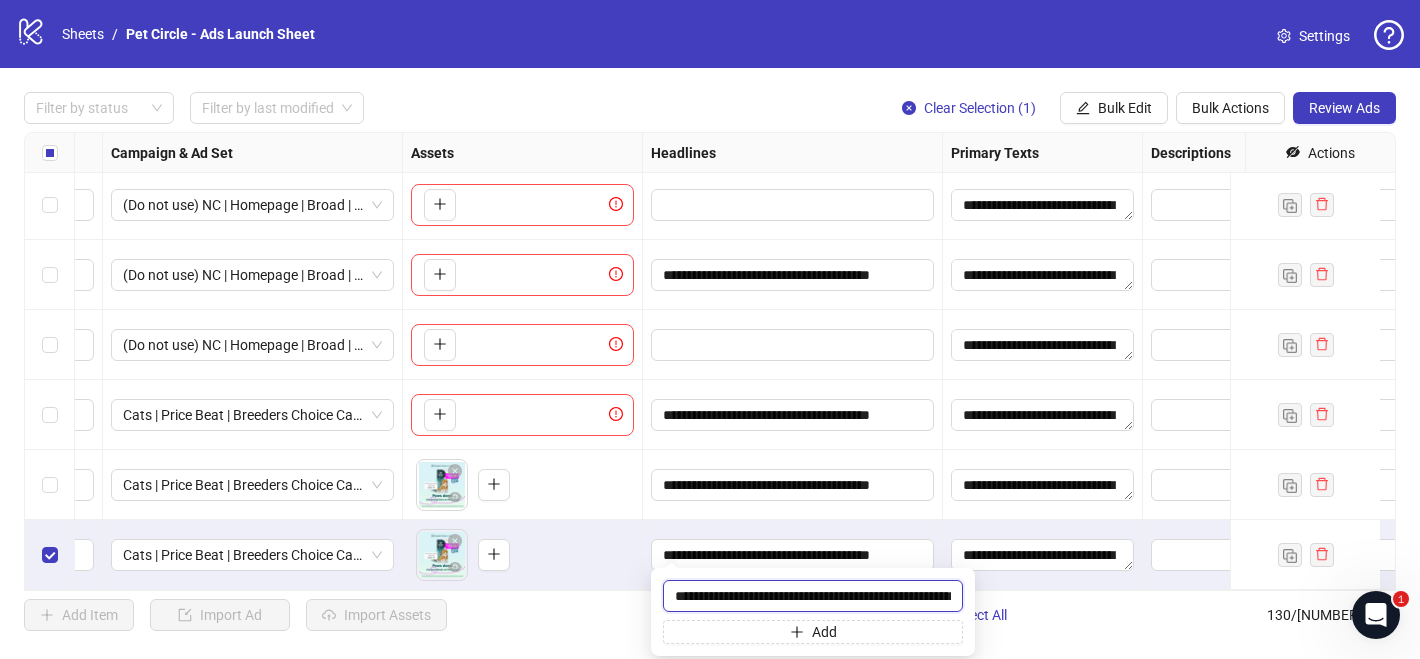 scroll, scrollTop: 0, scrollLeft: 57, axis: horizontal 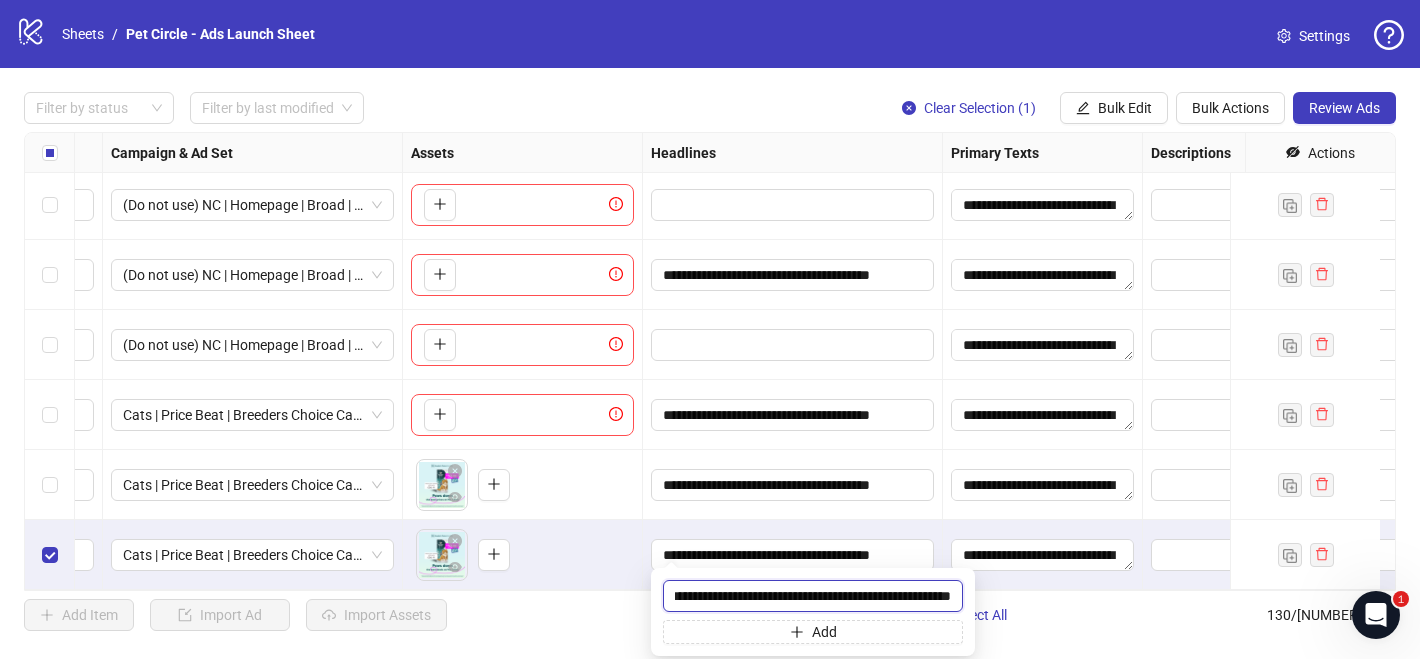 drag, startPoint x: 908, startPoint y: 595, endPoint x: 938, endPoint y: 597, distance: 30.066593 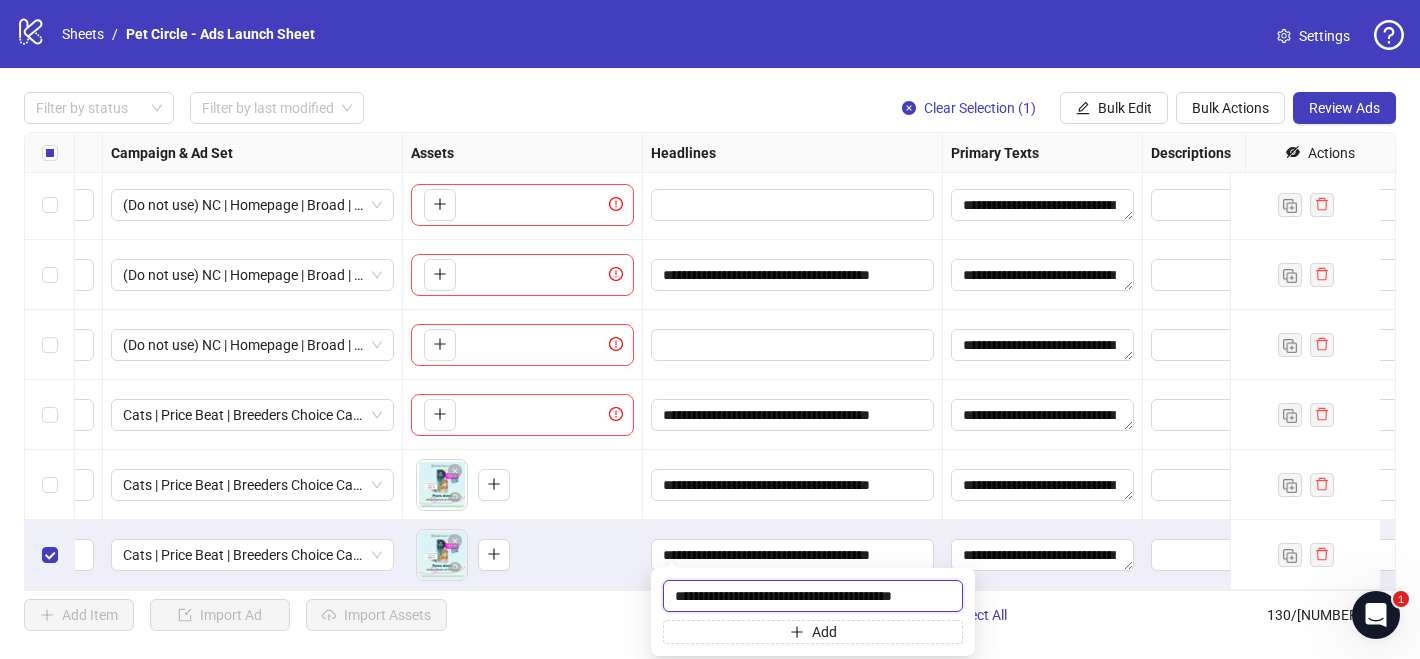 scroll, scrollTop: 0, scrollLeft: 0, axis: both 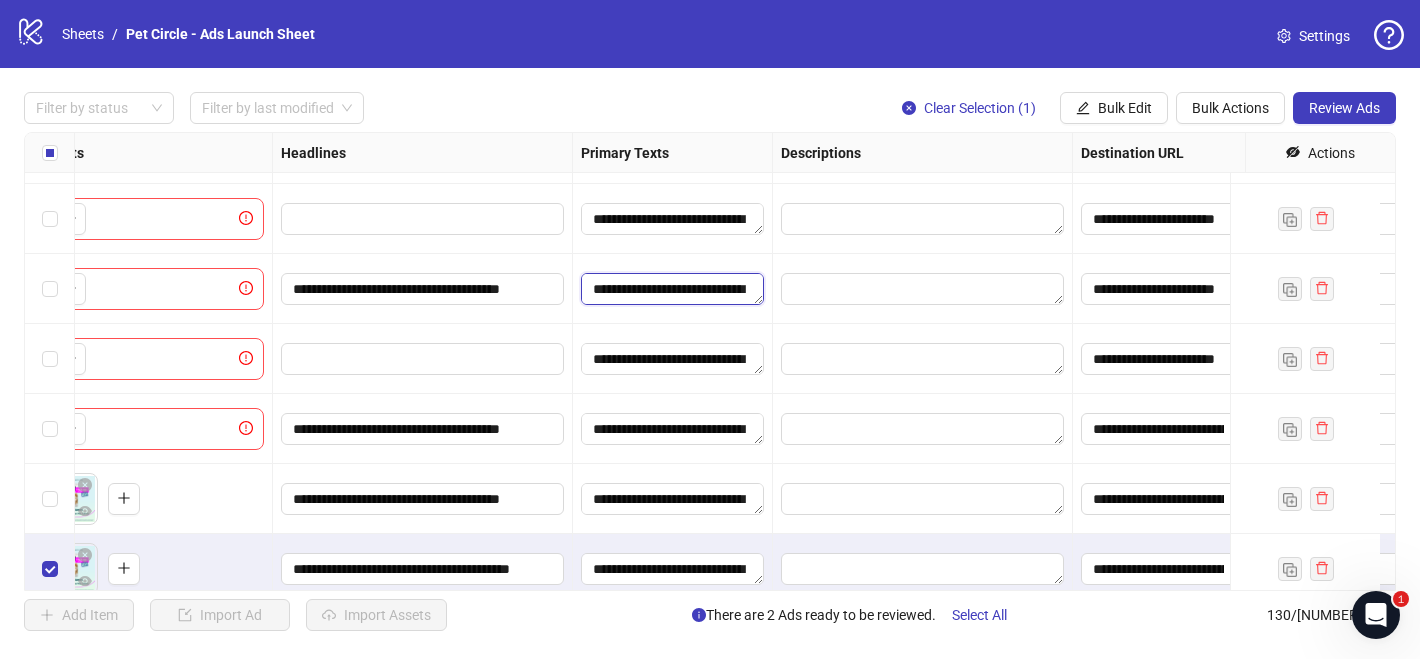 click on "**********" at bounding box center [672, 289] 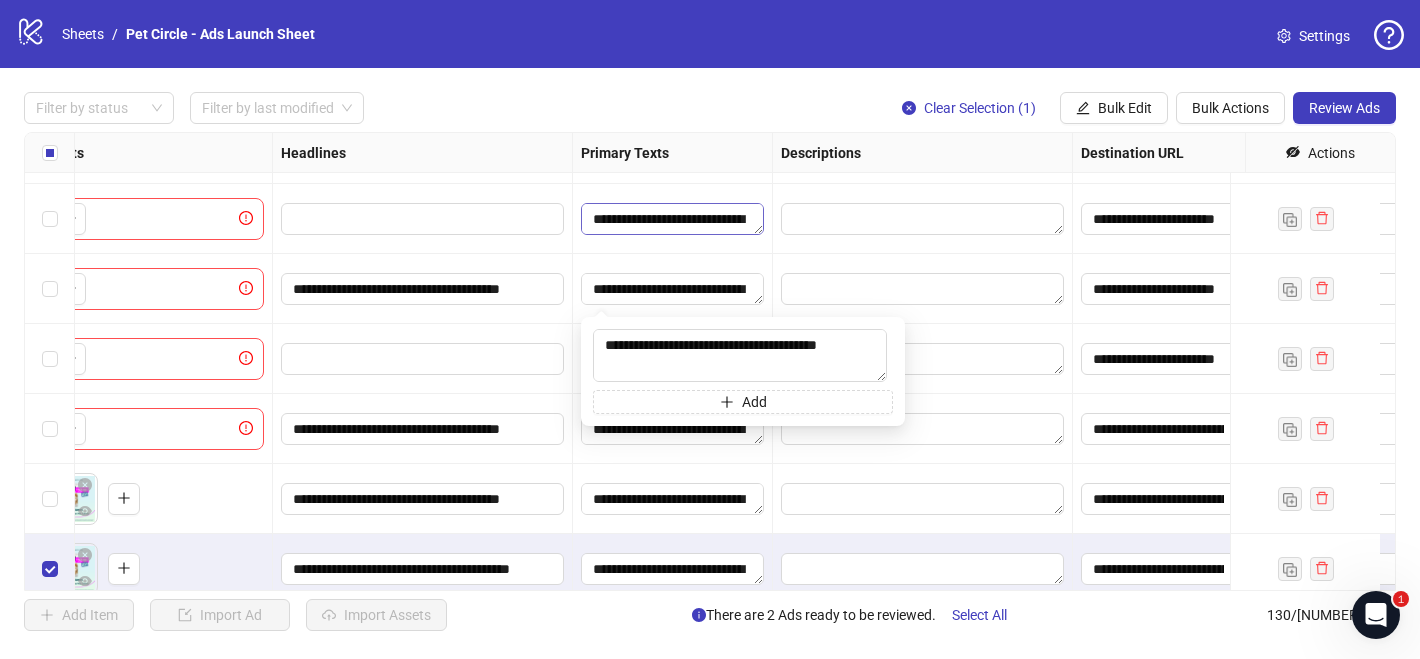 click on "**********" at bounding box center (672, 219) 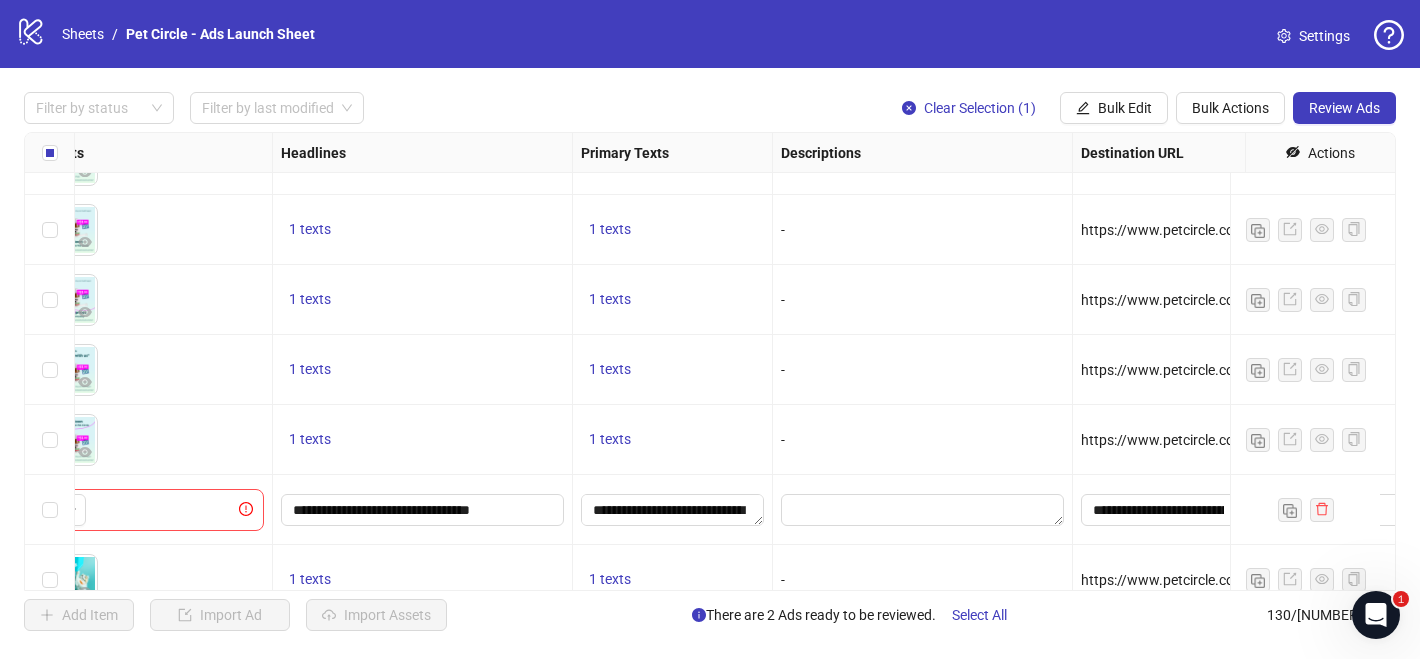 scroll, scrollTop: 7585, scrollLeft: 912, axis: both 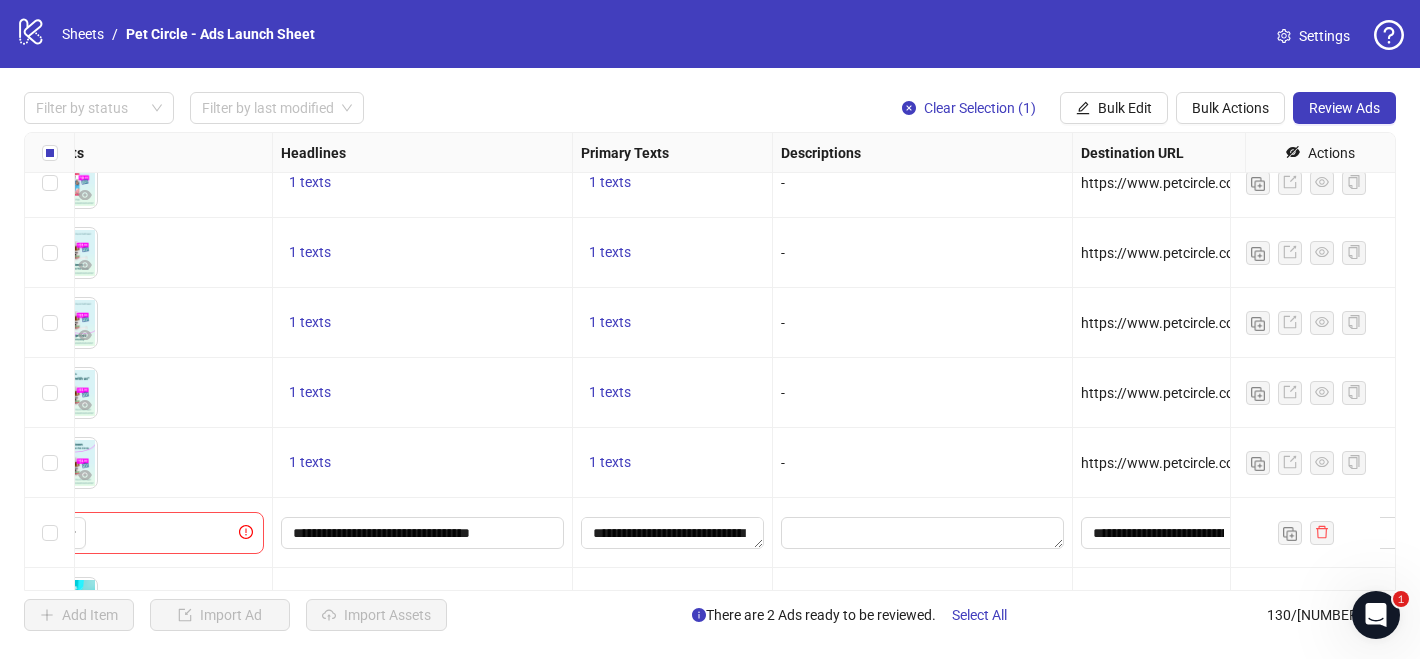 click on "1 texts" at bounding box center (672, 393) 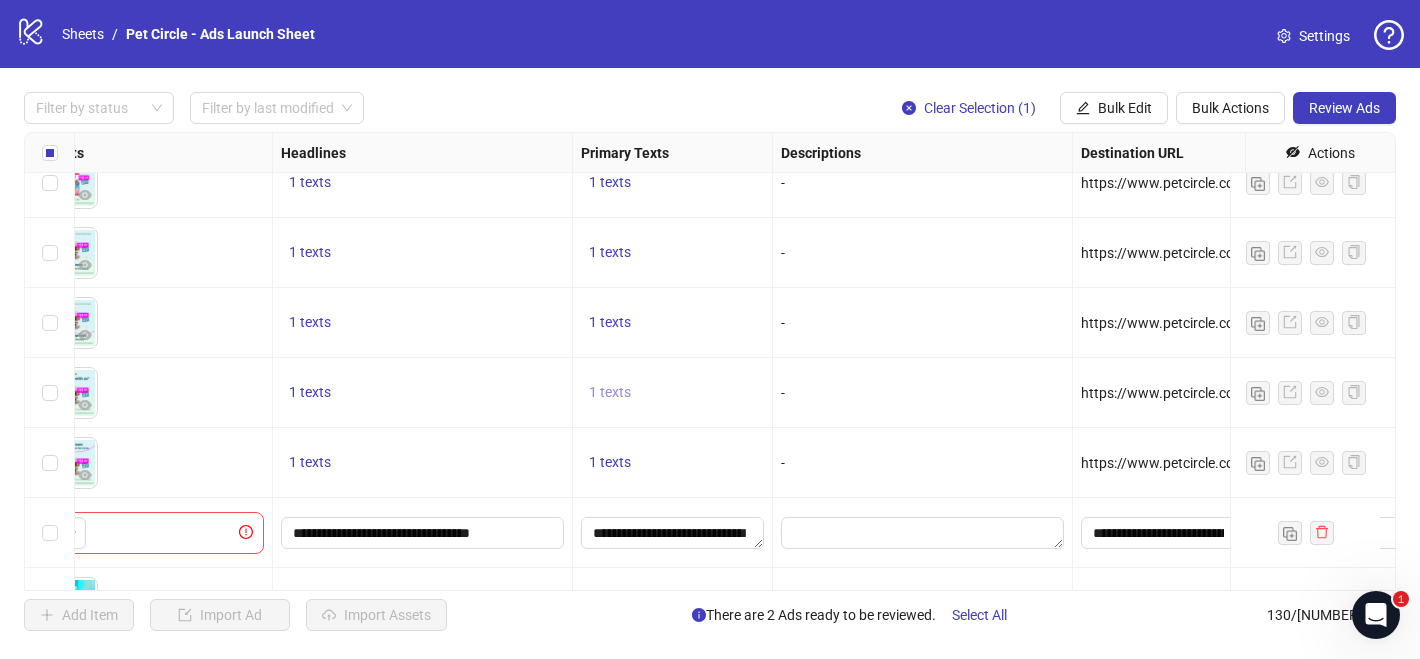 click on "1 texts" at bounding box center (610, 392) 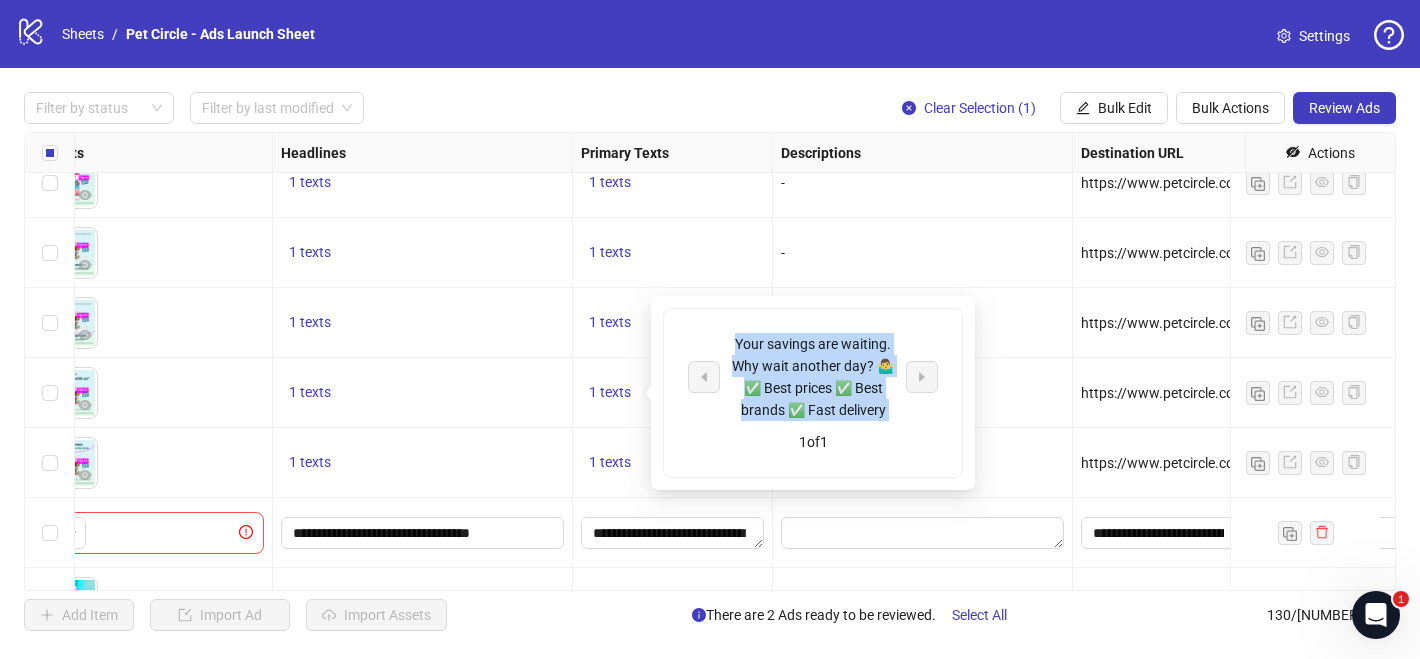 drag, startPoint x: 734, startPoint y: 343, endPoint x: 886, endPoint y: 421, distance: 170.84496 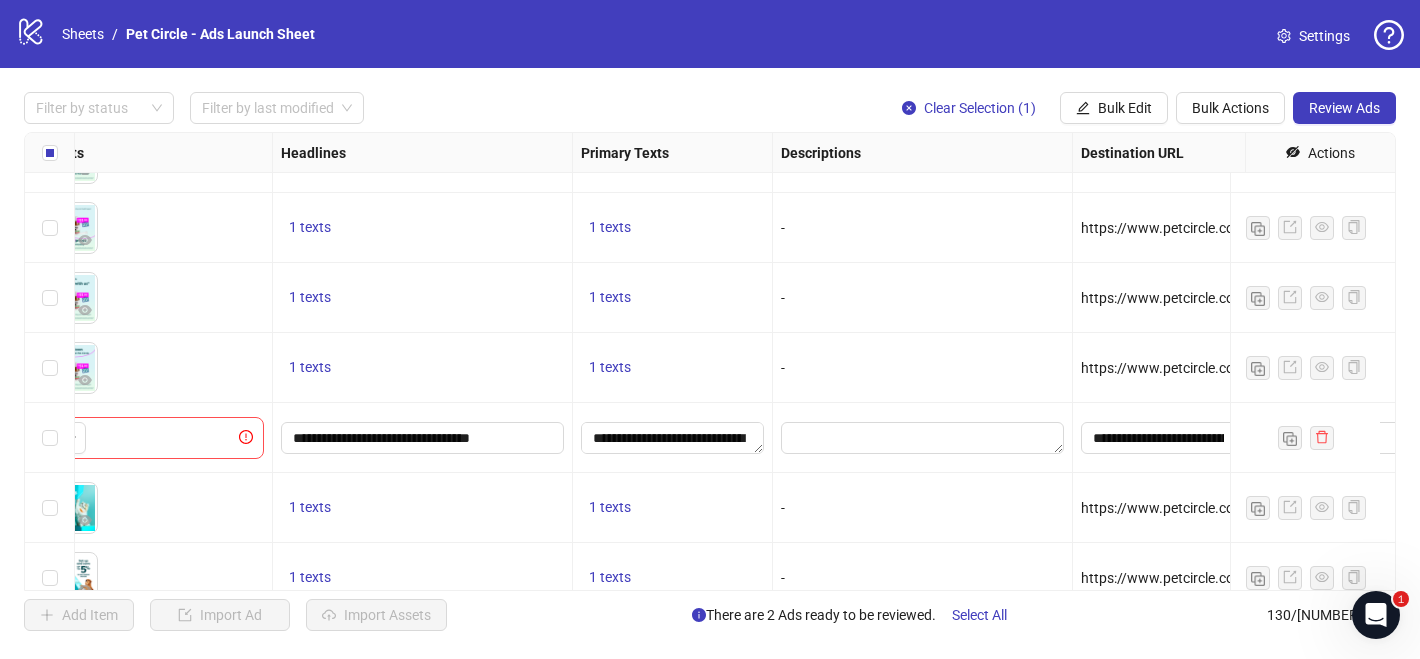 click on "Ad Format Ad Name Campaign & Ad Set Assets Headlines Primary Texts Descriptions Destination URL App Product Page ID Display URL Leadgen Form Product Set ID Call to Action Actions Kong Toy Puppy Small | PB-004 | [PRICE] | Best prices - review in body copy Dogs | Price Beat | Kong Toy Puppy | Toys Prospecting | Dogs | Purchases | Launcher Lab
To pick up a draggable item, press the space bar.
While dragging, use the arrow keys to move the item.
Press space again to drop the item in its new position, or press escape to cancel.
1 texts 1 texts - https://www.petcircle.com.au/product/kong-toy-puppy/dak2010 - 4CYTE Epiitalis Forte Gel | PB-001 | [PRICE] | Best deals - review in body copy Dogs | Price Beat | 4CYTE Epiitalis Forte Gel For Dog Joint Health Support | Health and grooming Prospecting | Dogs | Purchases | Launcher Lab 1 texts 1 texts - https://www.petcircle.com.au/product/4cyte-epiitalis-forte-gel-for-dogs-supports-joint-health/4cytdg02 - Prospecting | Dogs | Purchases | Launcher Lab 1 texts - -" at bounding box center [710, 361] 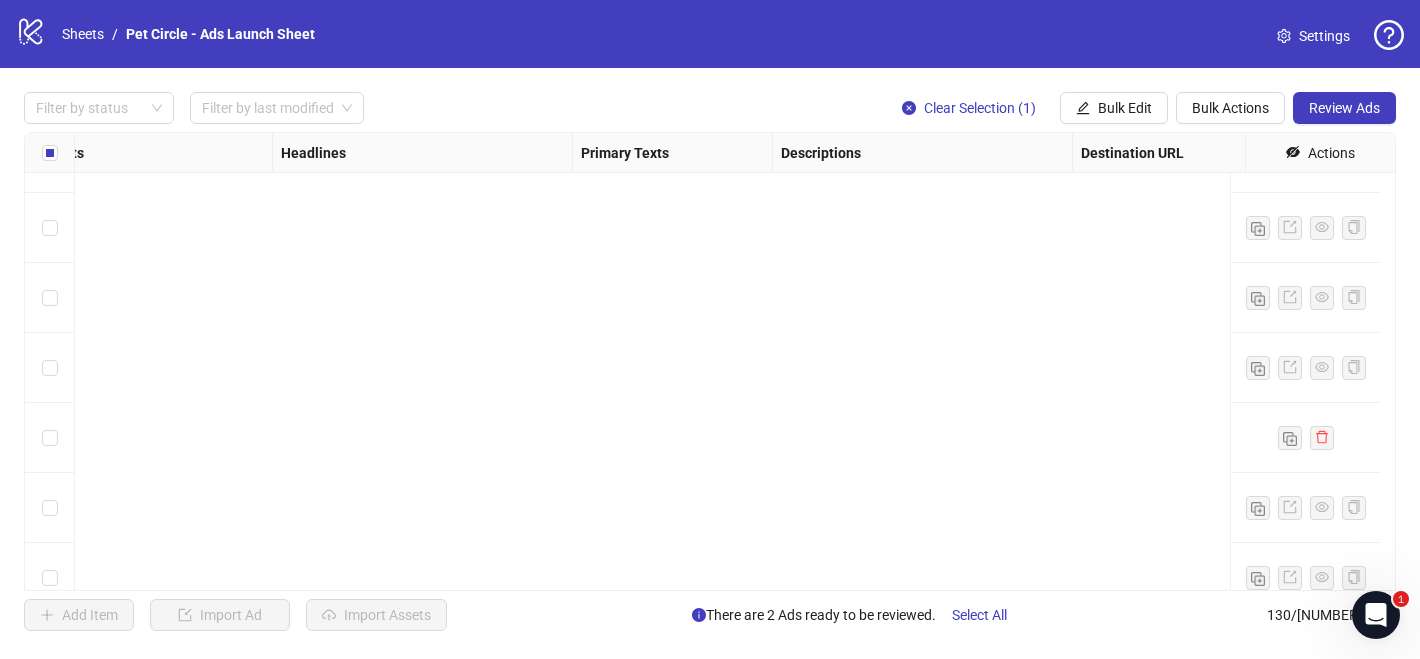 scroll, scrollTop: 8698, scrollLeft: 912, axis: both 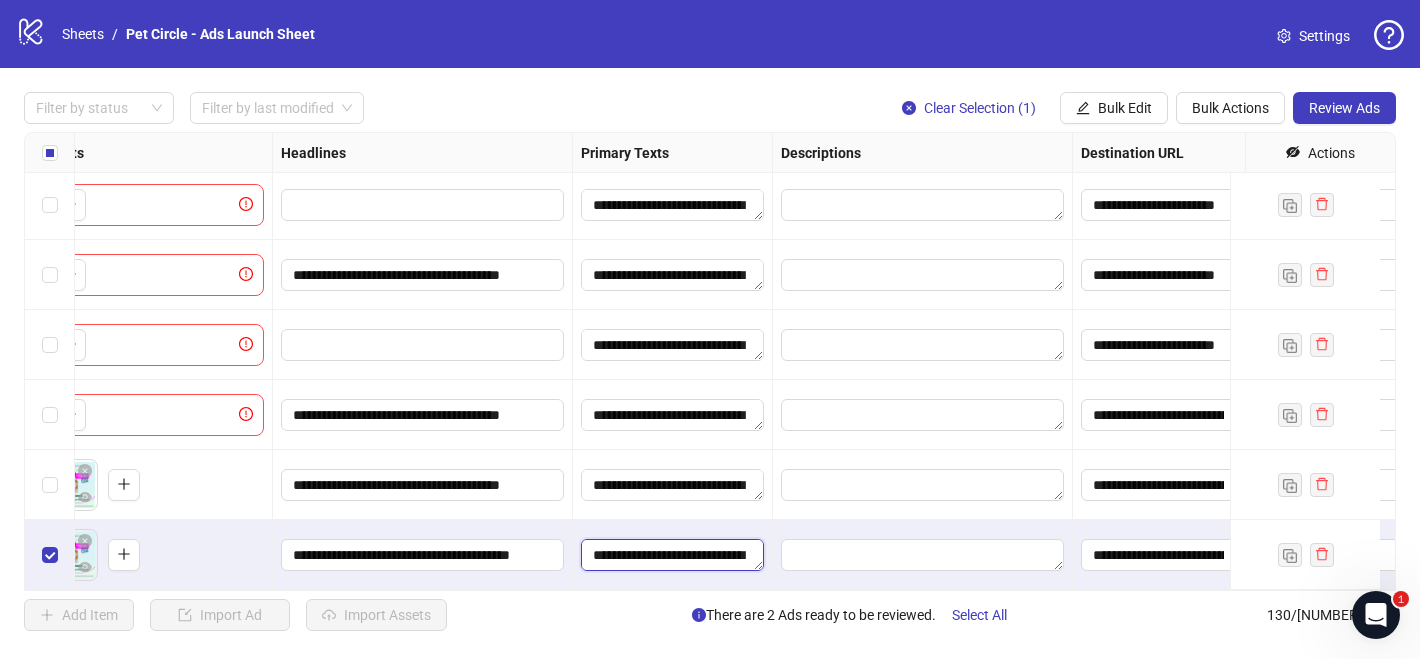 click on "**********" at bounding box center (672, 555) 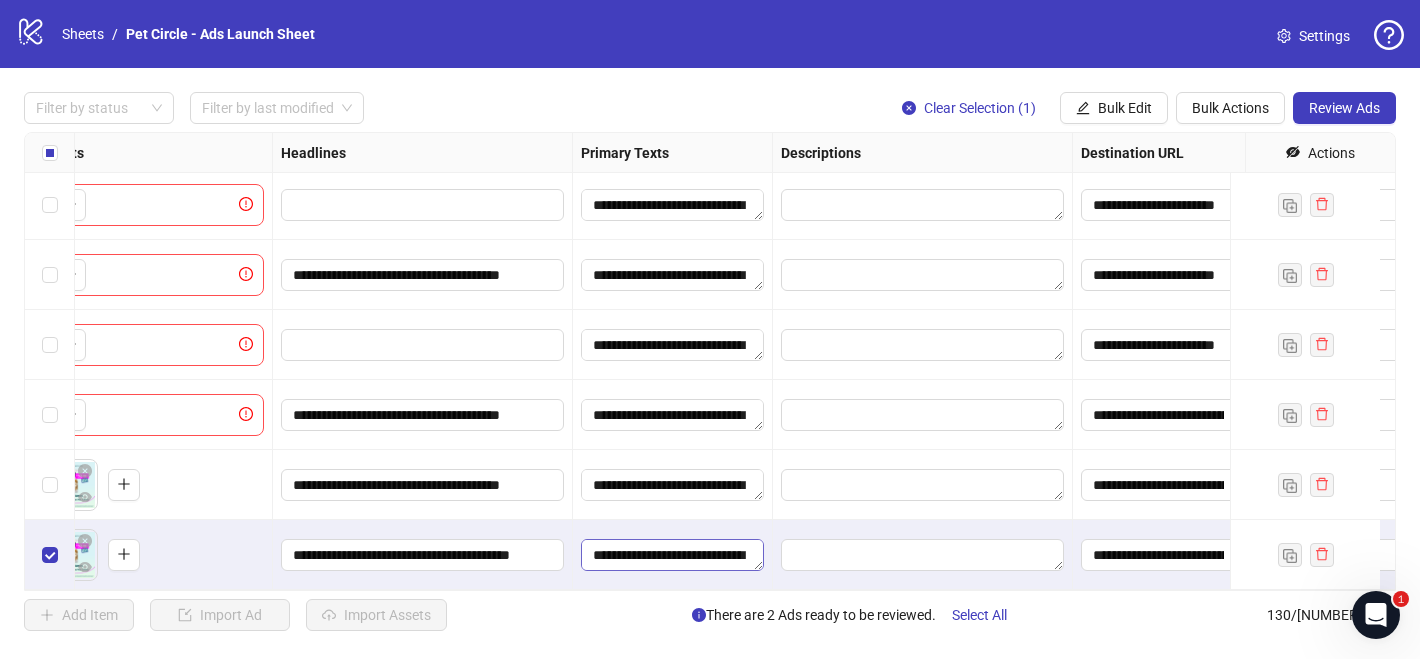 click on "**********" at bounding box center (672, 555) 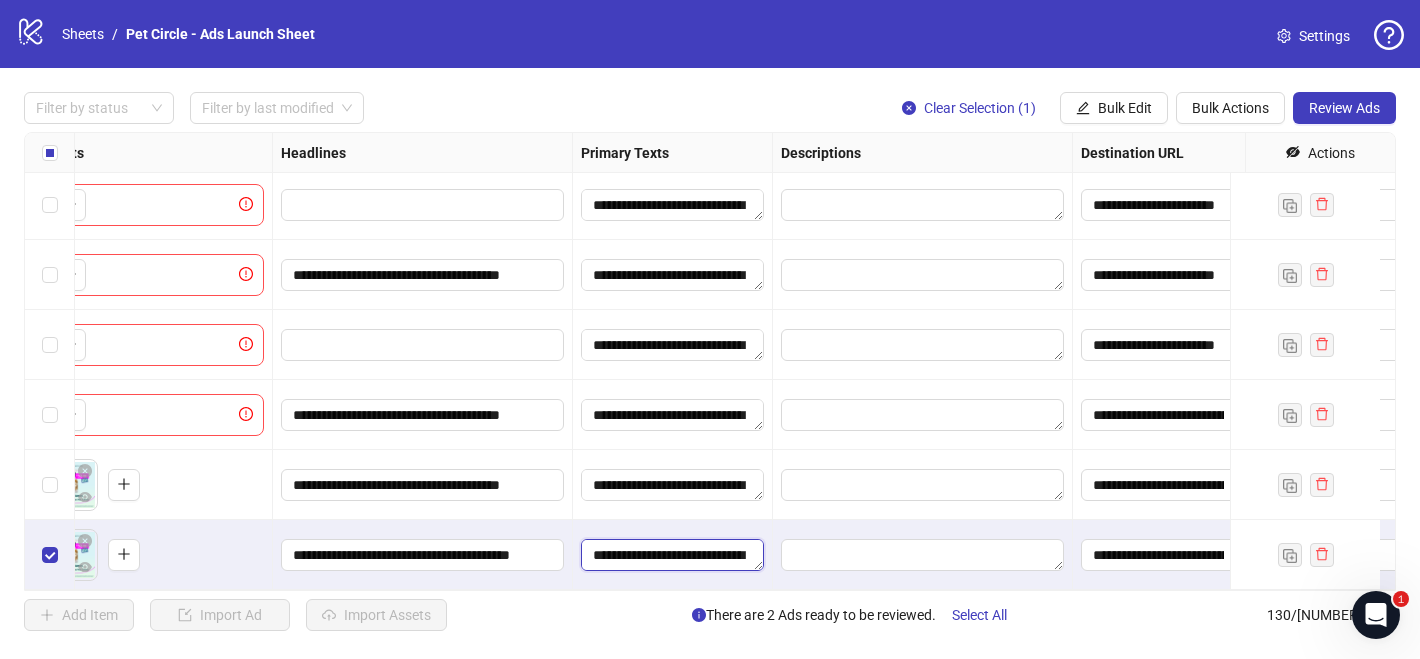 click on "**********" at bounding box center (672, 555) 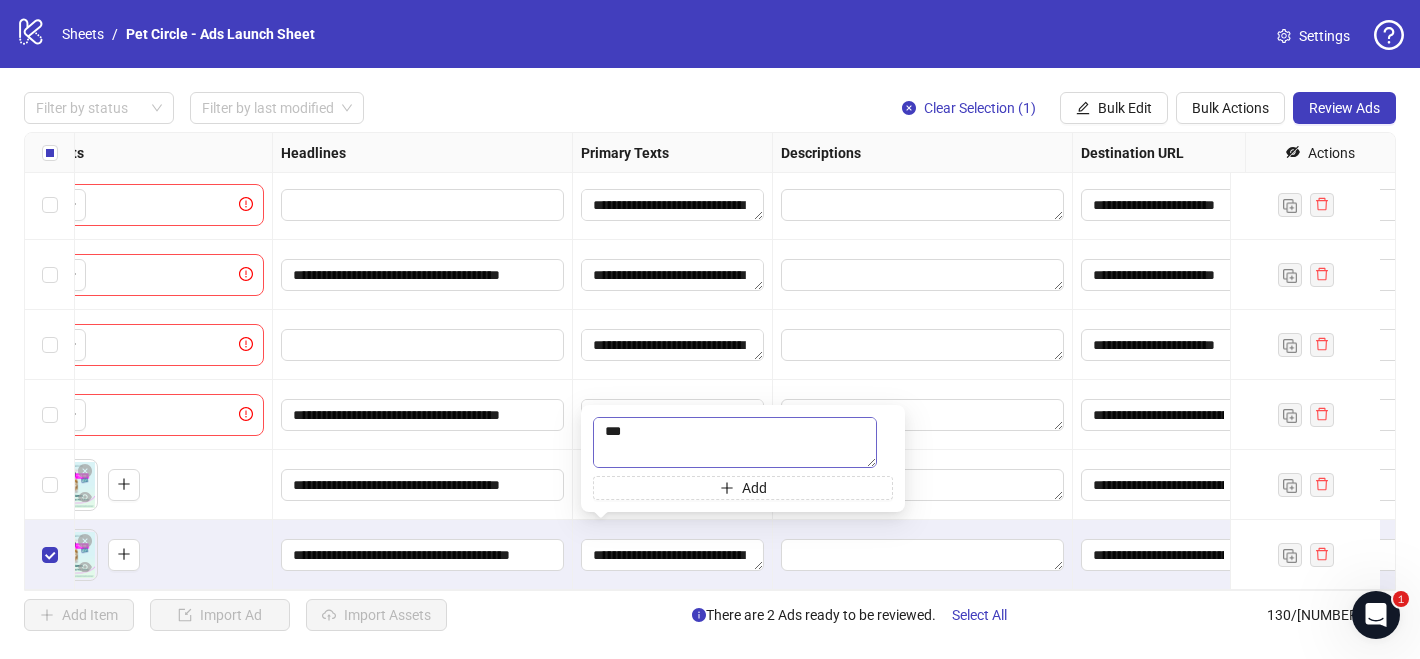scroll, scrollTop: 0, scrollLeft: 0, axis: both 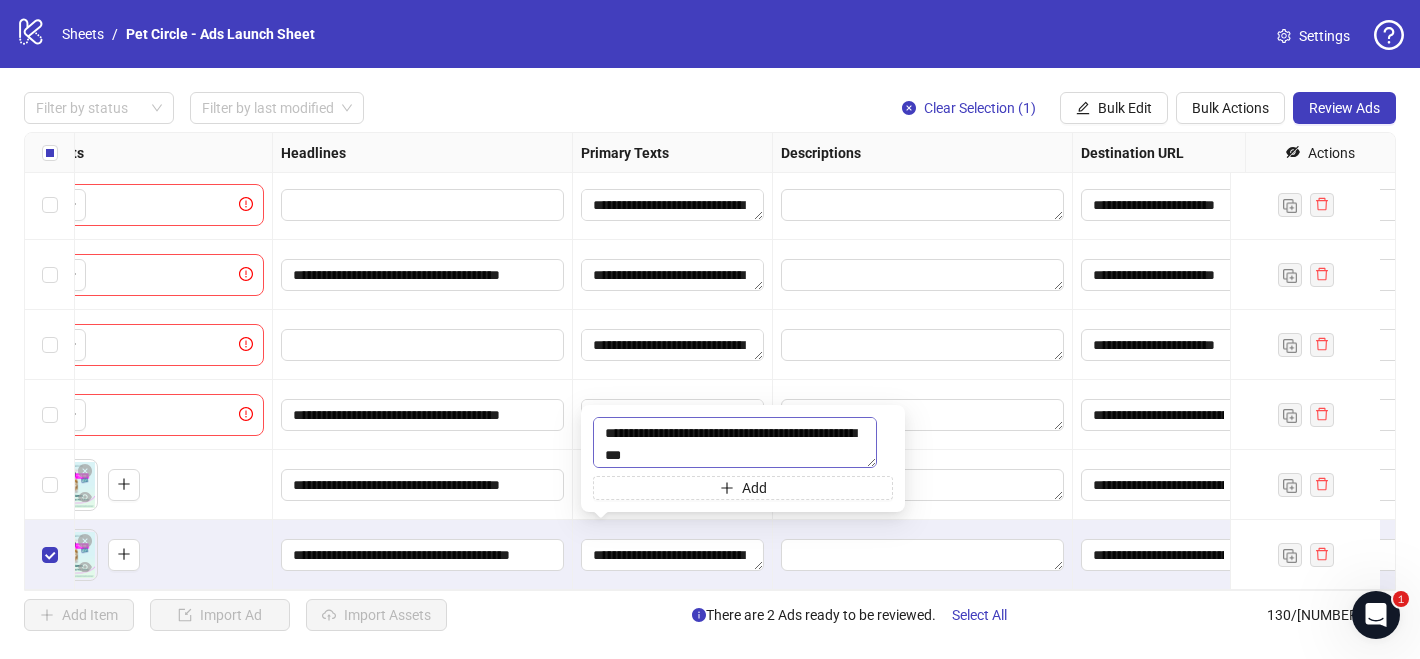click on "**********" at bounding box center [735, 442] 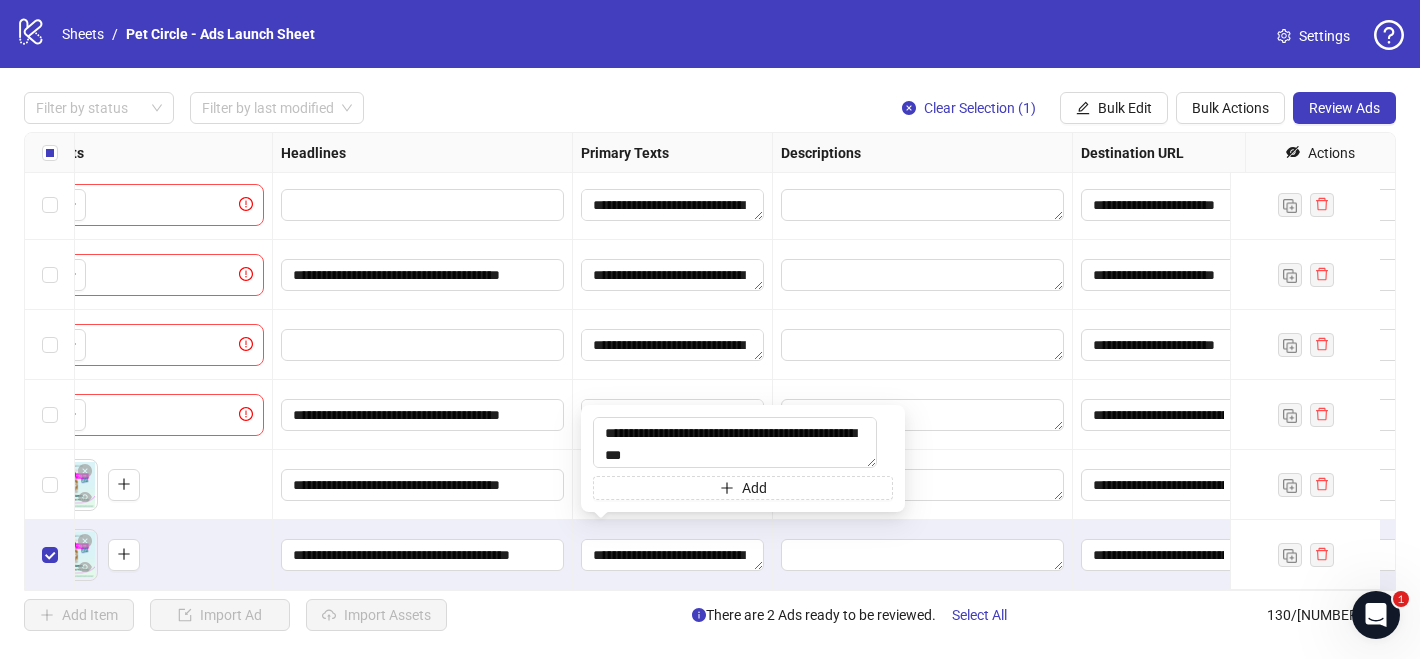 click on "**********" at bounding box center (673, 555) 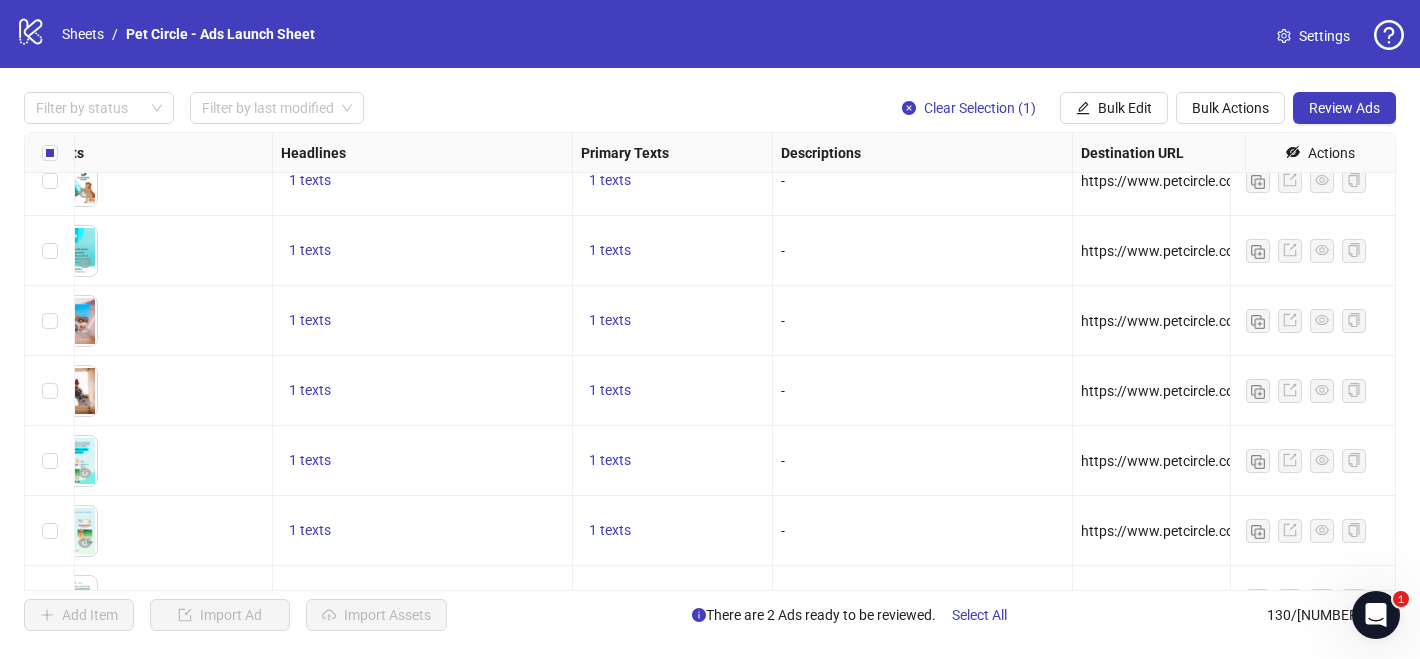 scroll, scrollTop: 8060, scrollLeft: 912, axis: both 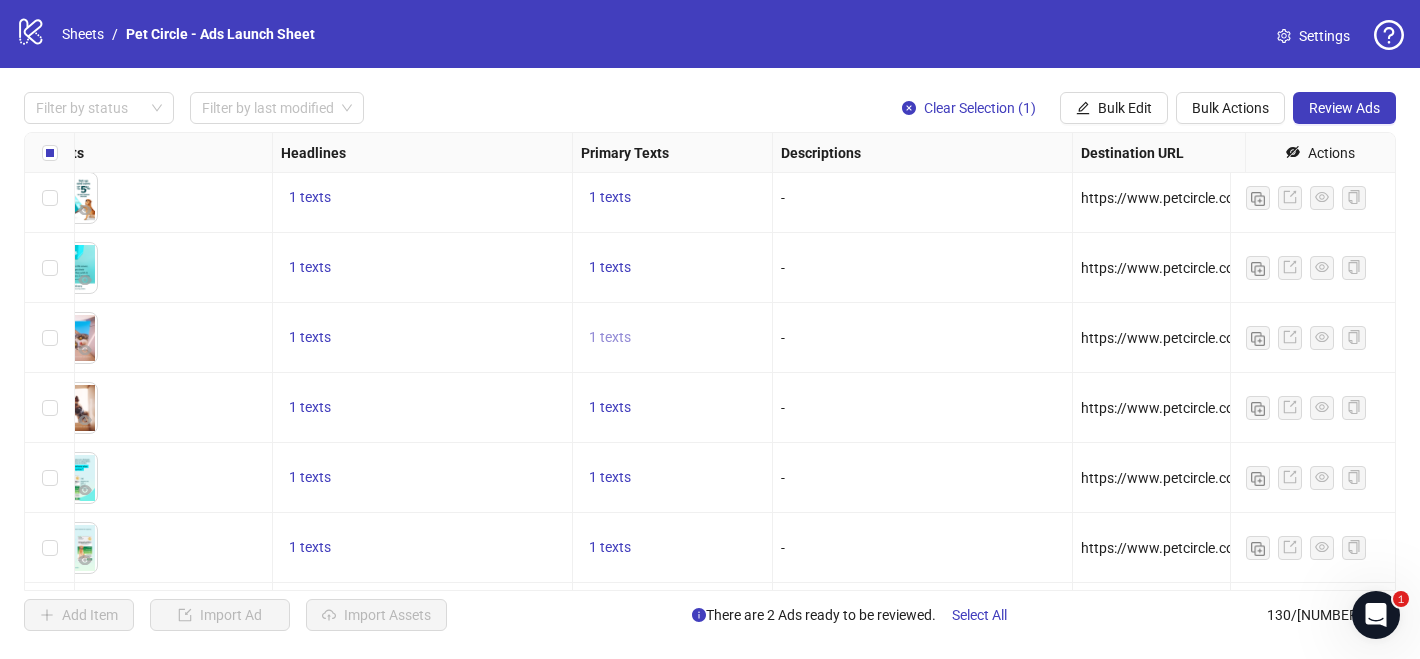 click on "1 texts" at bounding box center [610, 337] 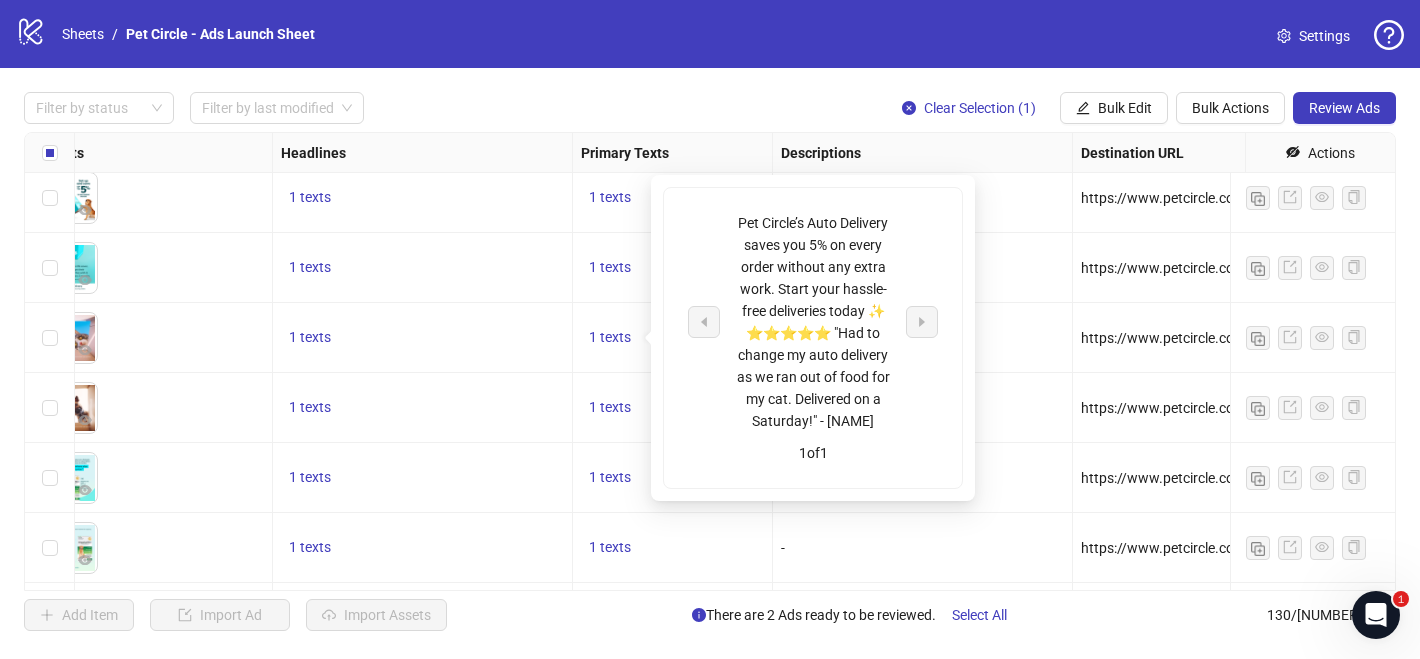 click on "1 texts" at bounding box center (673, 268) 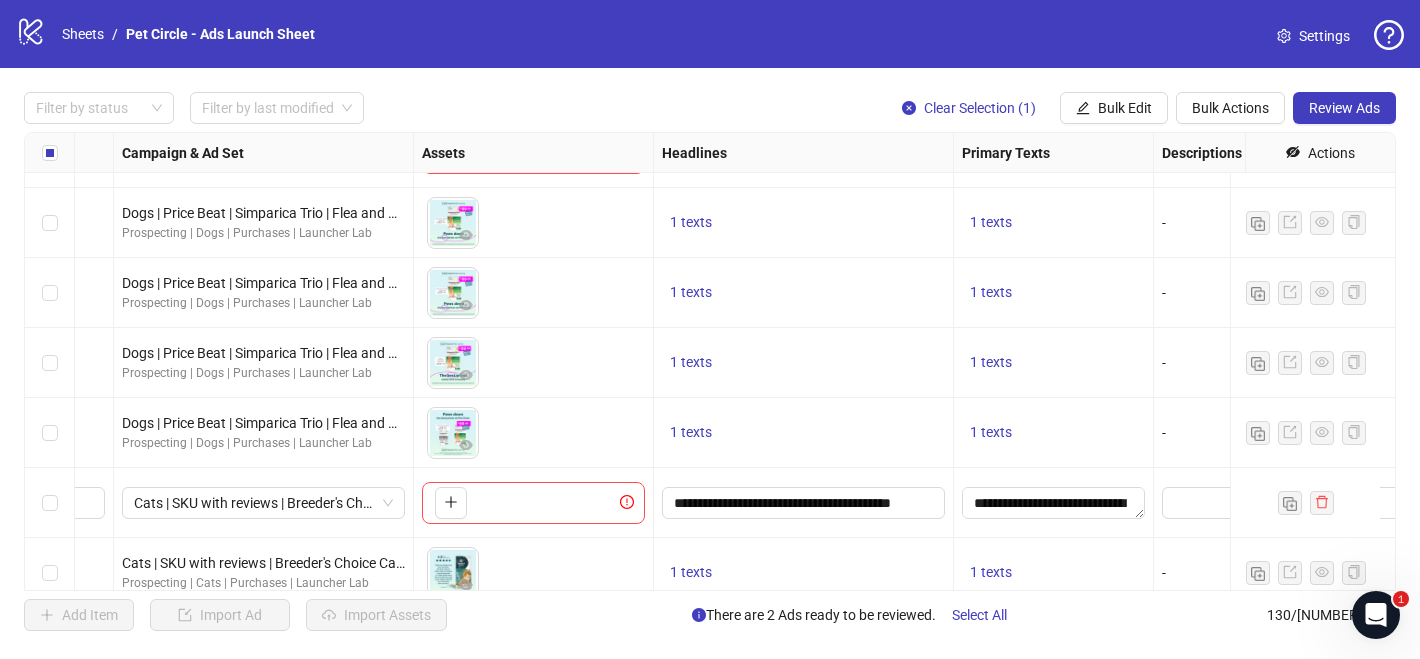 scroll, scrollTop: 0, scrollLeft: 531, axis: horizontal 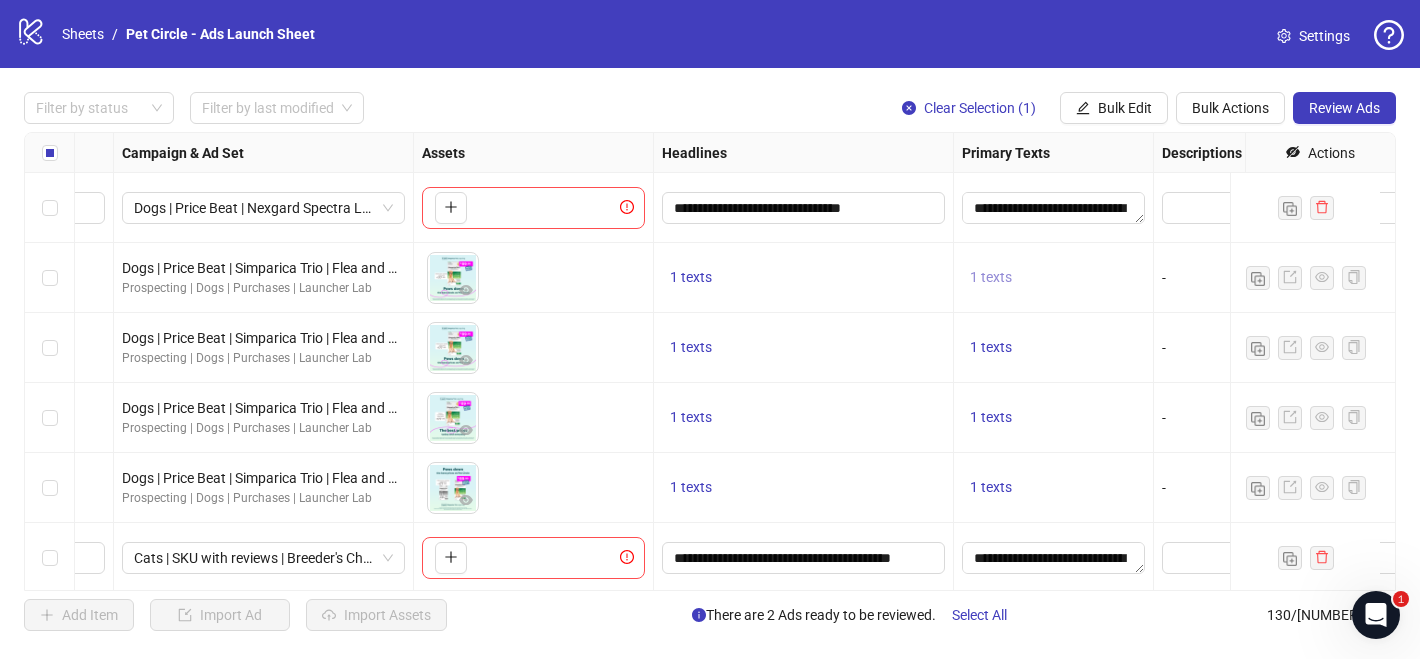 click on "1 texts" at bounding box center (991, 277) 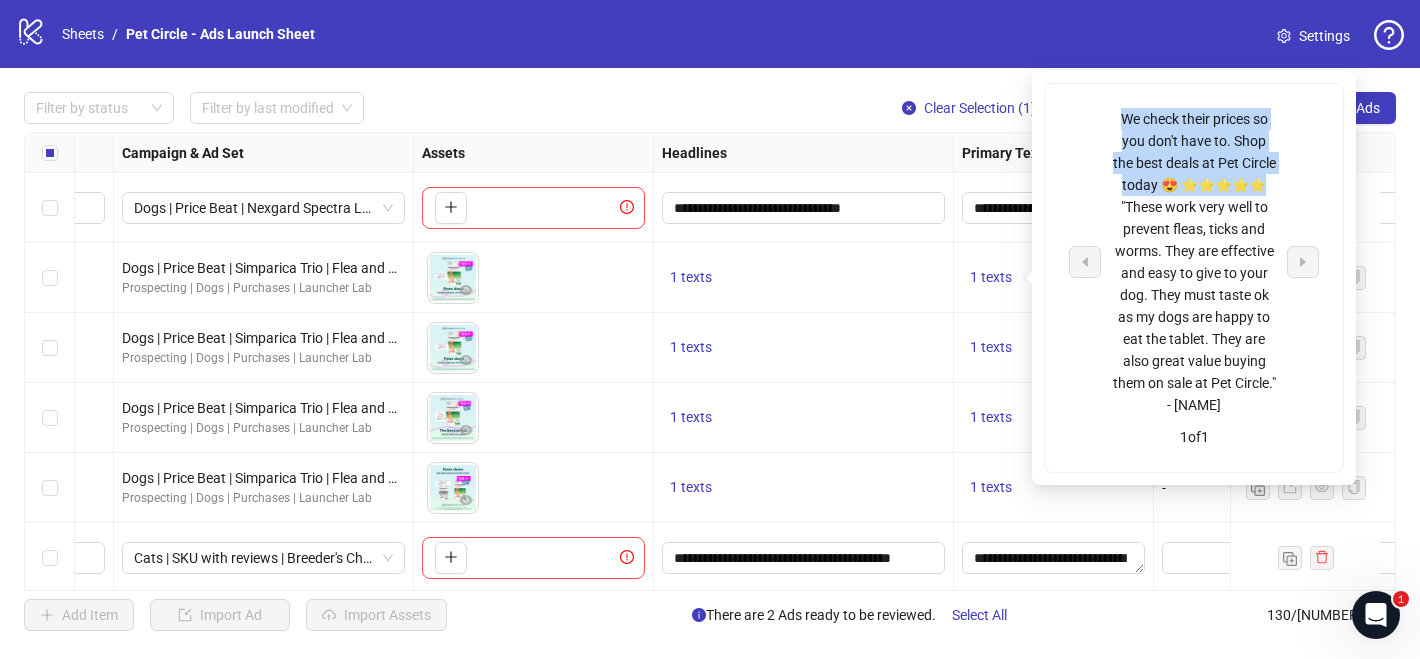 drag, startPoint x: 1122, startPoint y: 115, endPoint x: 1262, endPoint y: 180, distance: 154.35349 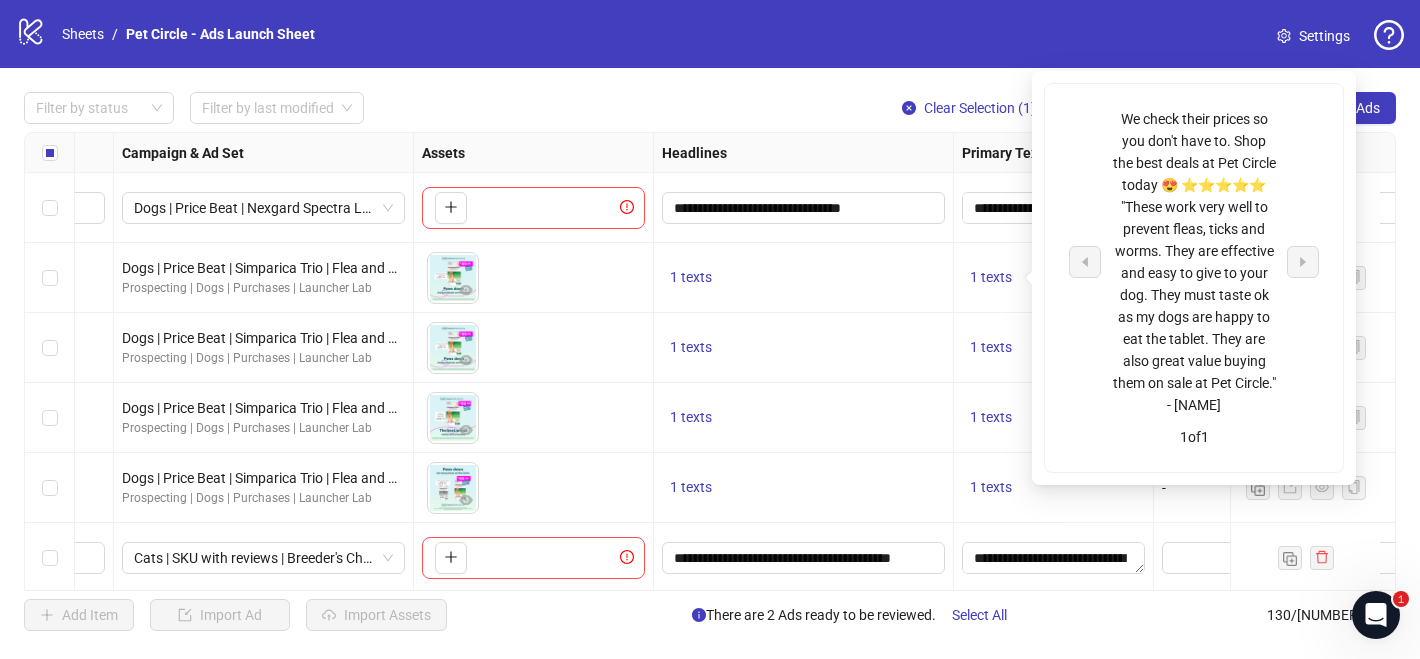 click on "1 texts" at bounding box center [804, 488] 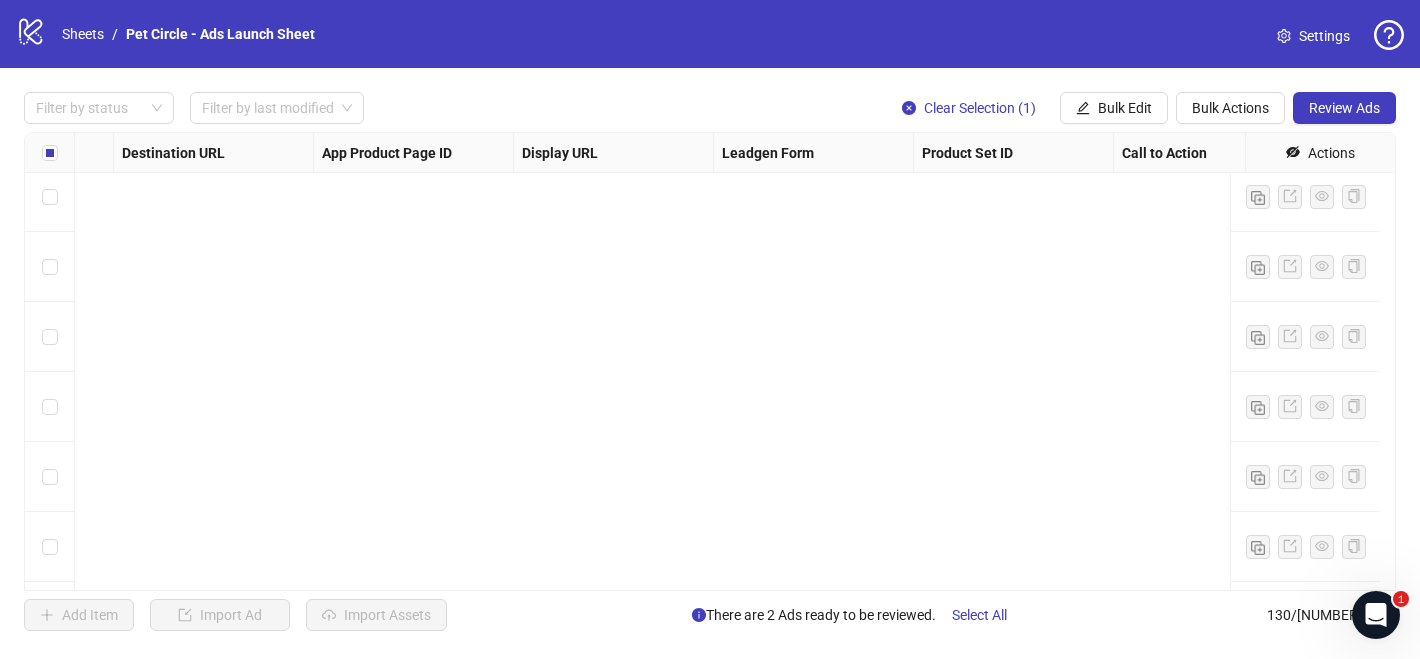 scroll, scrollTop: 8698, scrollLeft: 1871, axis: both 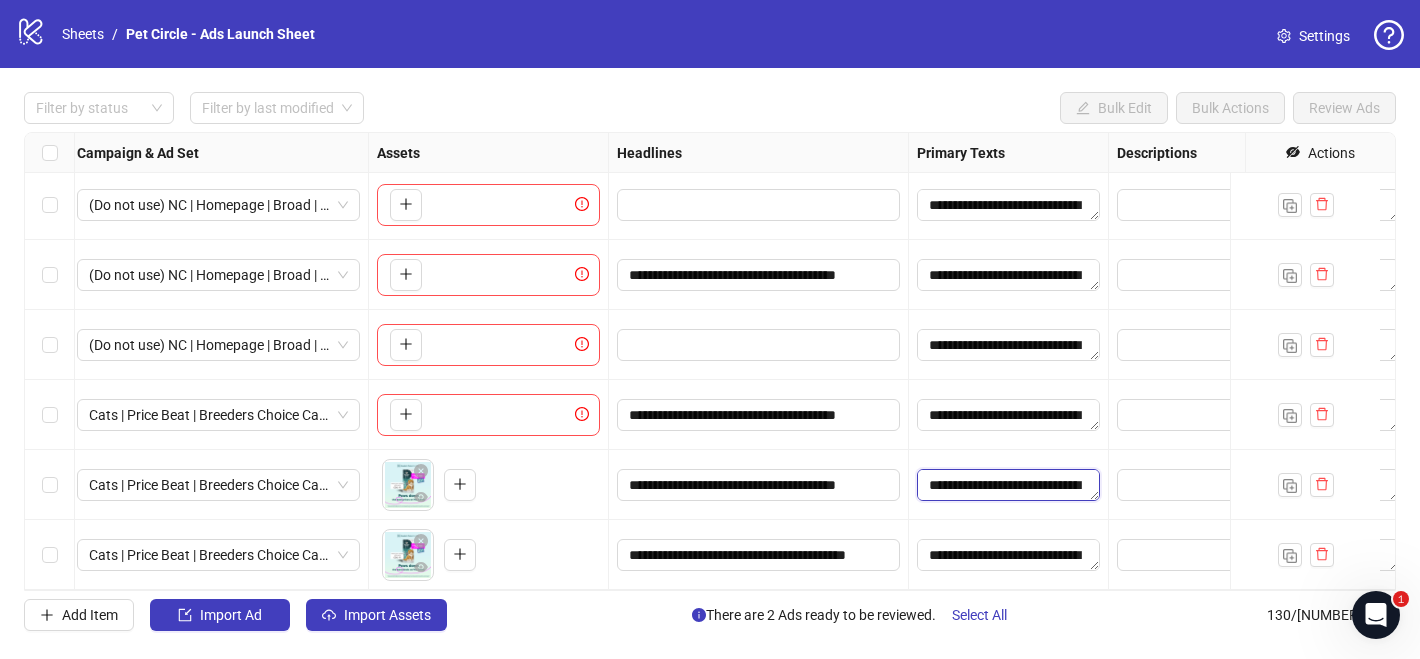 click on "**********" at bounding box center [1008, 485] 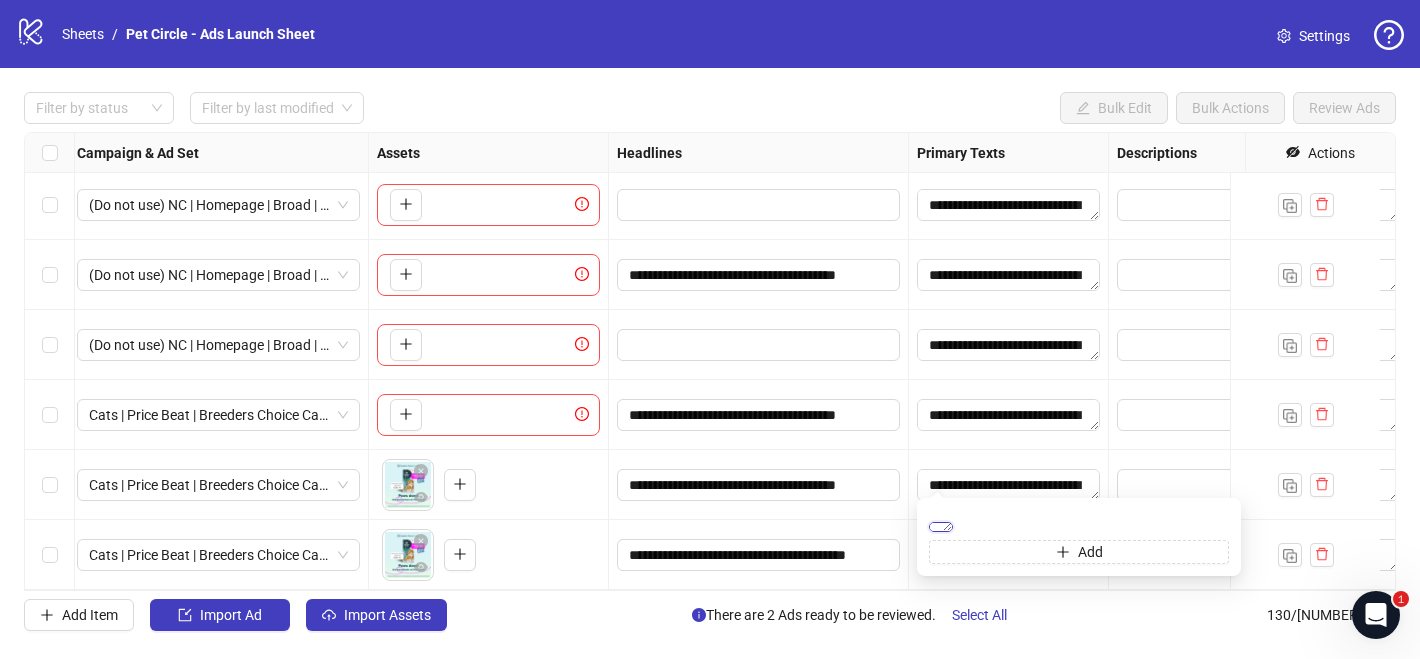 scroll, scrollTop: 0, scrollLeft: 0, axis: both 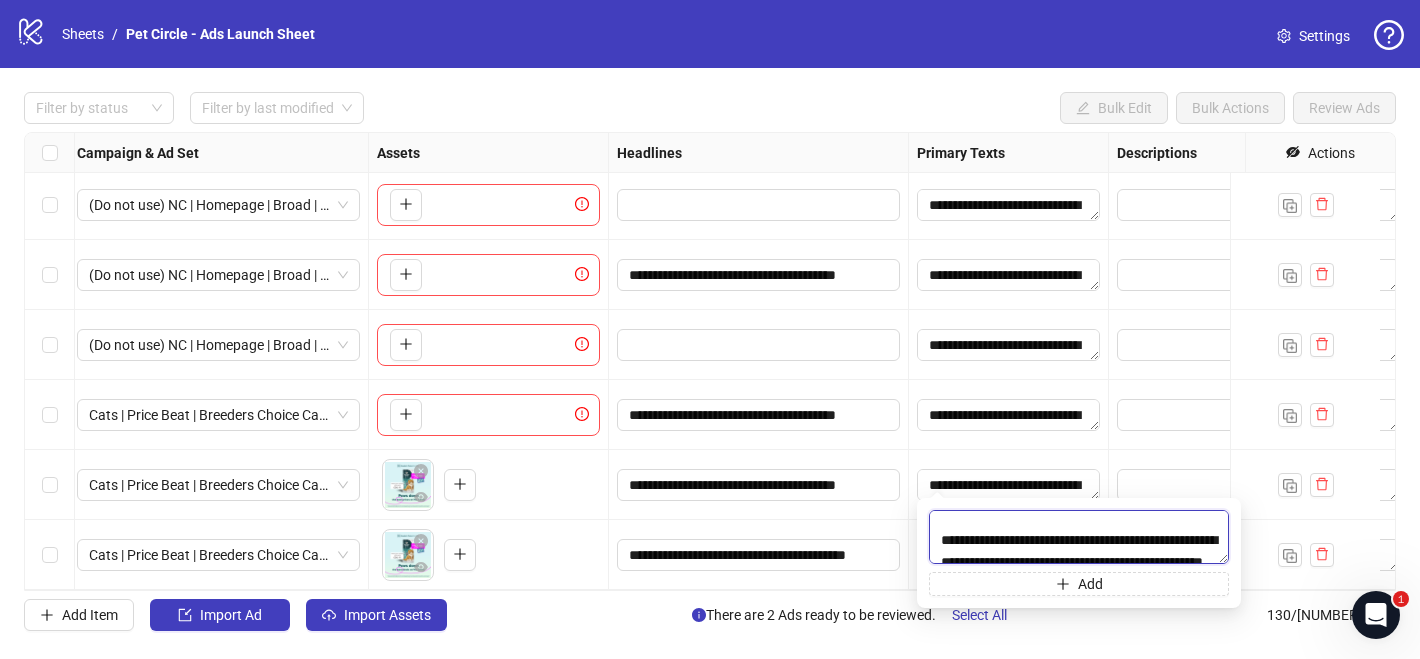 drag, startPoint x: 1042, startPoint y: 524, endPoint x: 960, endPoint y: 521, distance: 82.05486 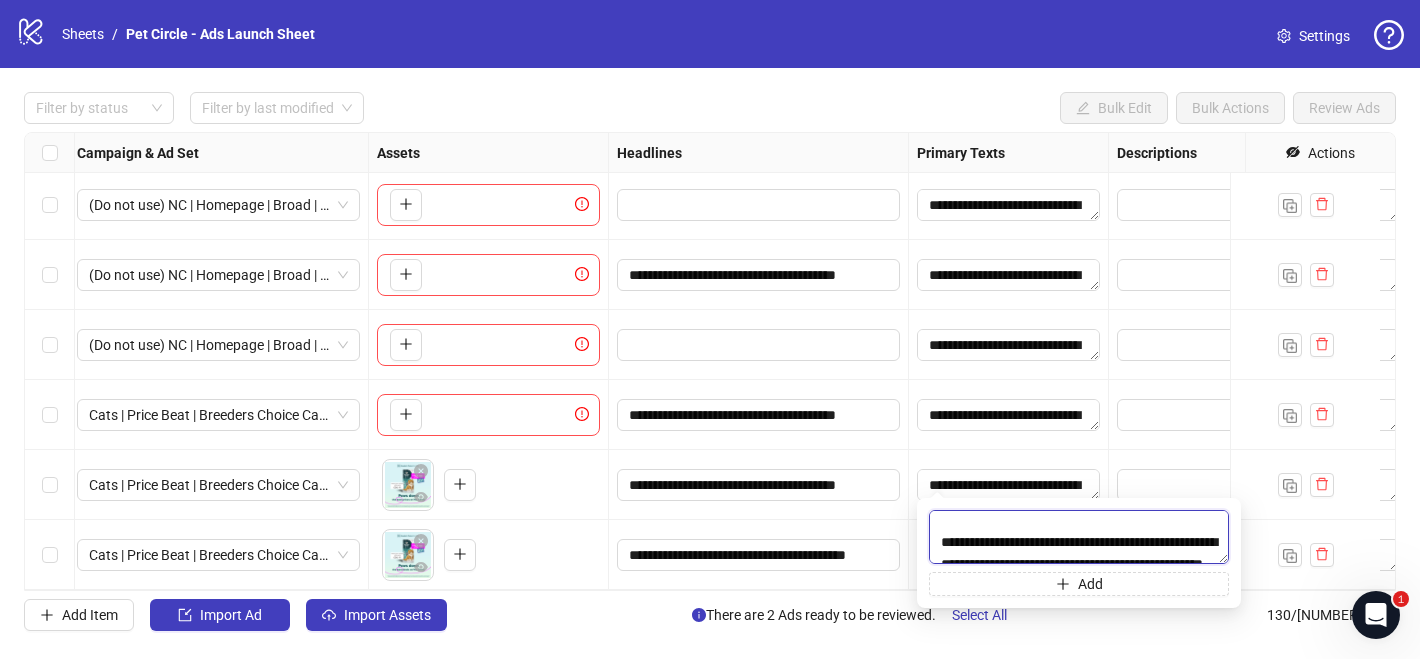 type on "**********" 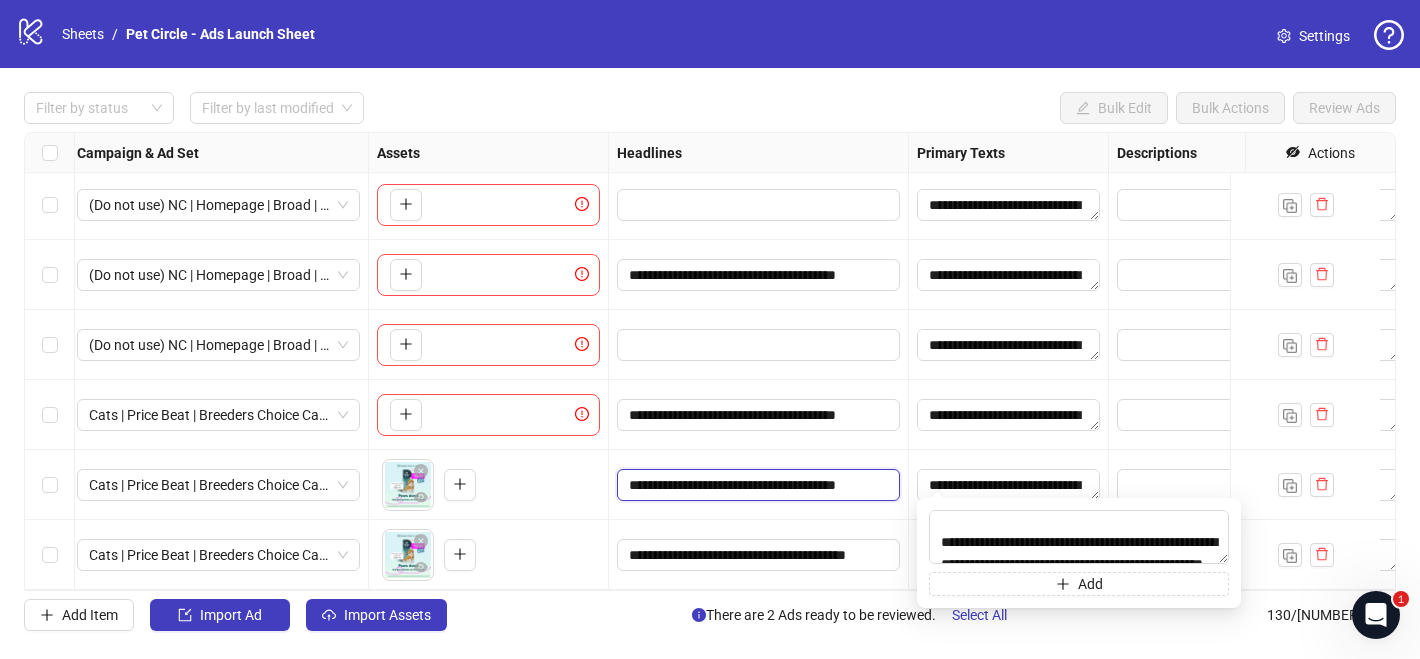 click on "**********" at bounding box center [756, 485] 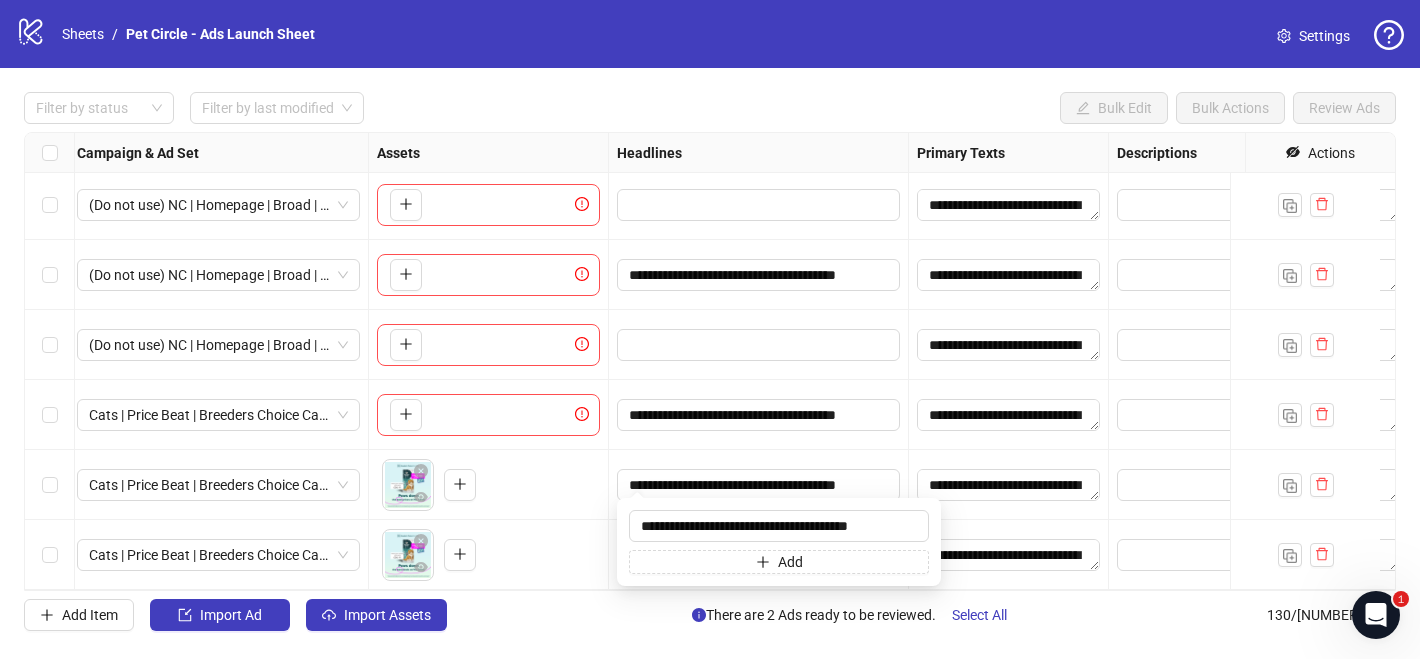 click on "**********" at bounding box center [759, 485] 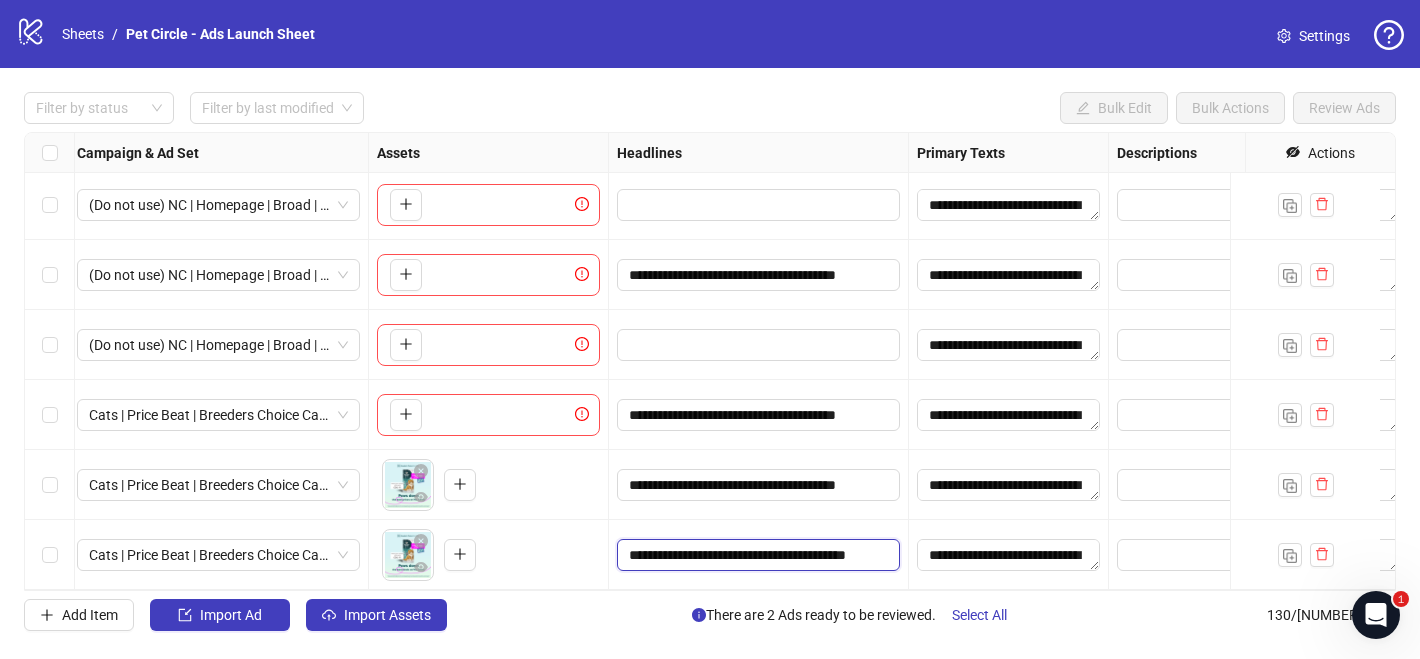 click on "**********" at bounding box center (756, 555) 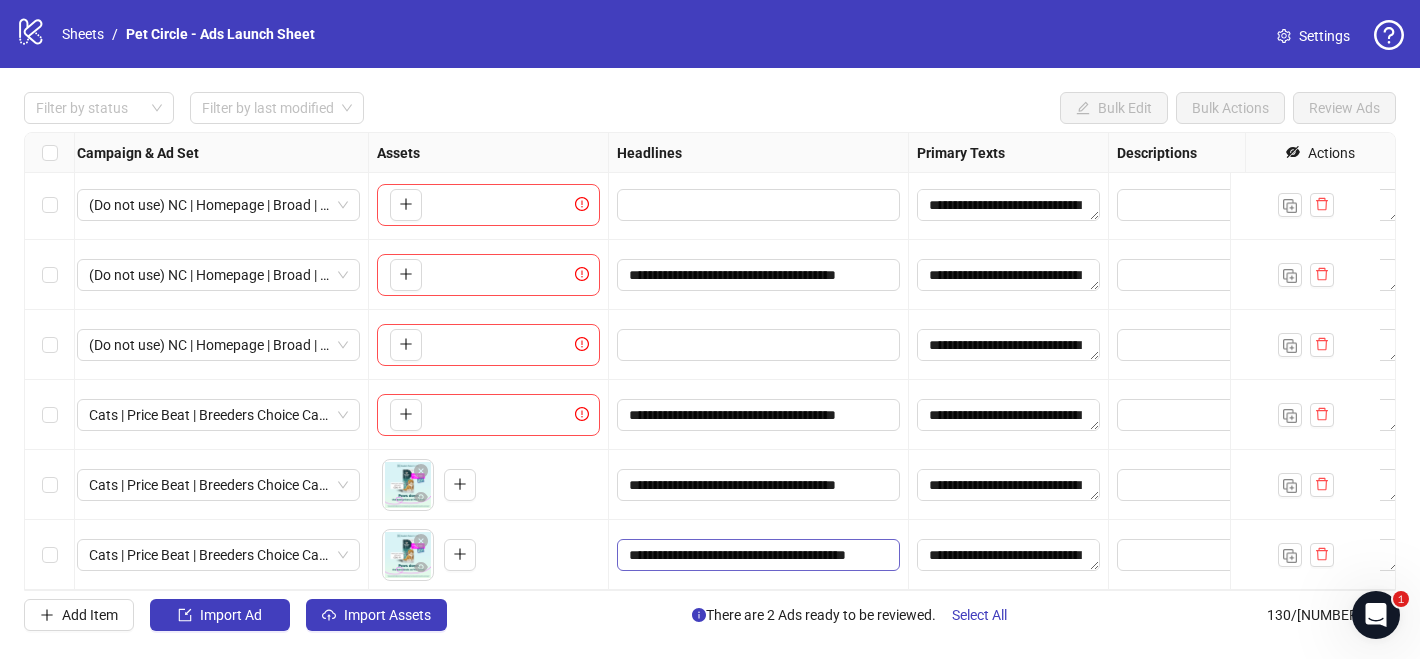 click on "**********" at bounding box center [756, 555] 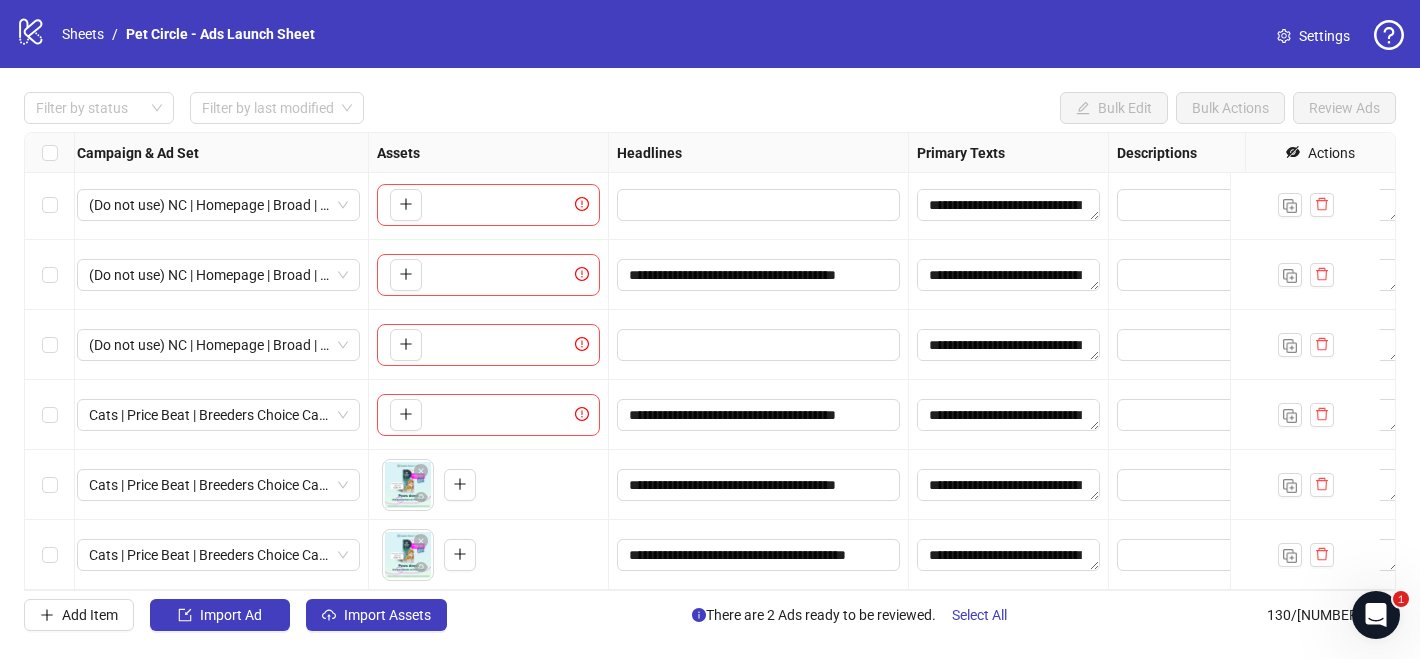 click on "**********" at bounding box center [759, 485] 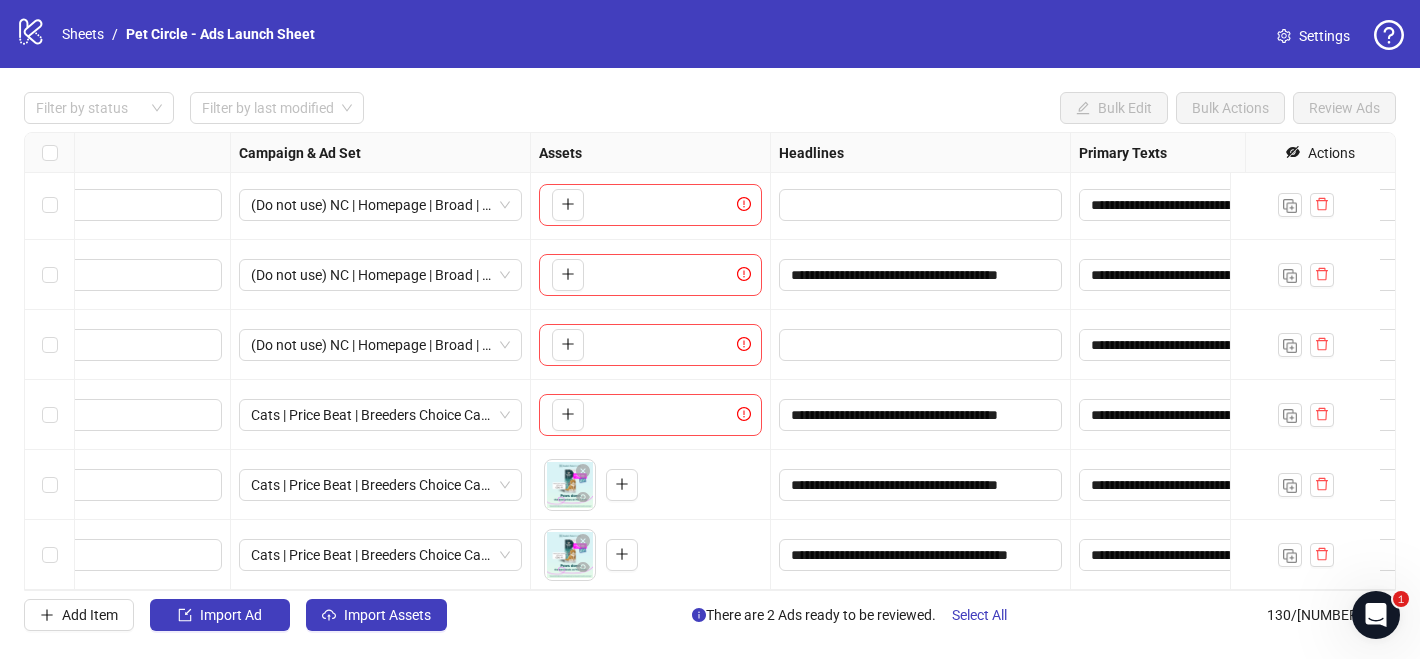 scroll, scrollTop: 8698, scrollLeft: 411, axis: both 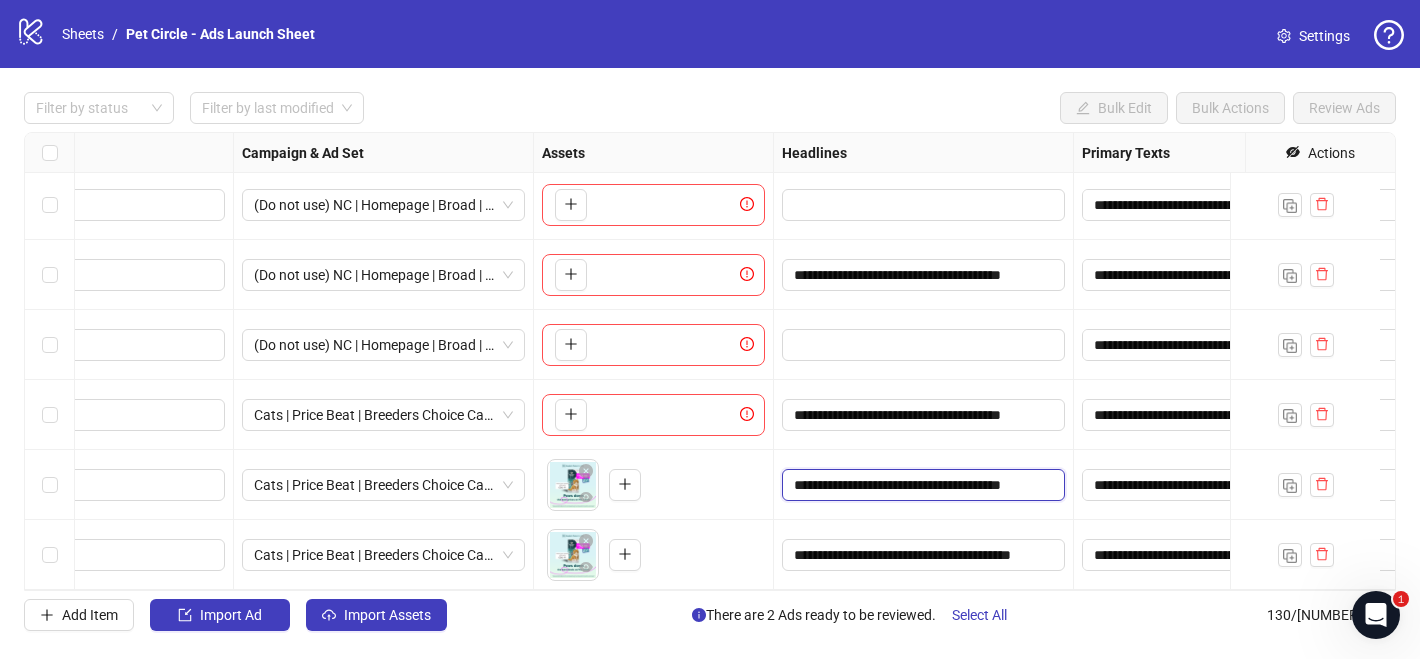 click on "**********" at bounding box center [921, 485] 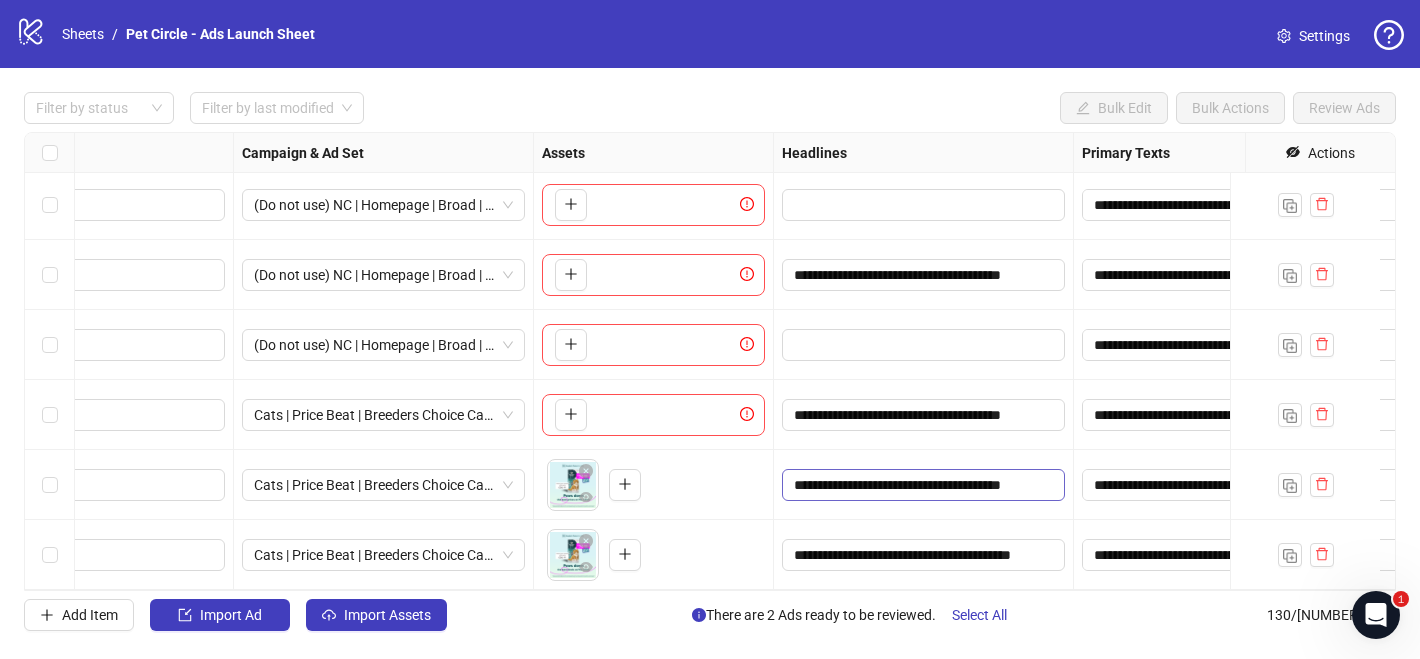 click on "**********" at bounding box center [923, 485] 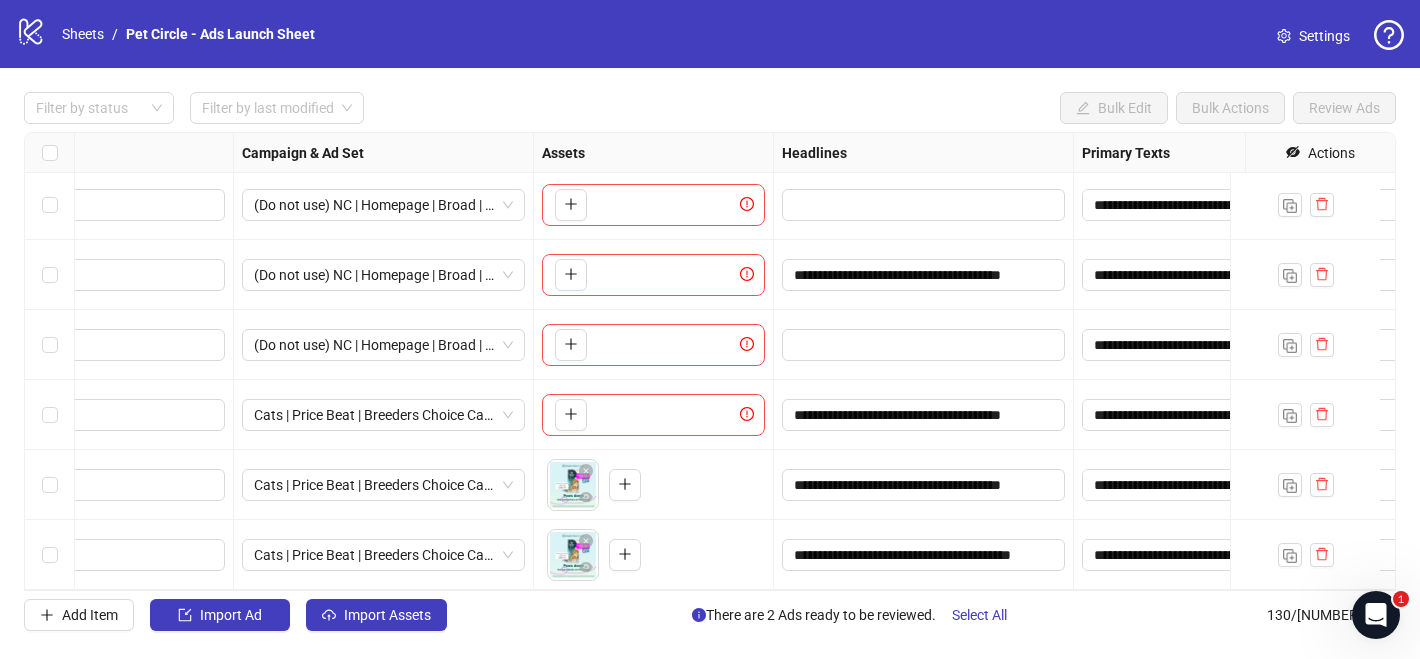 click on "**********" at bounding box center [924, 415] 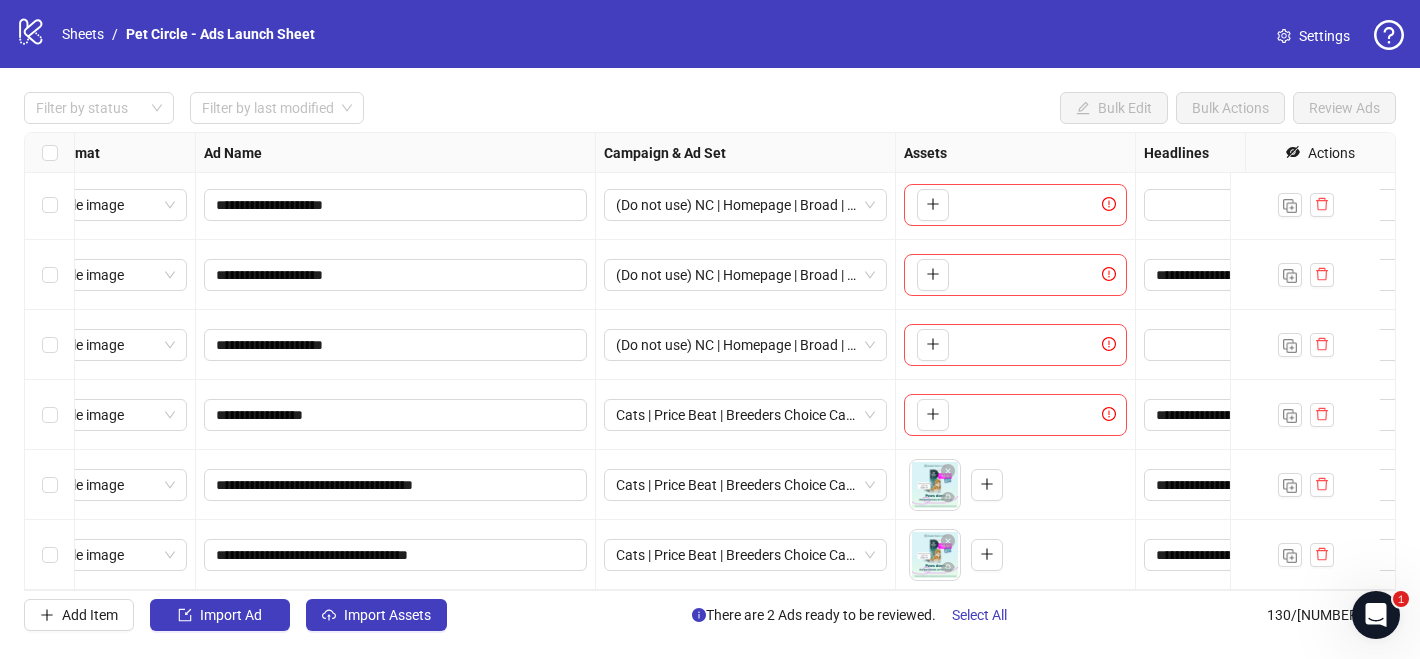 scroll, scrollTop: 8698, scrollLeft: 0, axis: vertical 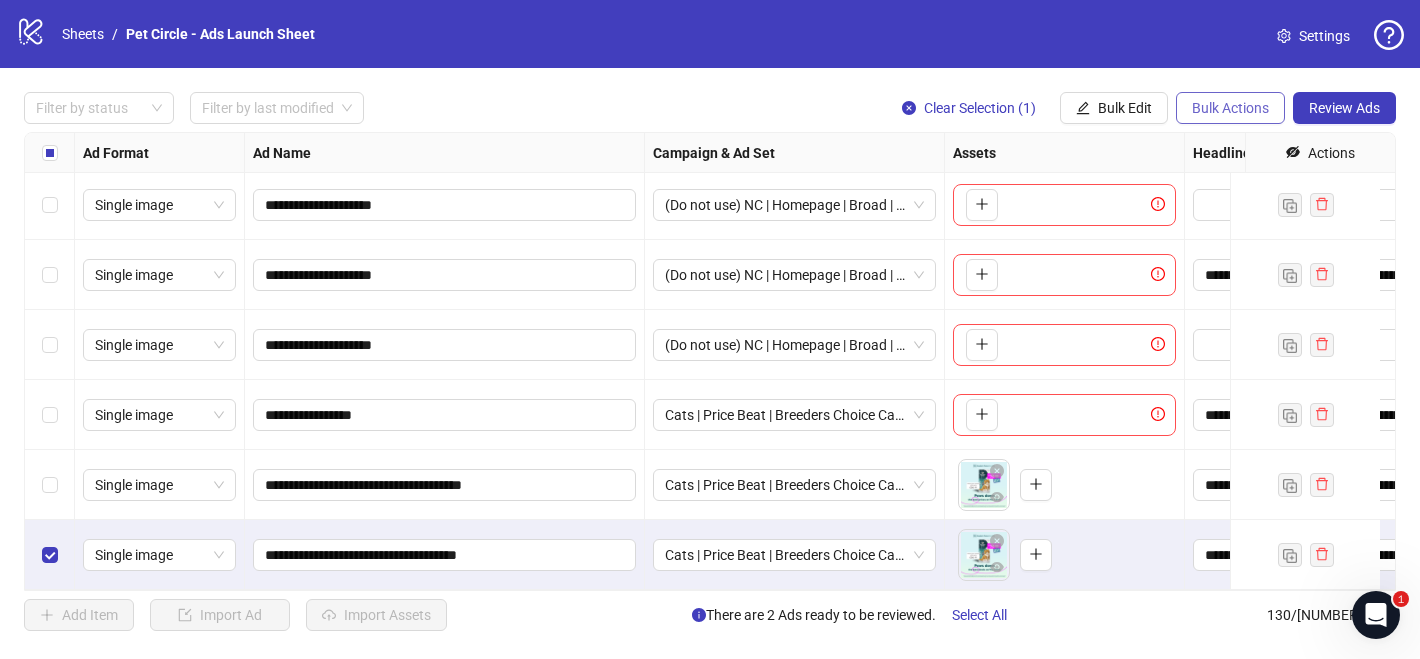 click on "Bulk Actions" at bounding box center [1230, 108] 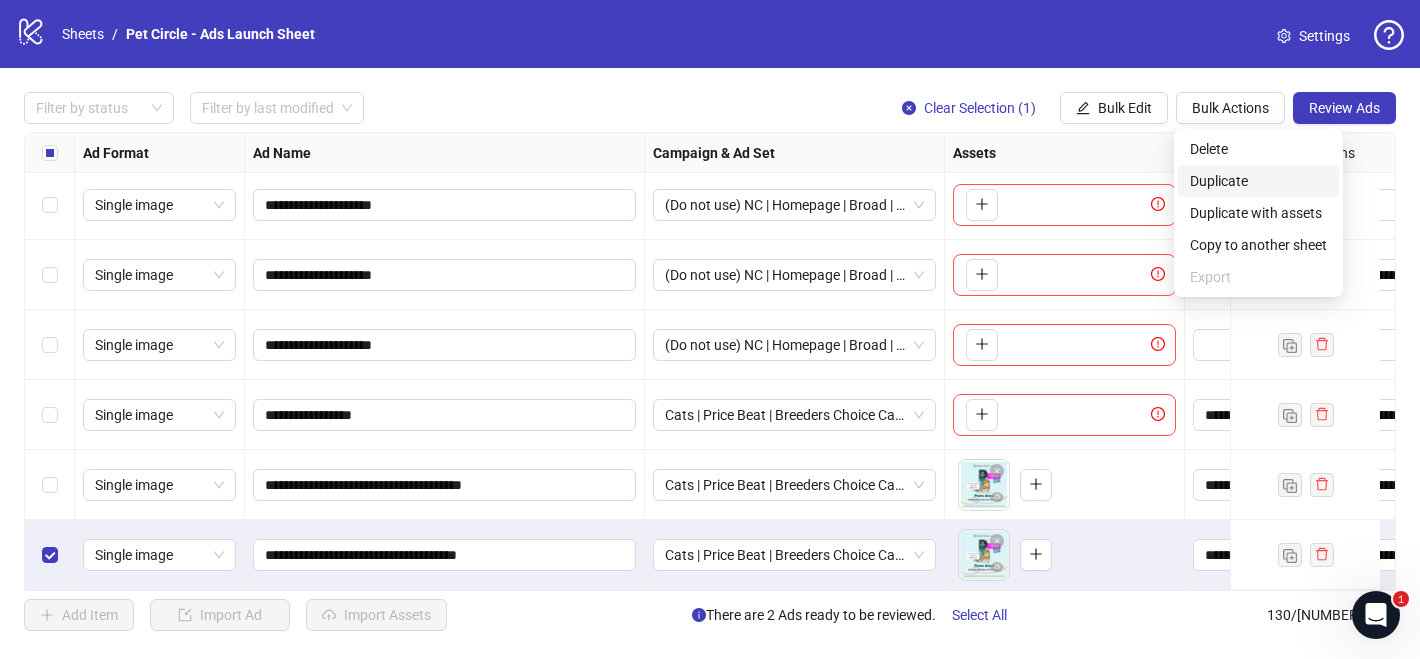 click on "Duplicate" at bounding box center [1258, 181] 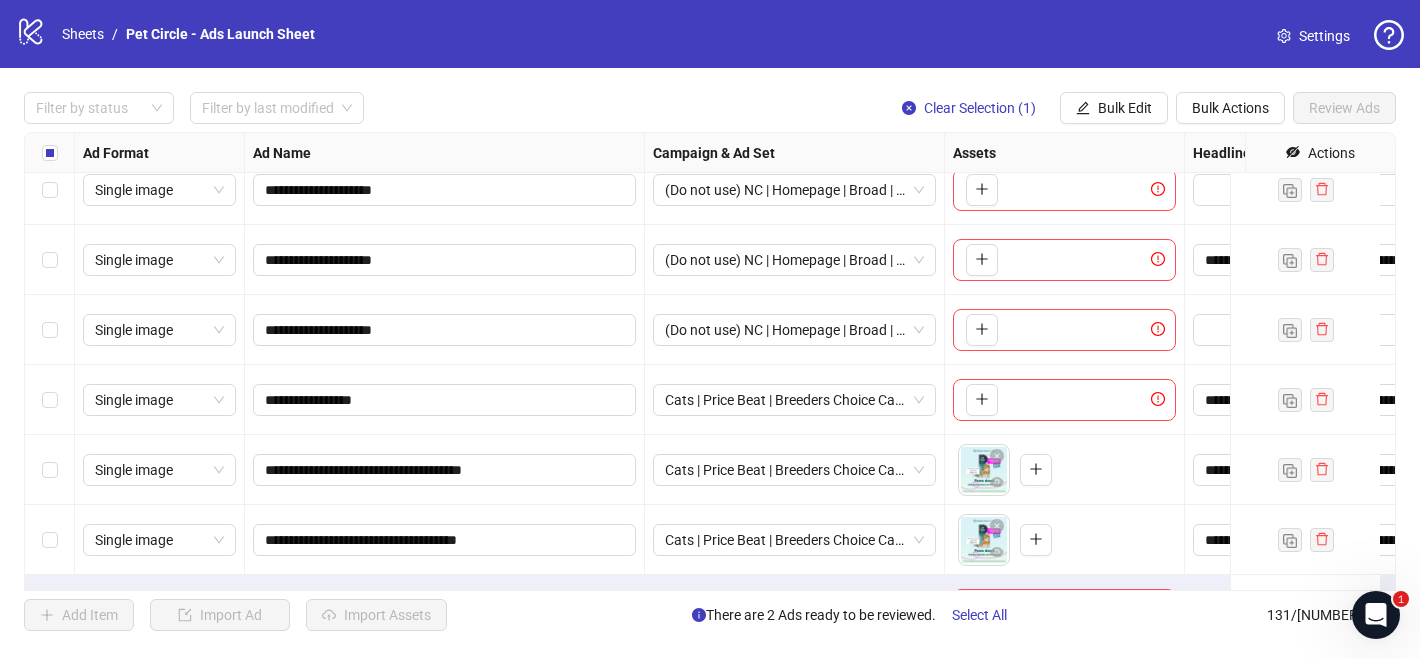 scroll, scrollTop: 8768, scrollLeft: 0, axis: vertical 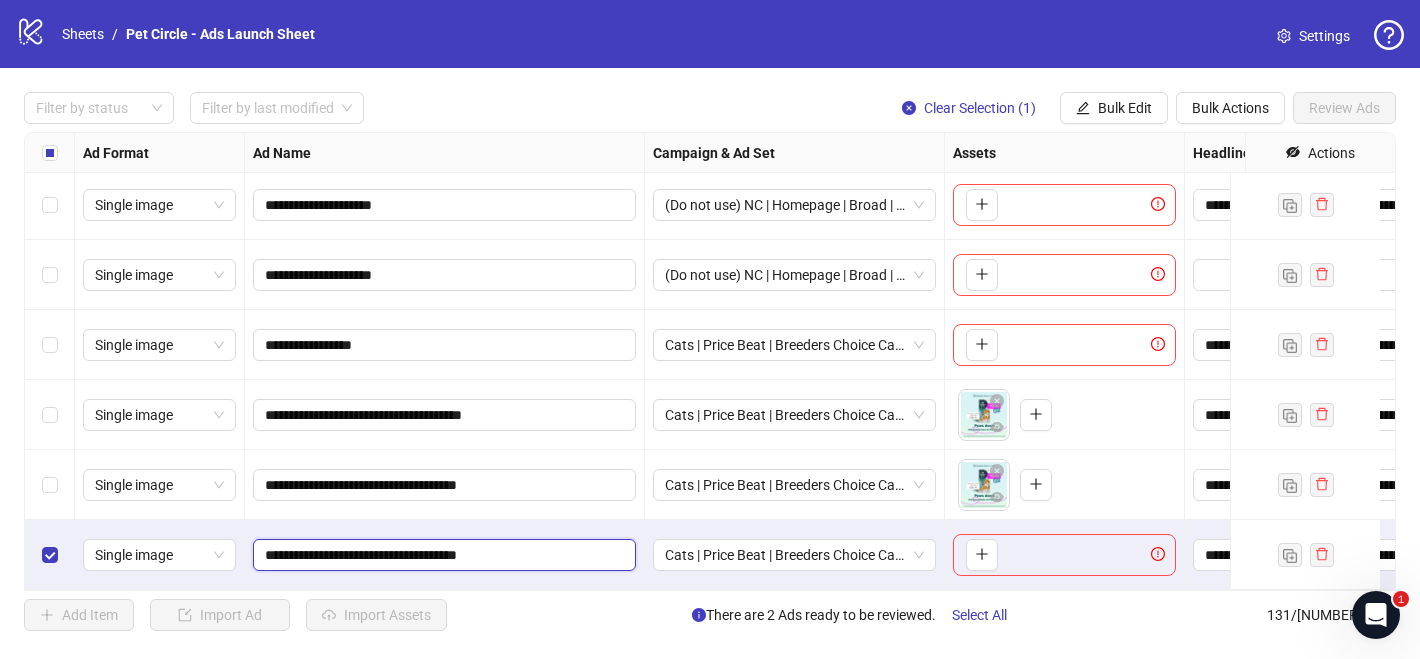 click on "**********" at bounding box center [442, 555] 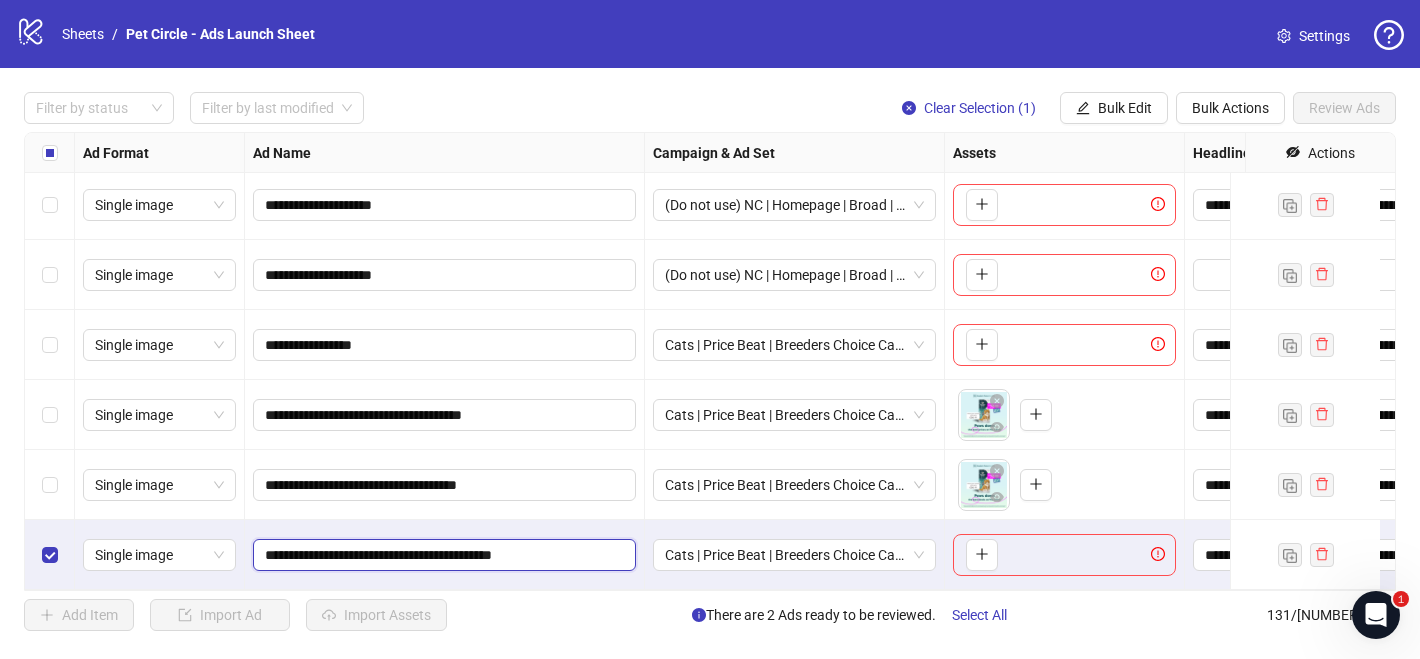 click on "**********" at bounding box center (442, 555) 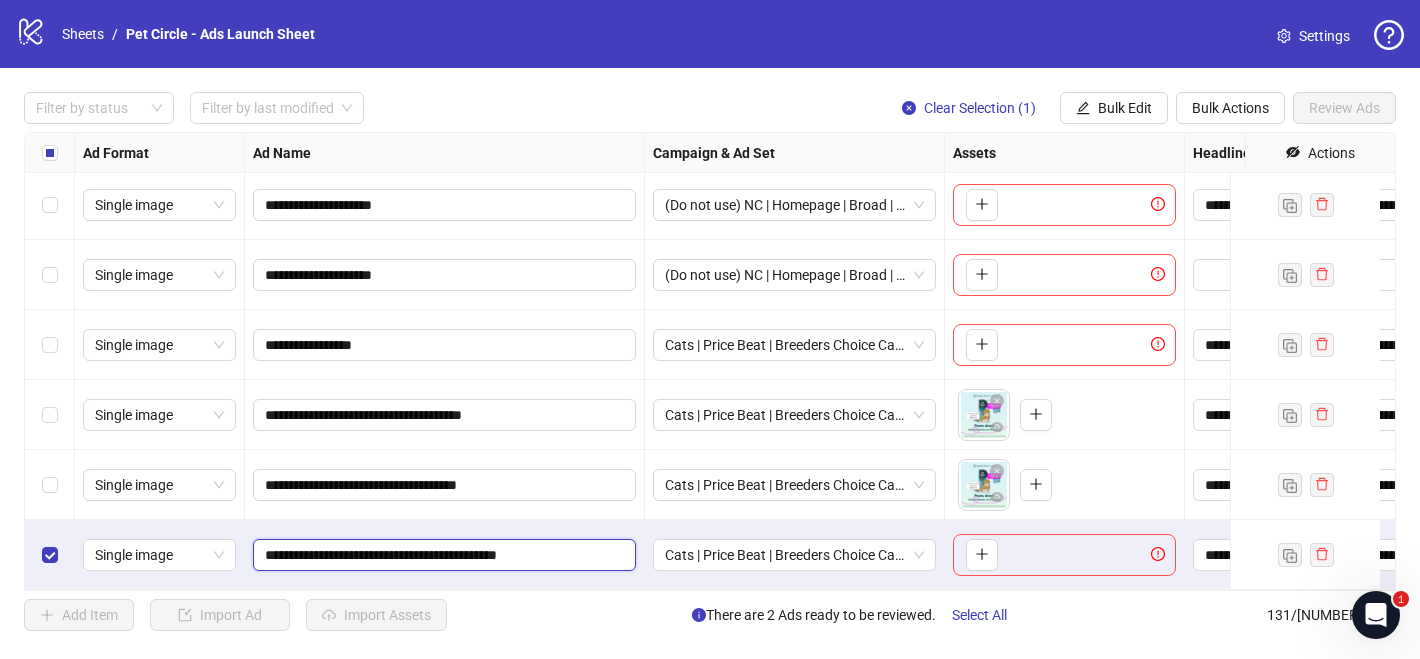 drag, startPoint x: 549, startPoint y: 540, endPoint x: 507, endPoint y: 538, distance: 42.047592 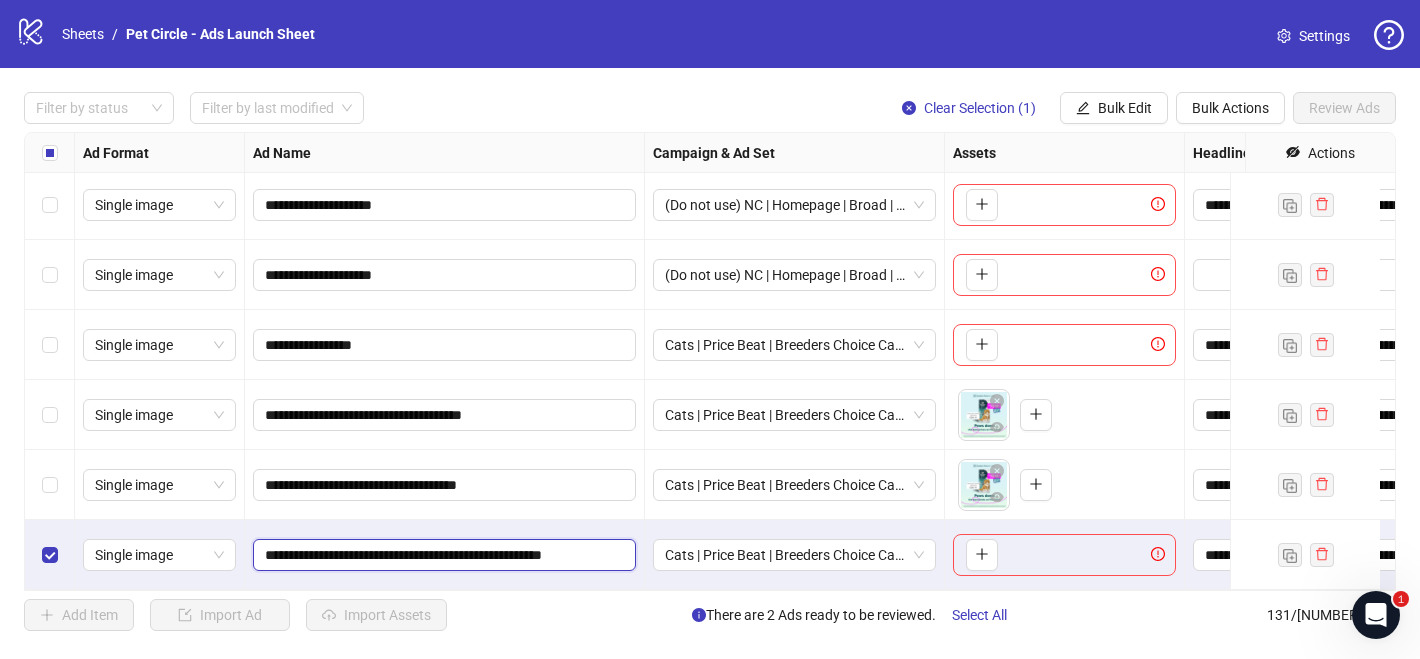 type on "**********" 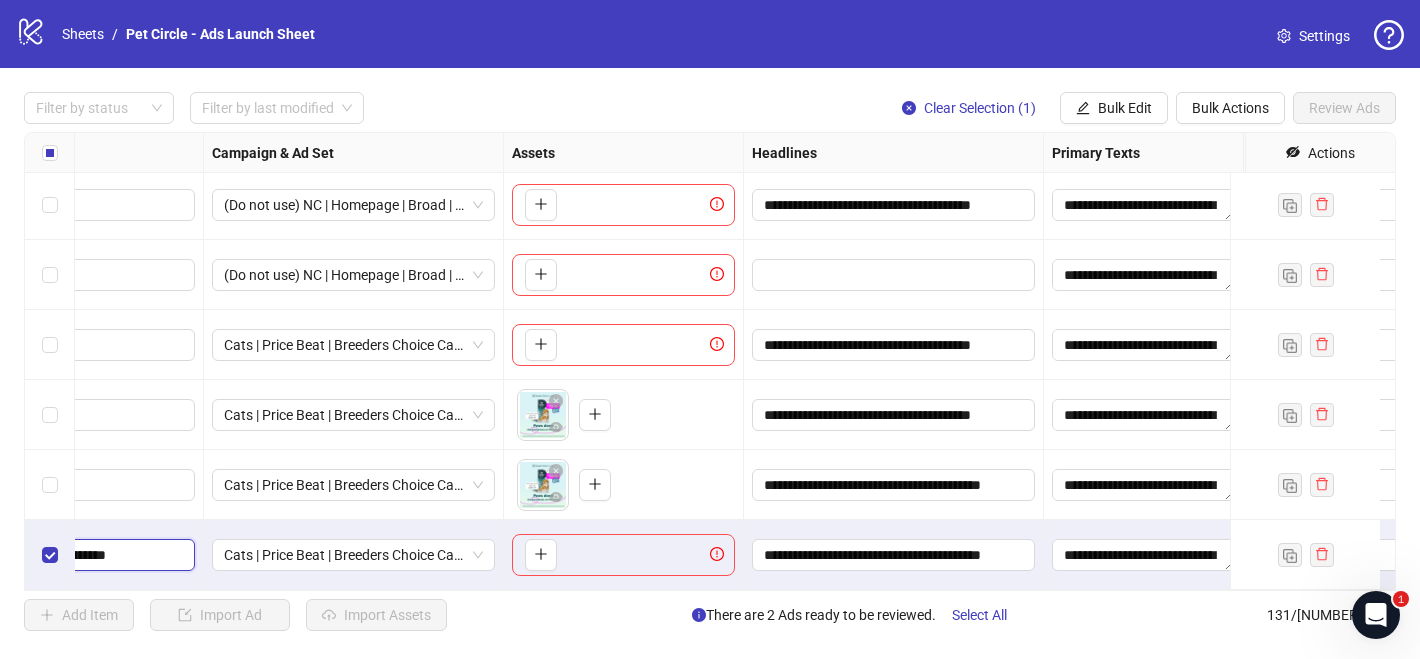 scroll, scrollTop: 8768, scrollLeft: 439, axis: both 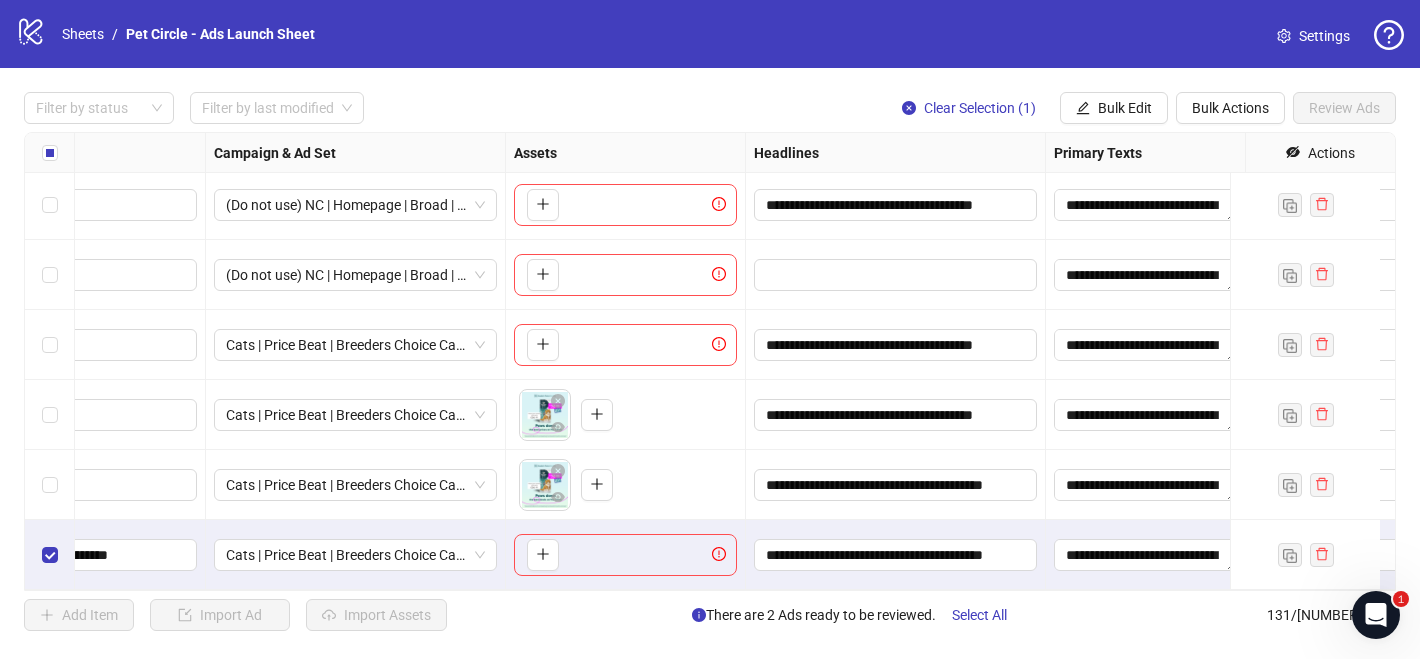 click on "**********" at bounding box center (710, 361) 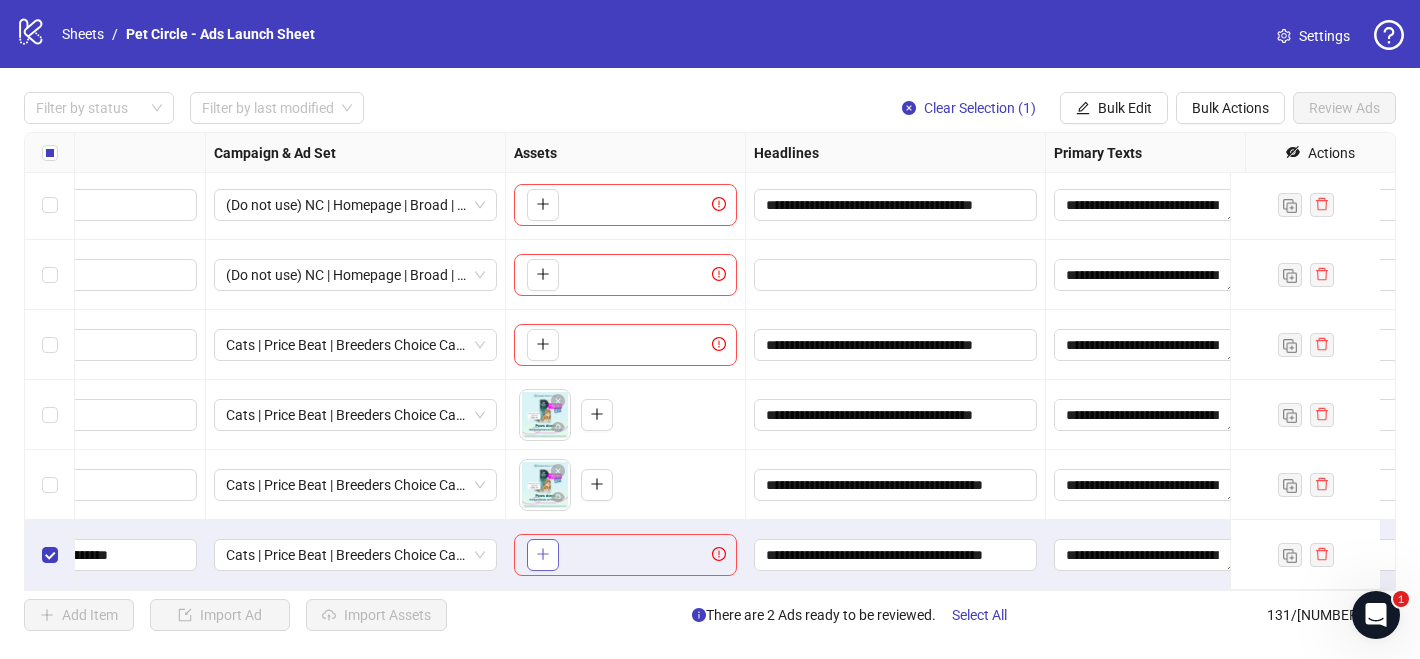 click 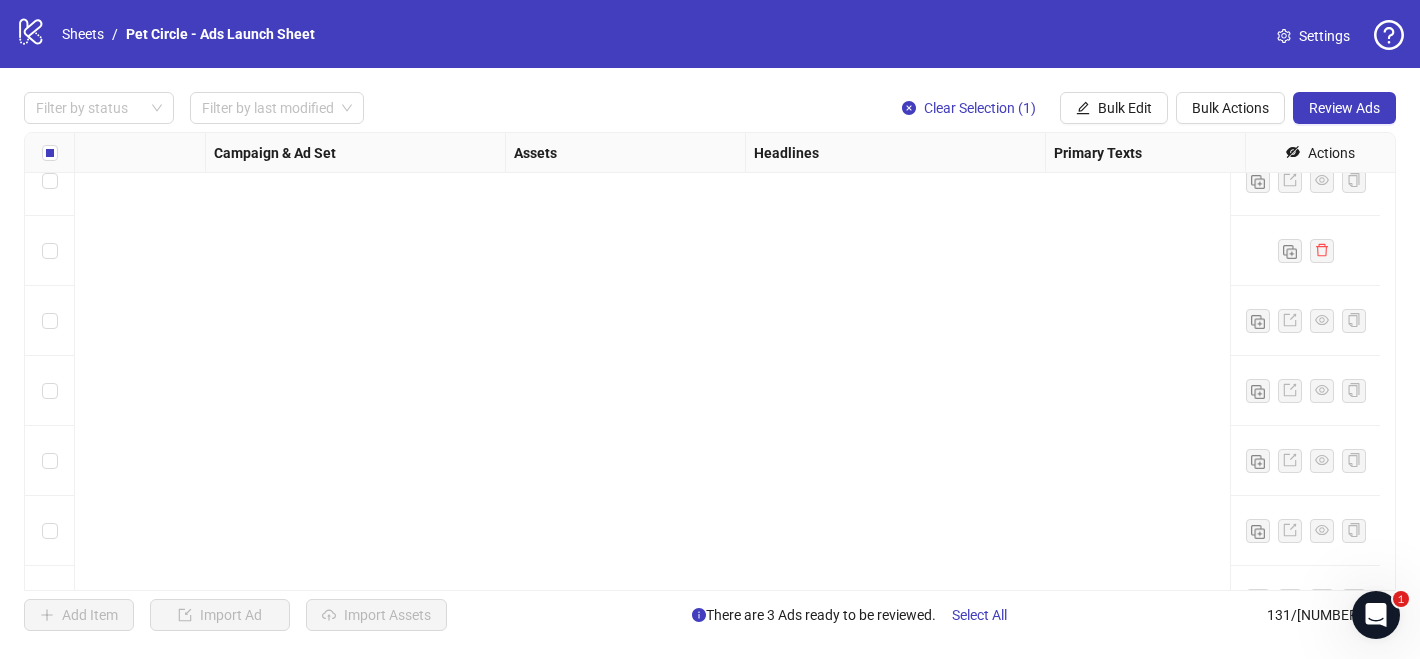 scroll, scrollTop: 7198, scrollLeft: 439, axis: both 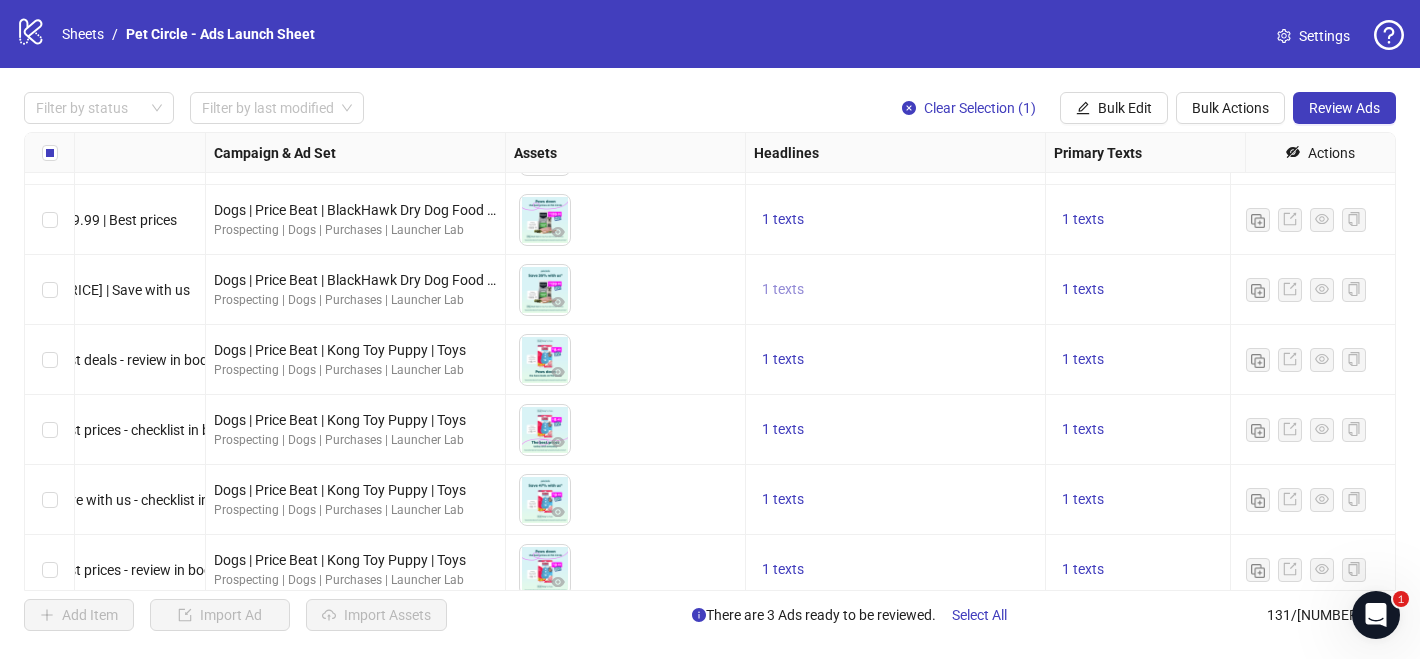 click on "1 texts" at bounding box center [783, 289] 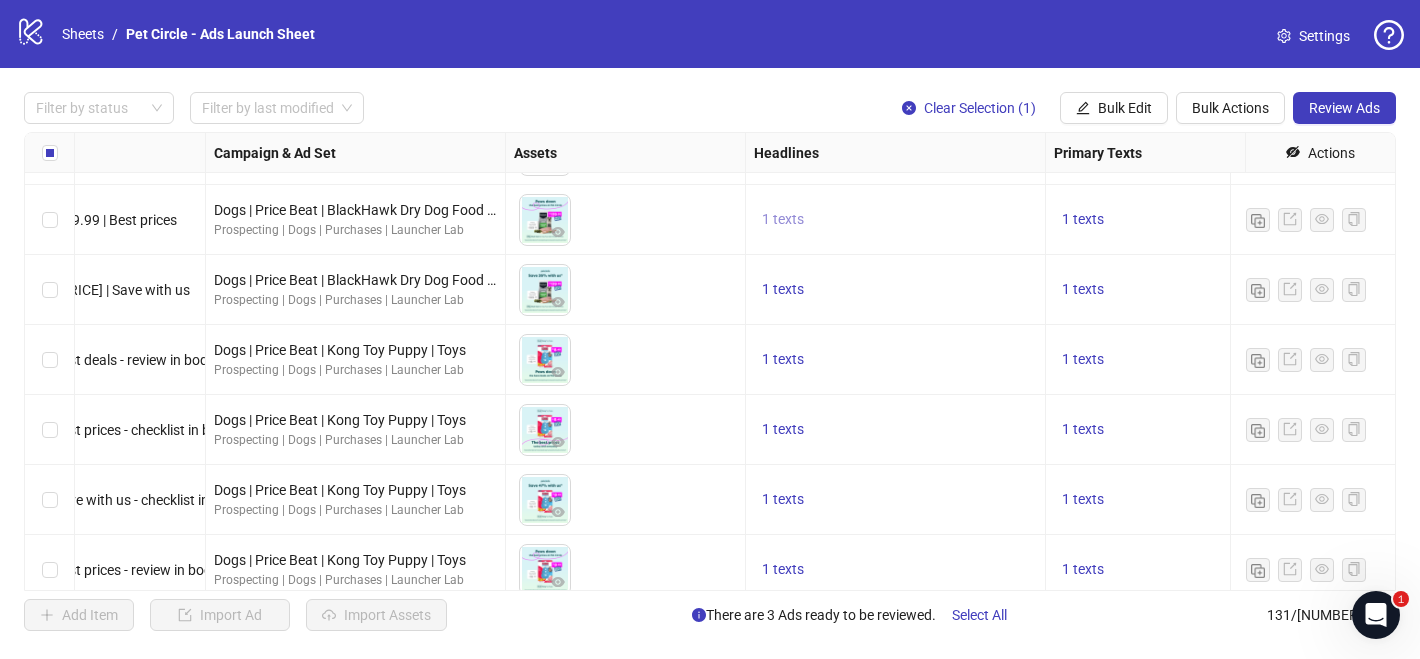 click on "1 texts" at bounding box center [783, 219] 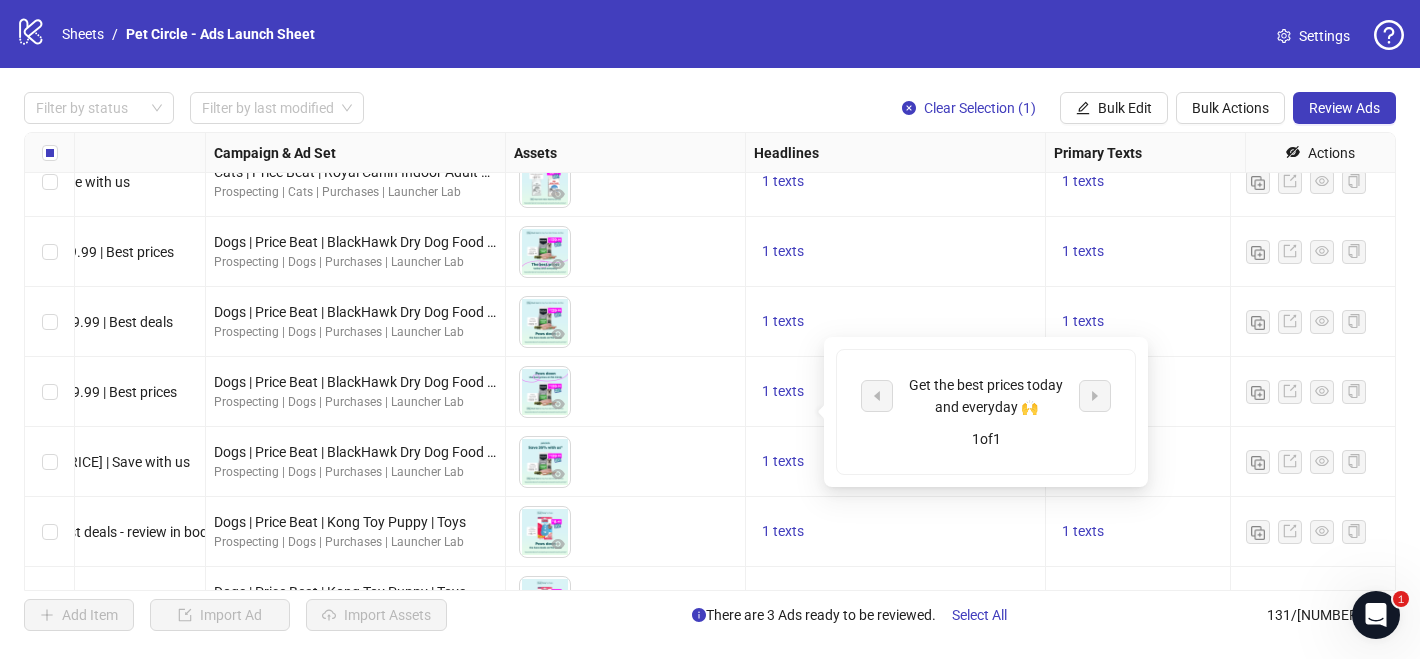 scroll, scrollTop: 6984, scrollLeft: 439, axis: both 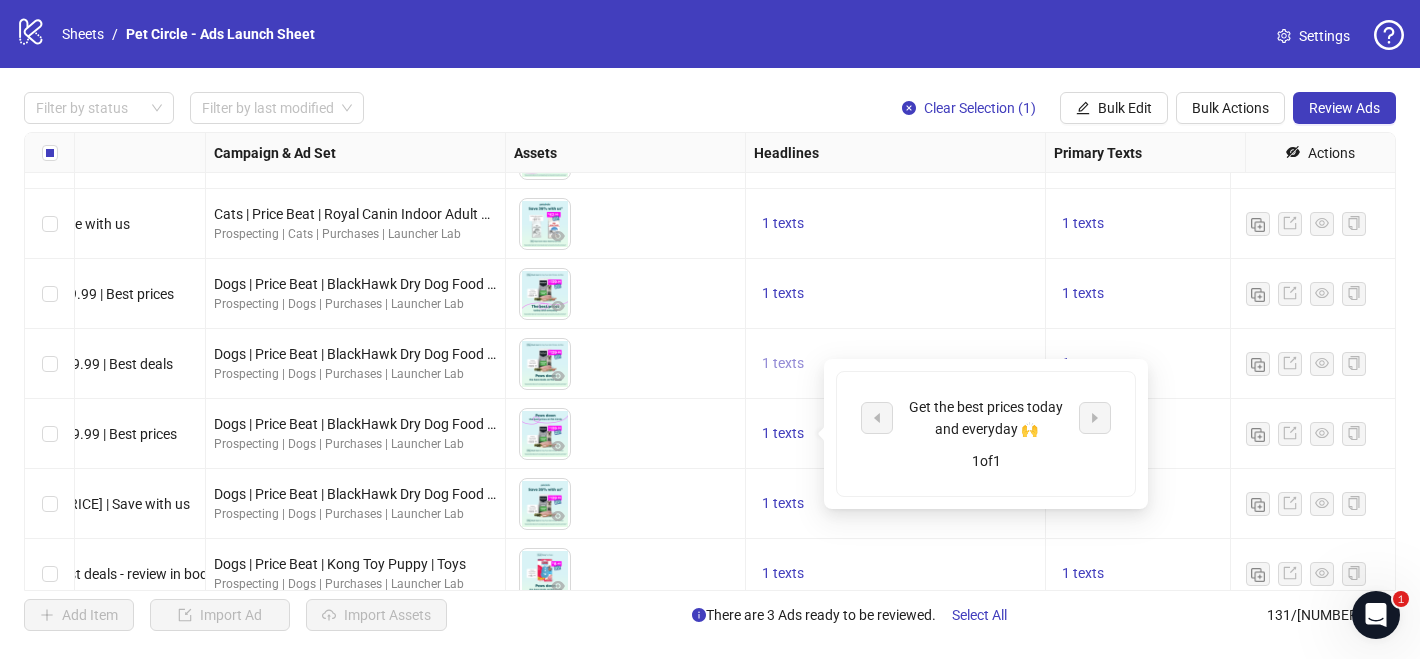 click on "1 texts" at bounding box center [783, 363] 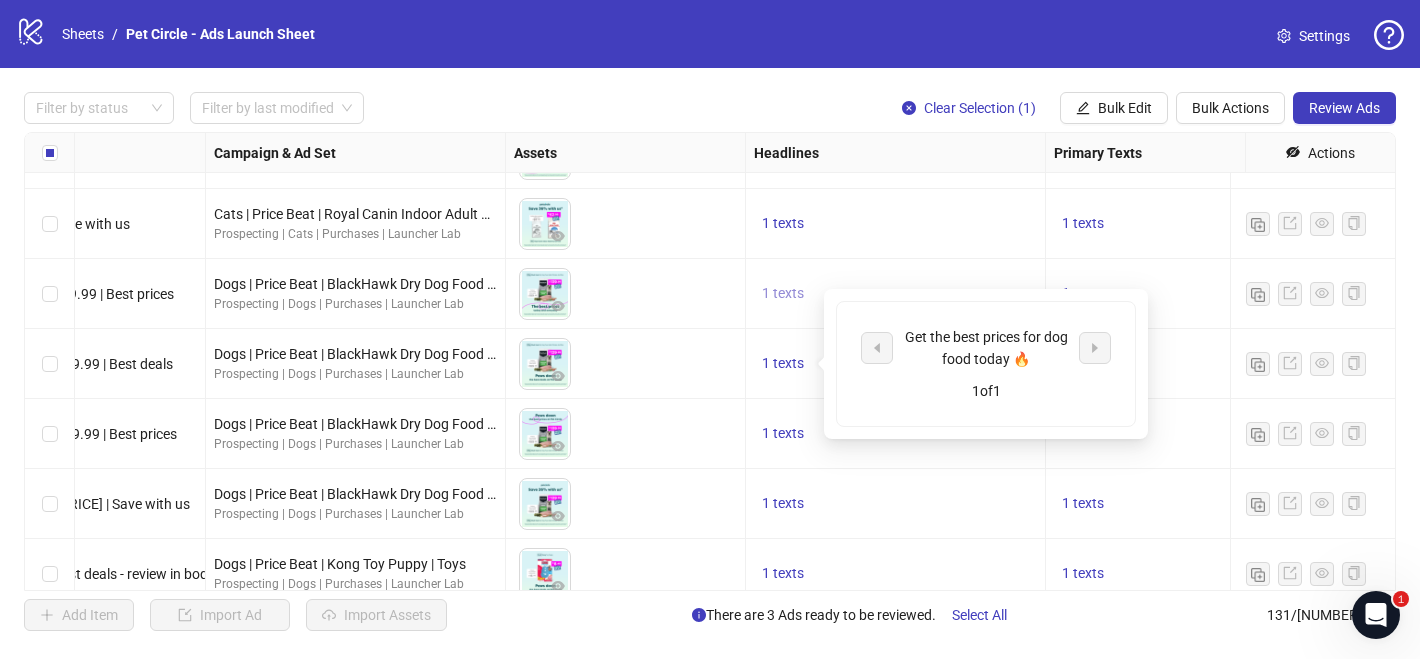 click on "1 texts" at bounding box center (783, 293) 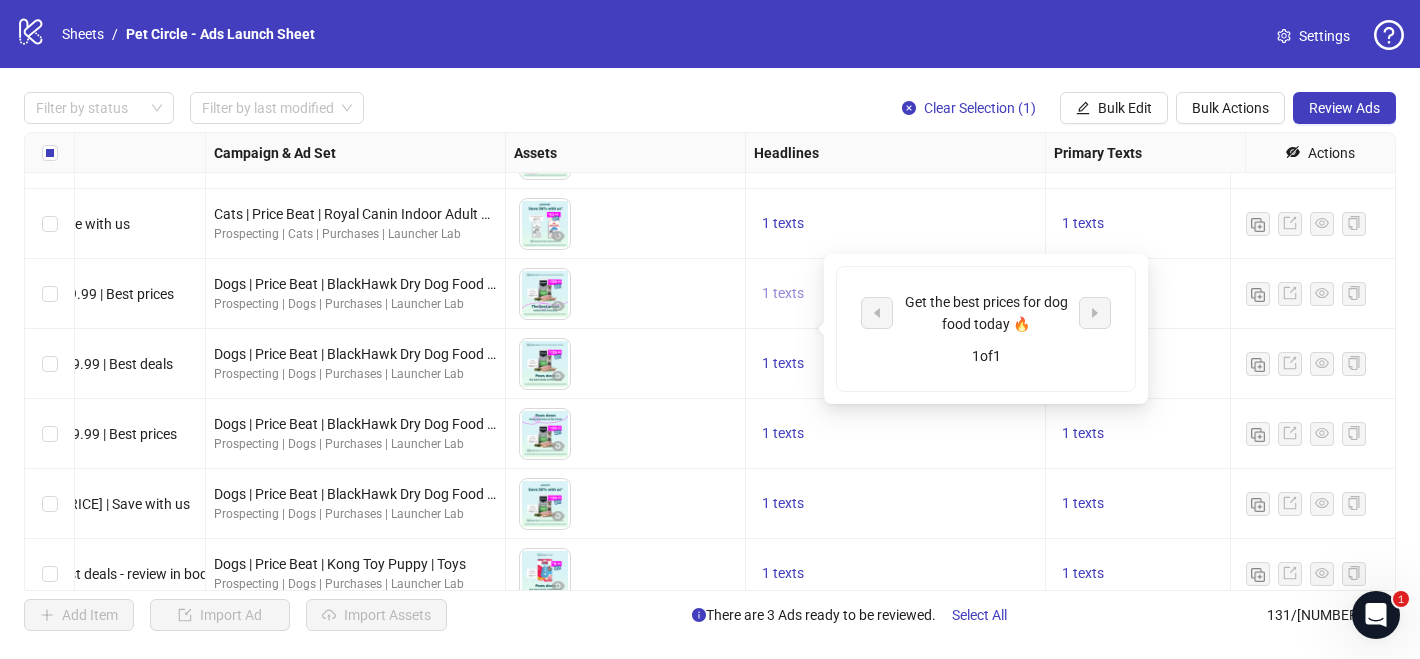 scroll, scrollTop: 6947, scrollLeft: 439, axis: both 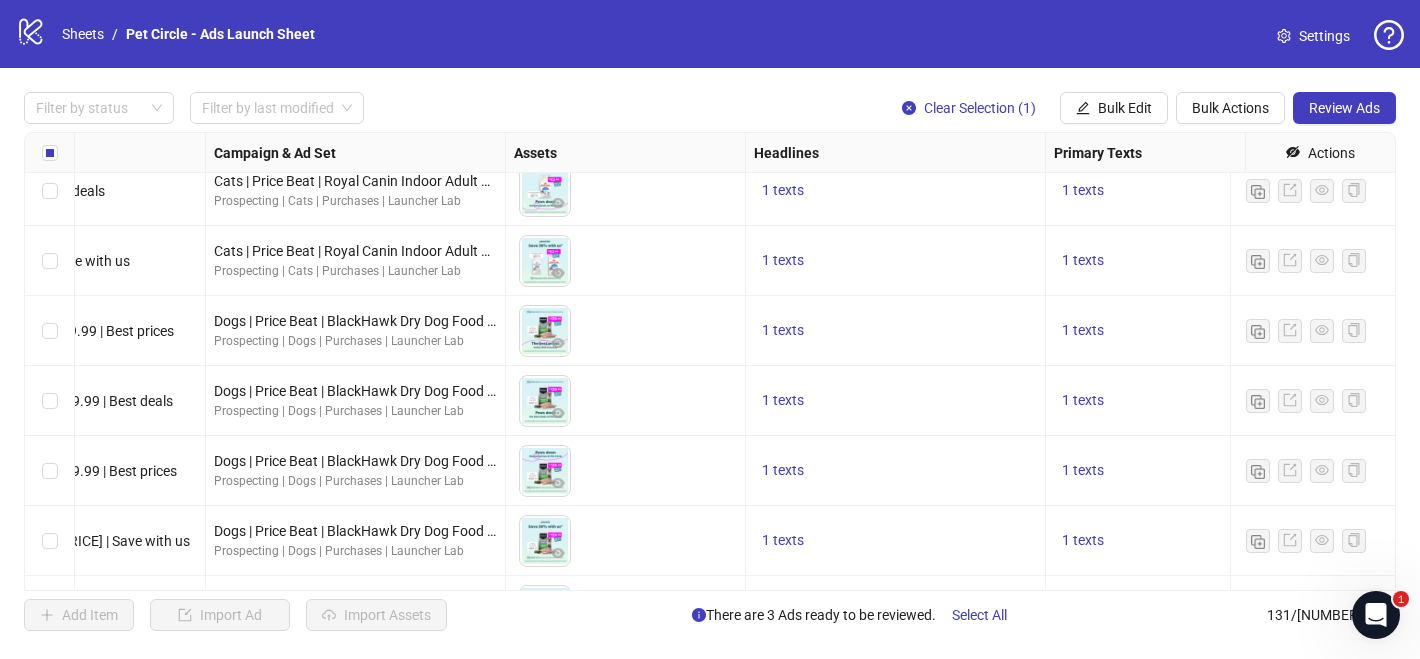 click on "1 texts" at bounding box center (896, 261) 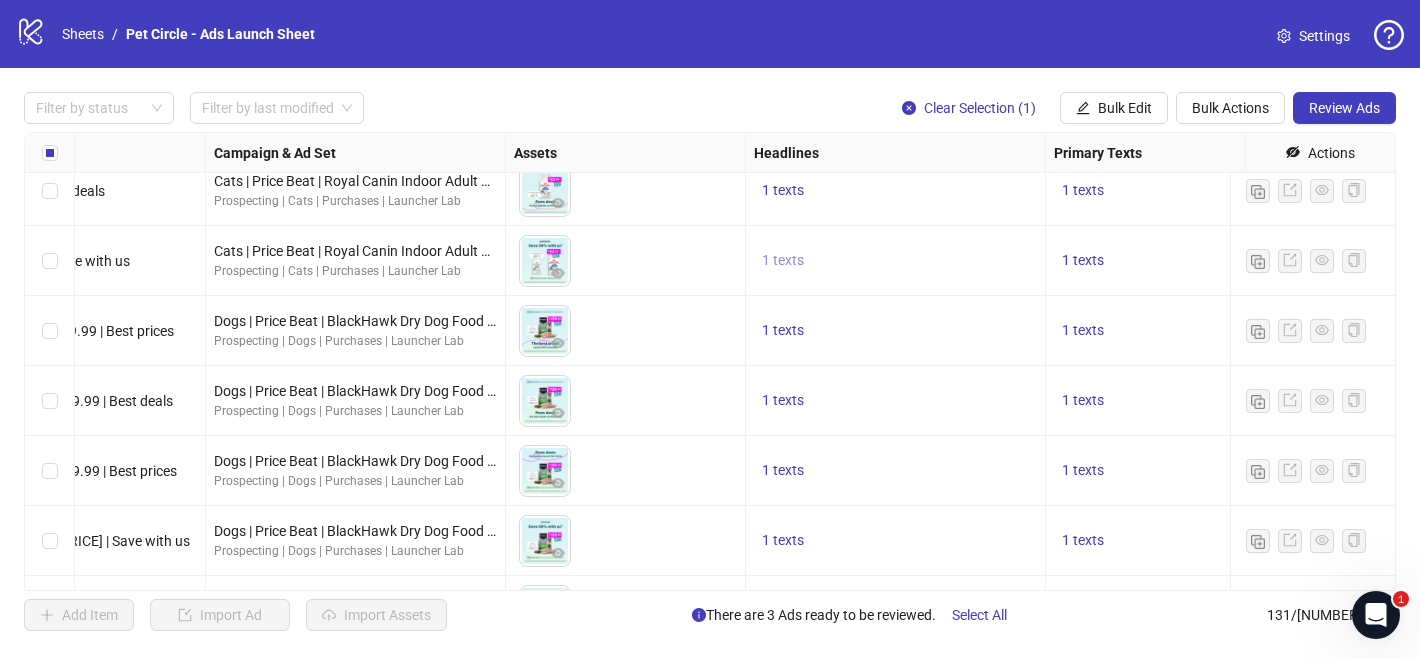 click on "1 texts" at bounding box center [783, 260] 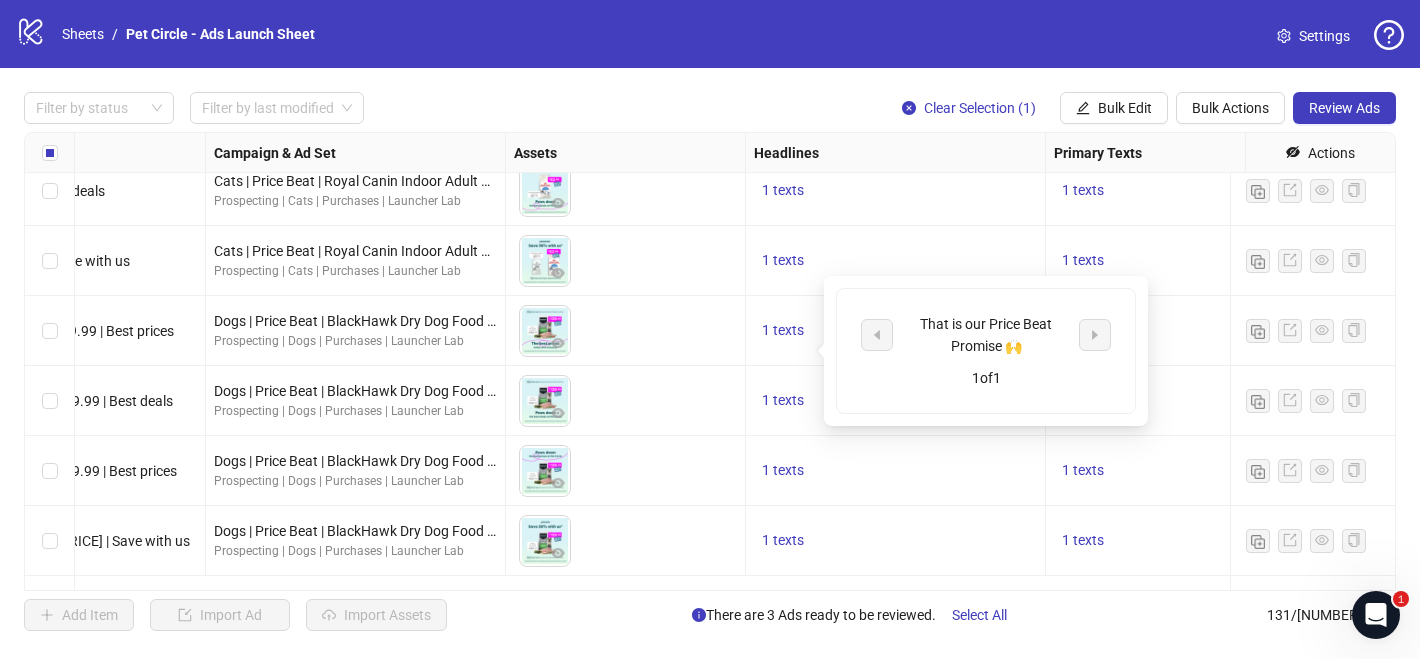 scroll, scrollTop: 6857, scrollLeft: 439, axis: both 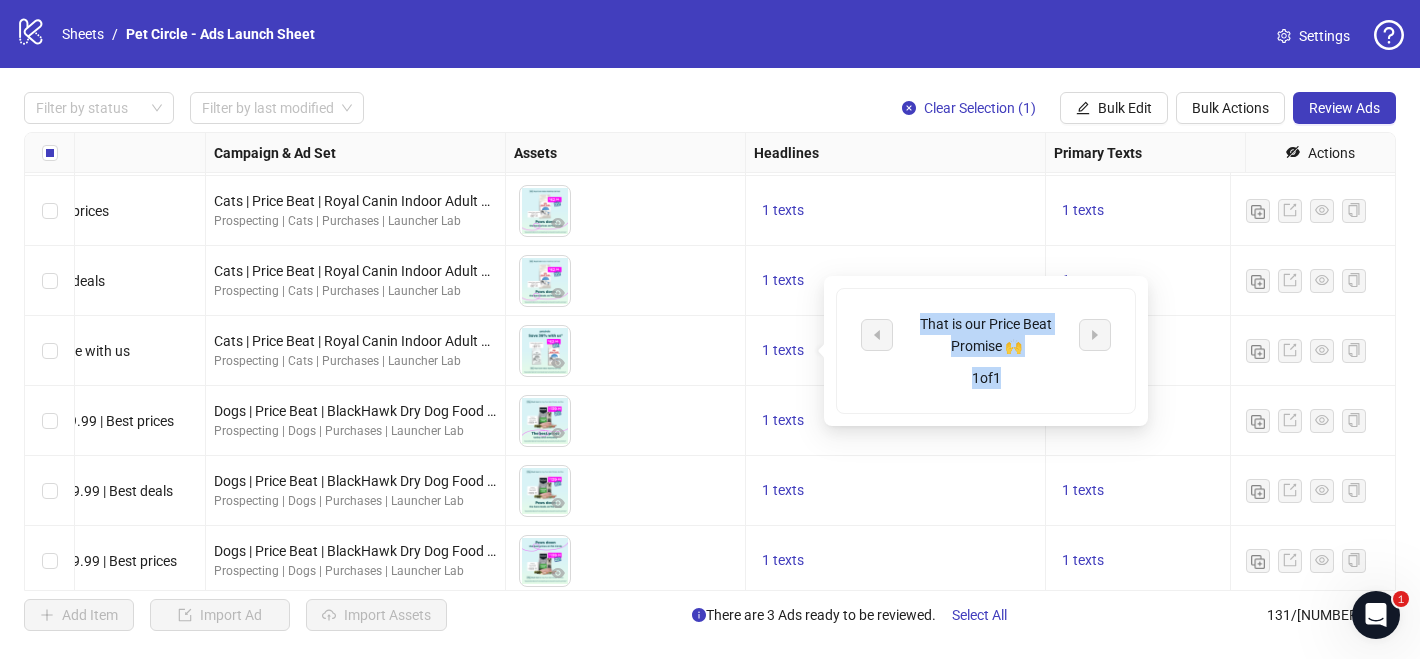 drag, startPoint x: 915, startPoint y: 313, endPoint x: 1047, endPoint y: 370, distance: 143.78108 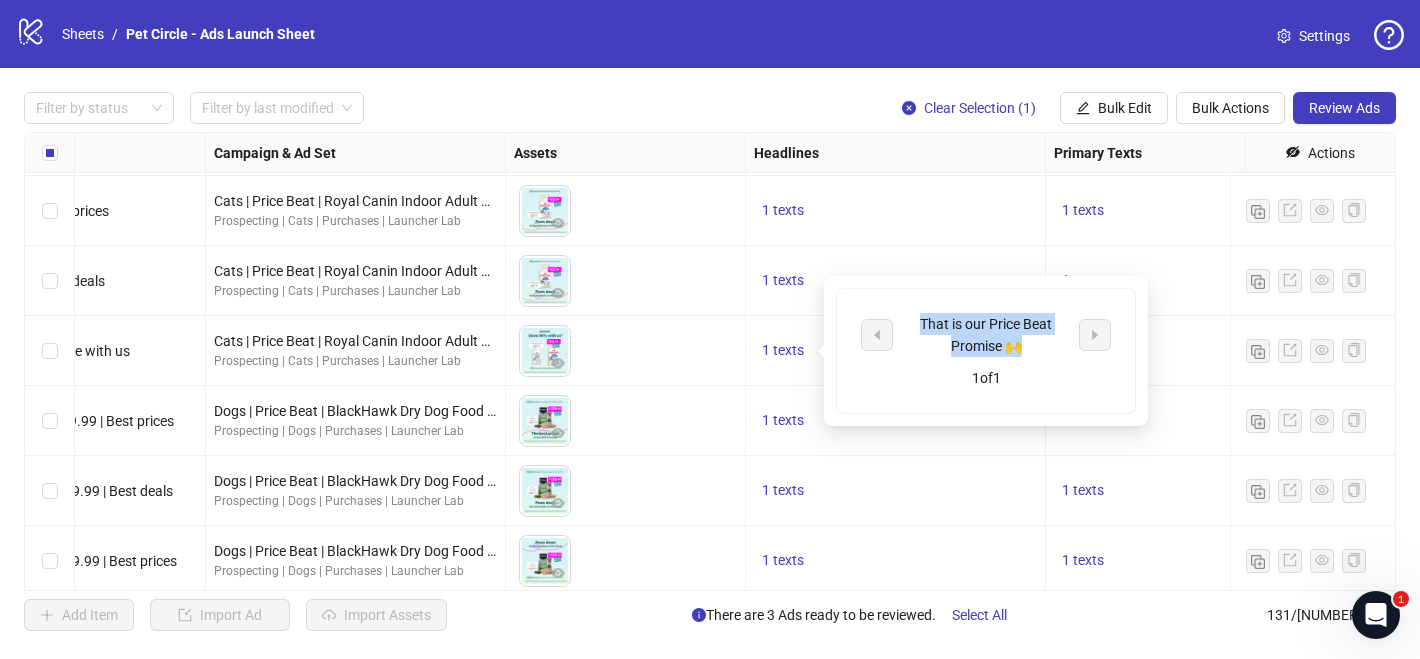 drag, startPoint x: 1034, startPoint y: 345, endPoint x: 900, endPoint y: 320, distance: 136.31215 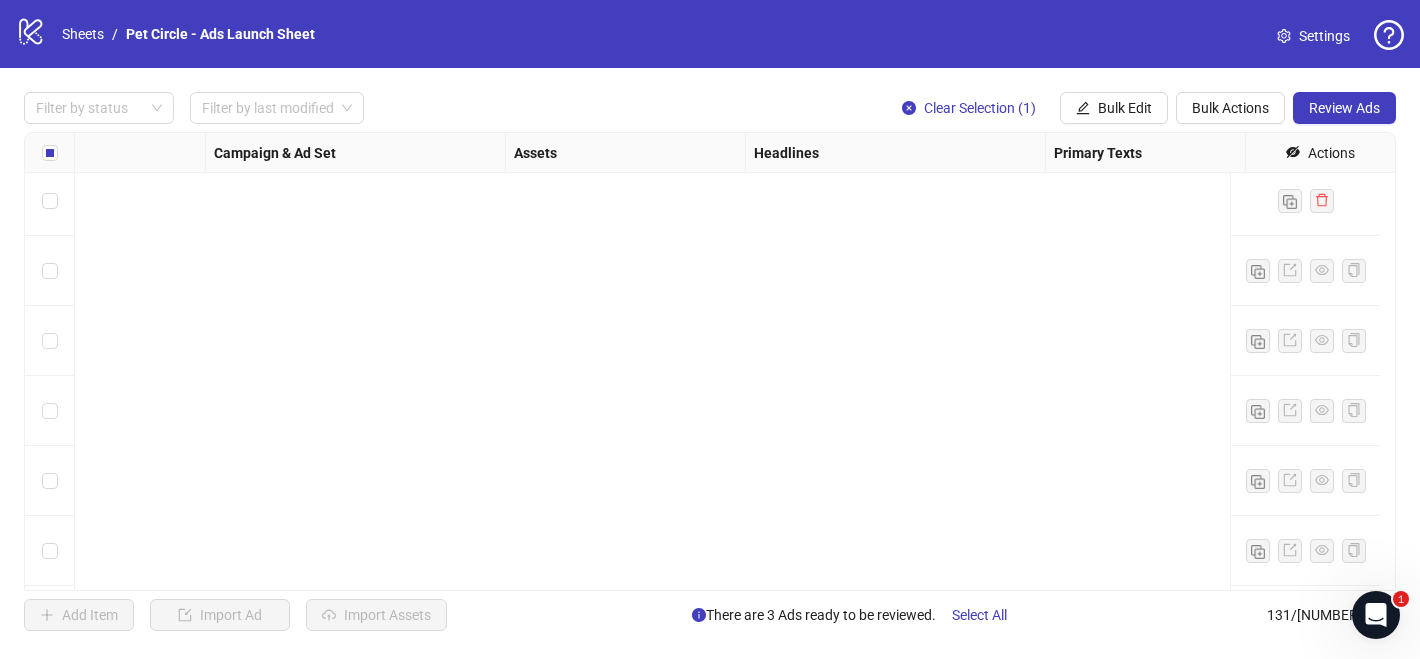 scroll, scrollTop: 8768, scrollLeft: 439, axis: both 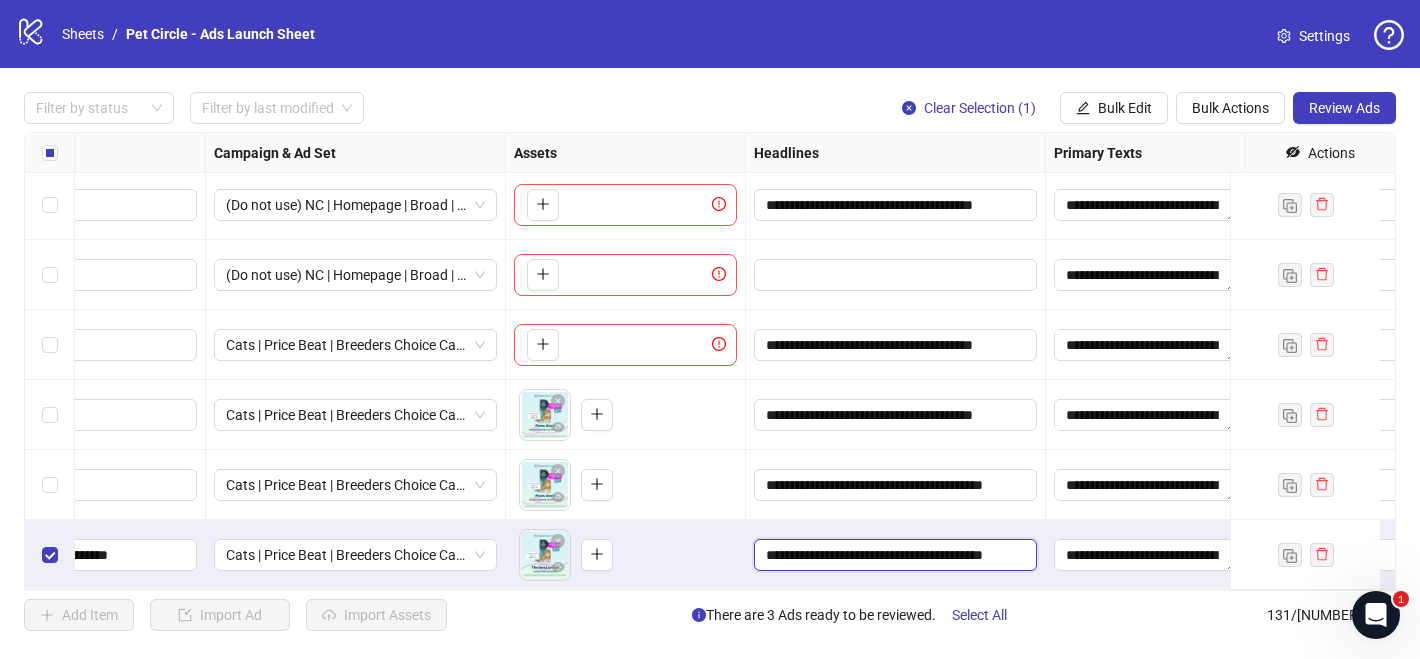 click on "**********" at bounding box center (893, 555) 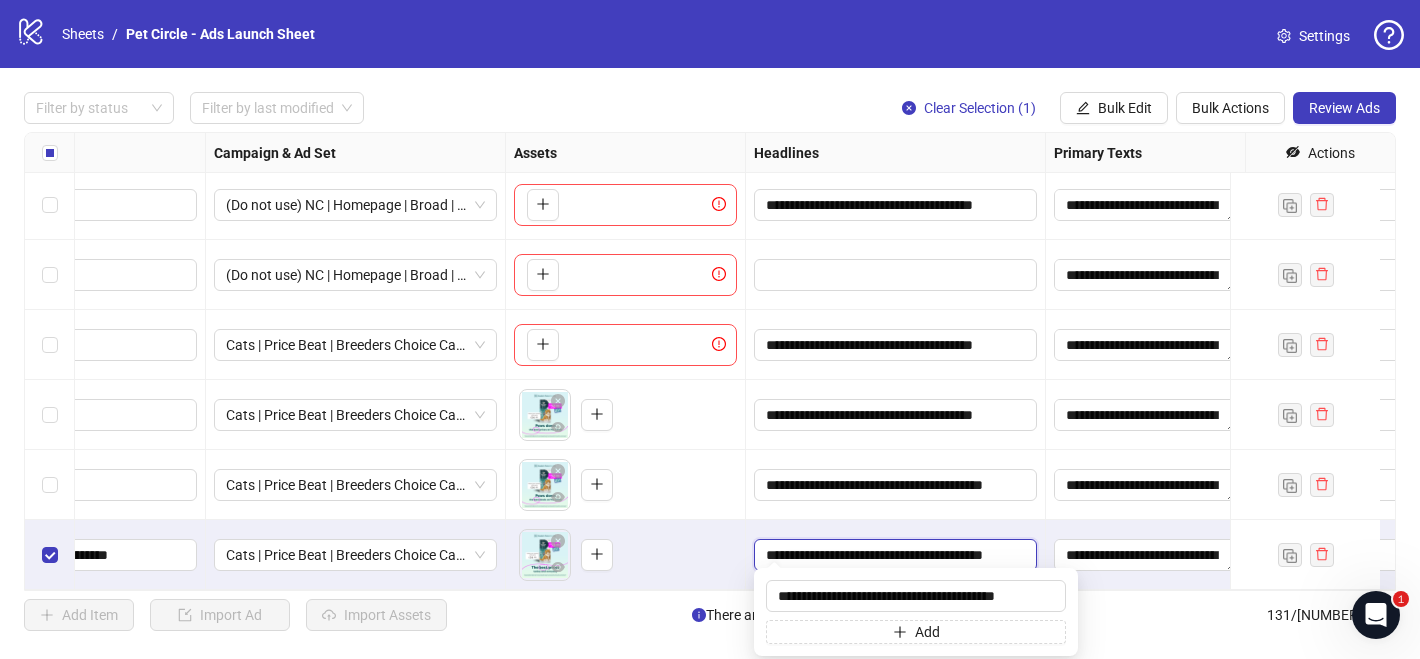 click on "**********" at bounding box center (893, 555) 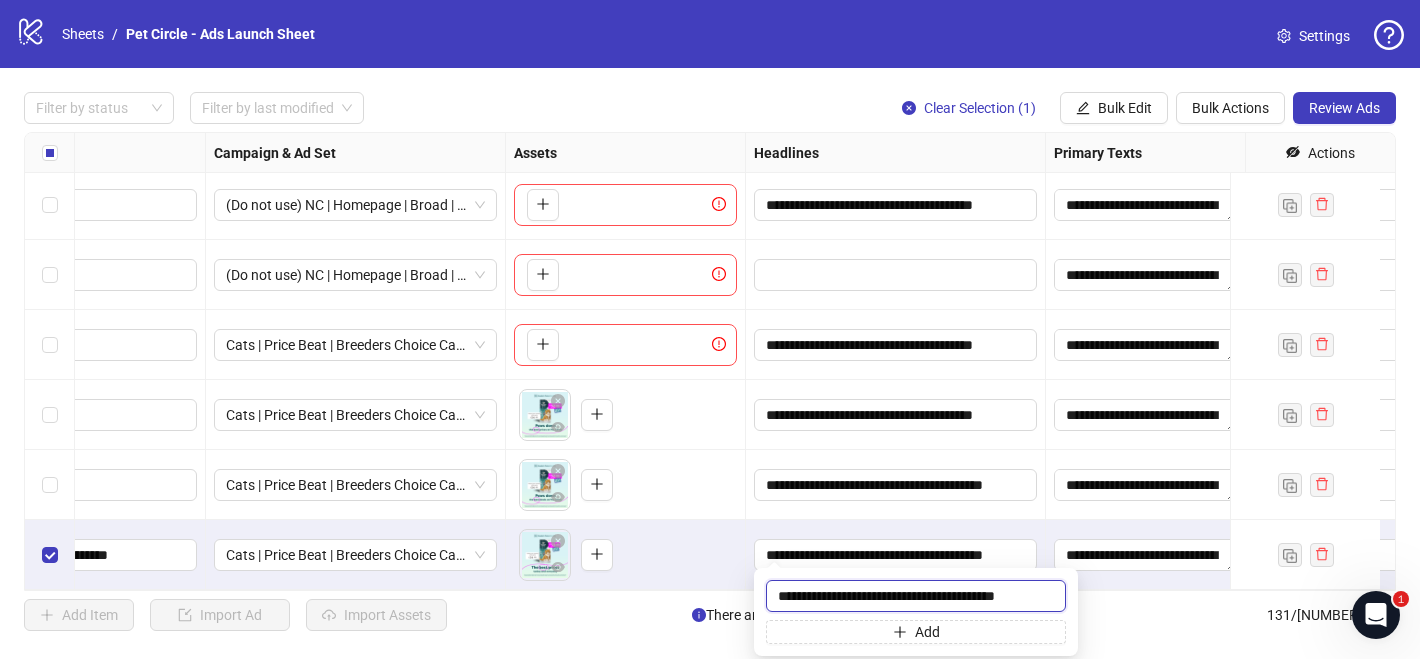 click on "**********" at bounding box center [916, 596] 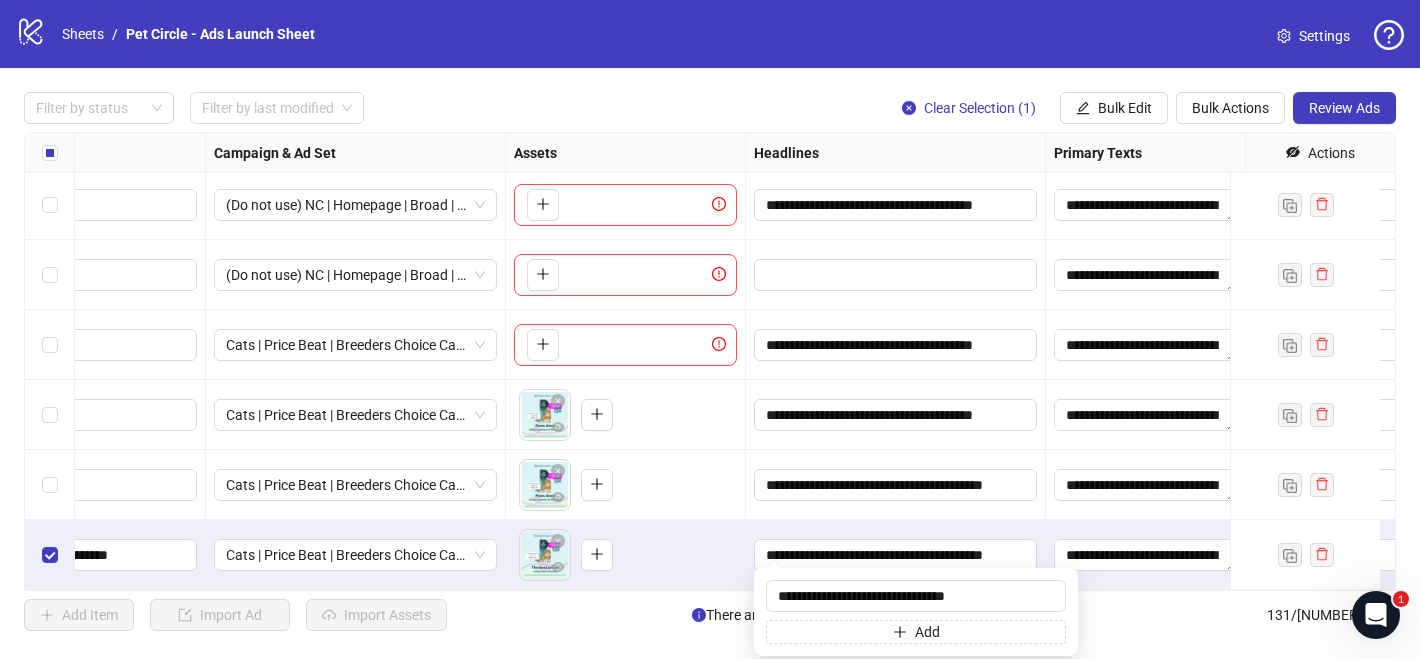 click on "To pick up a draggable item, press the space bar.
While dragging, use the arrow keys to move the item.
Press space again to drop the item in its new position, or press escape to cancel." at bounding box center (625, 555) 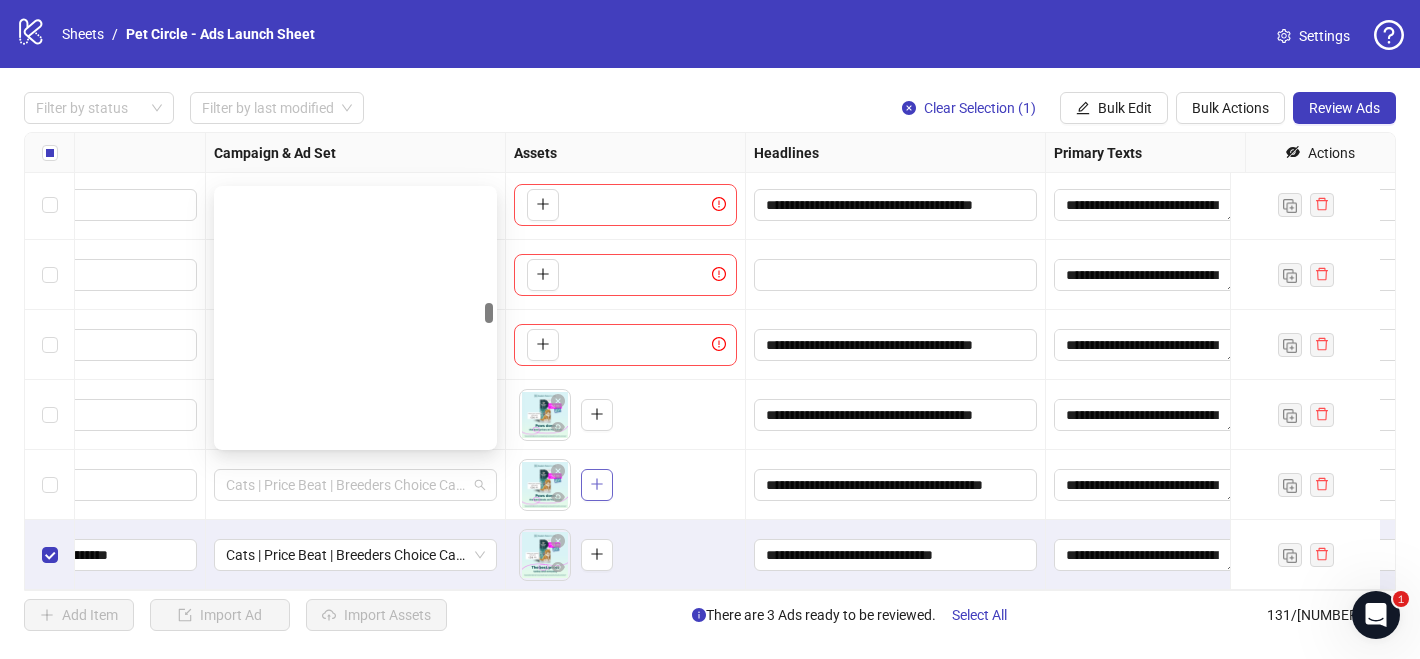 scroll, scrollTop: 3977, scrollLeft: 0, axis: vertical 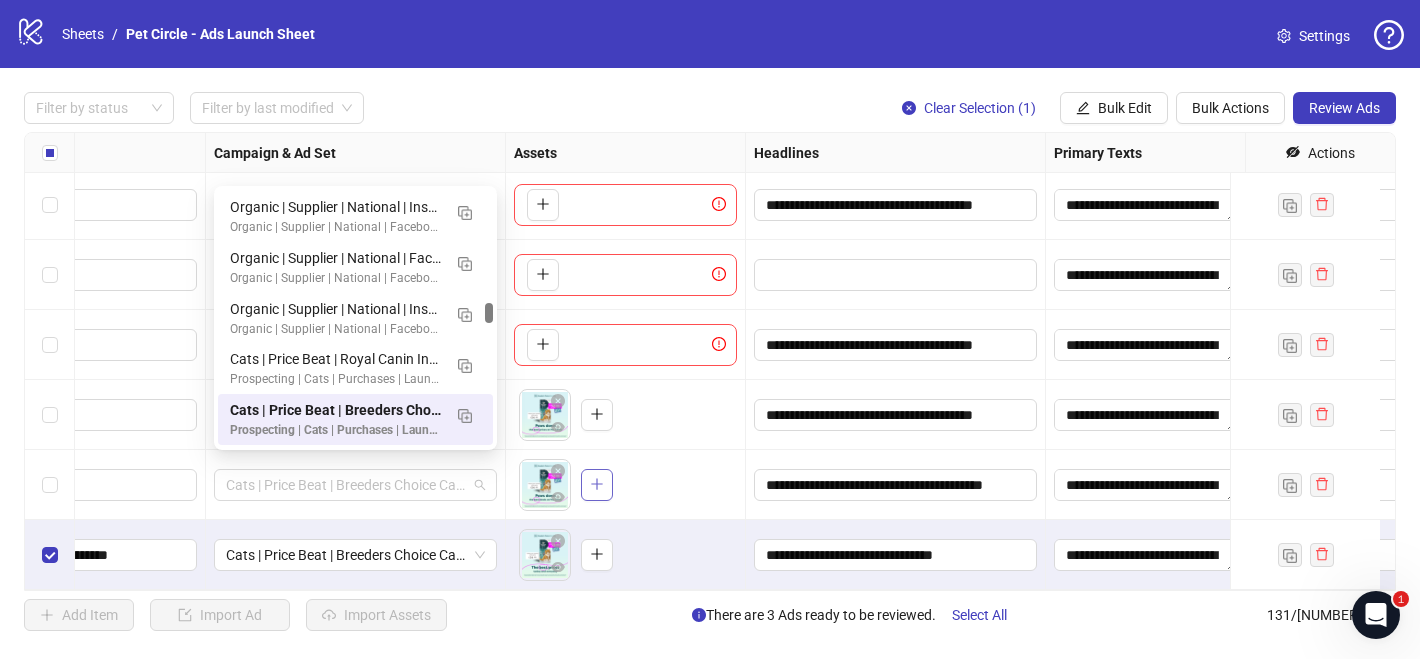 drag, startPoint x: 427, startPoint y: 467, endPoint x: 586, endPoint y: 468, distance: 159.00314 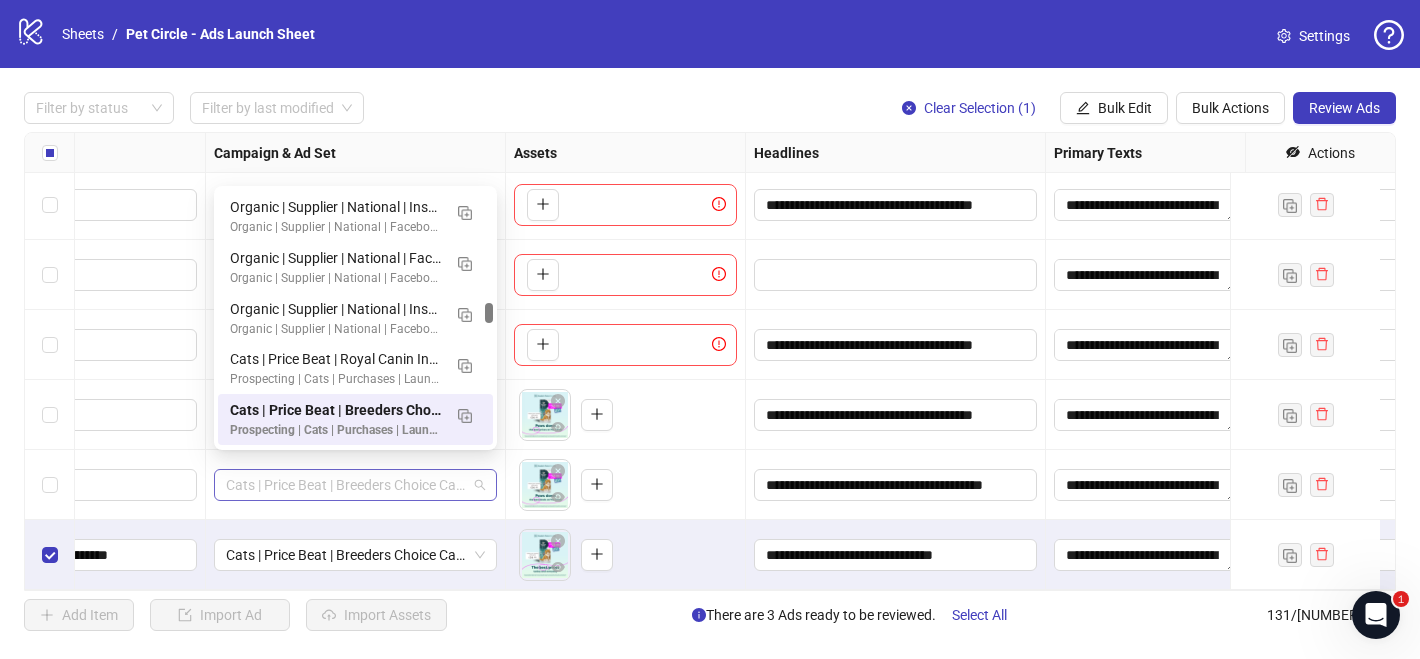click on "Cats | Price Beat | Breeders Choice Cat Litter 30L | Litter and Accessories" at bounding box center [355, 485] 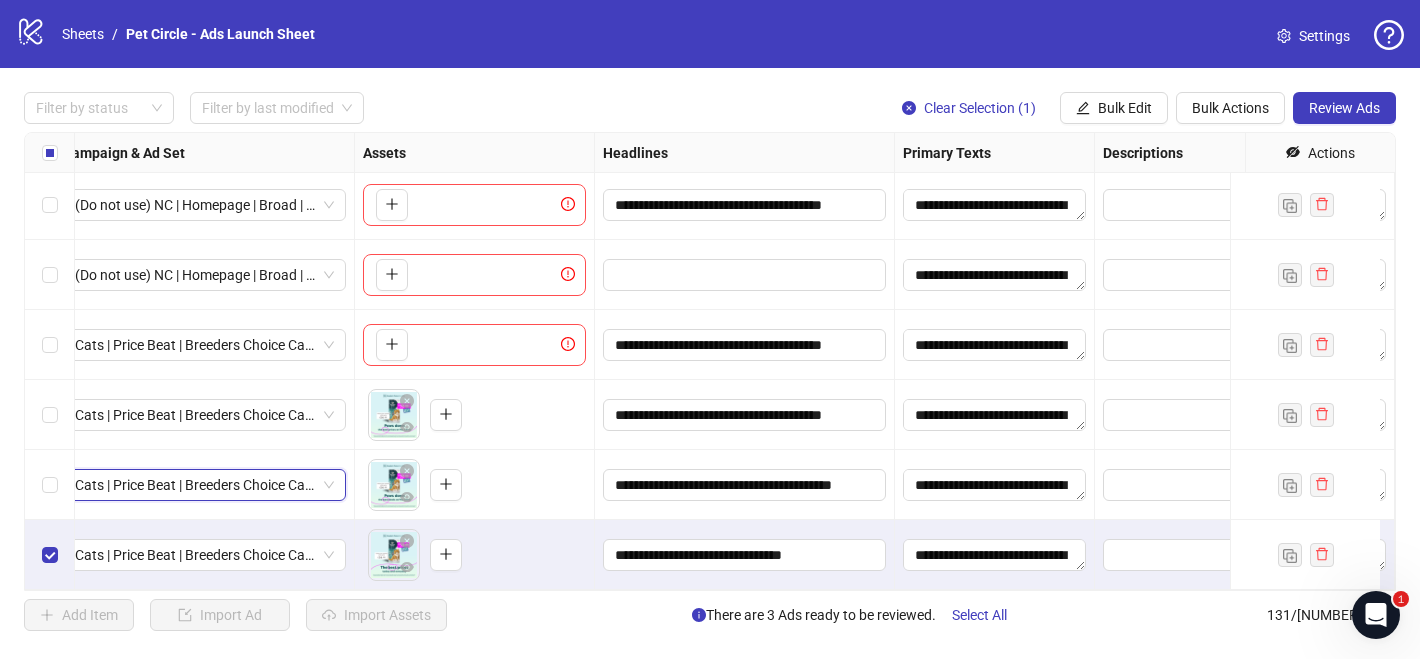 scroll, scrollTop: 8768, scrollLeft: 653, axis: both 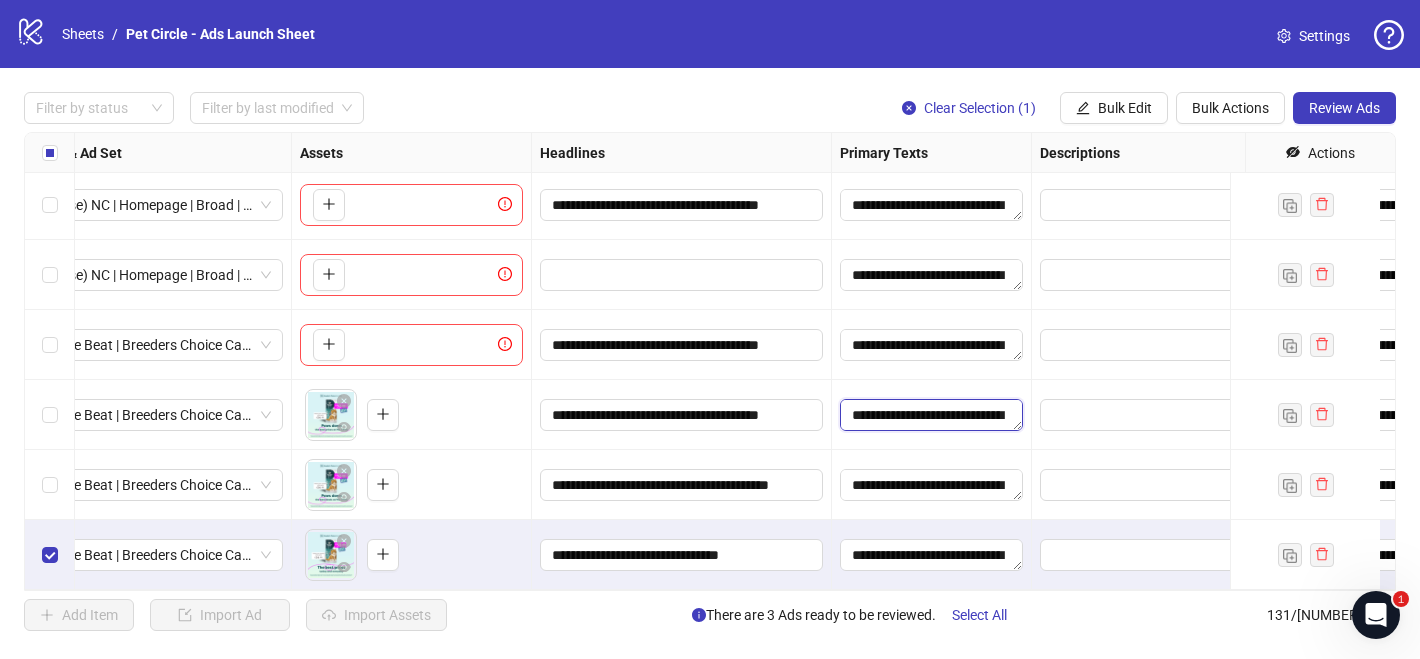 click on "**********" at bounding box center (931, 415) 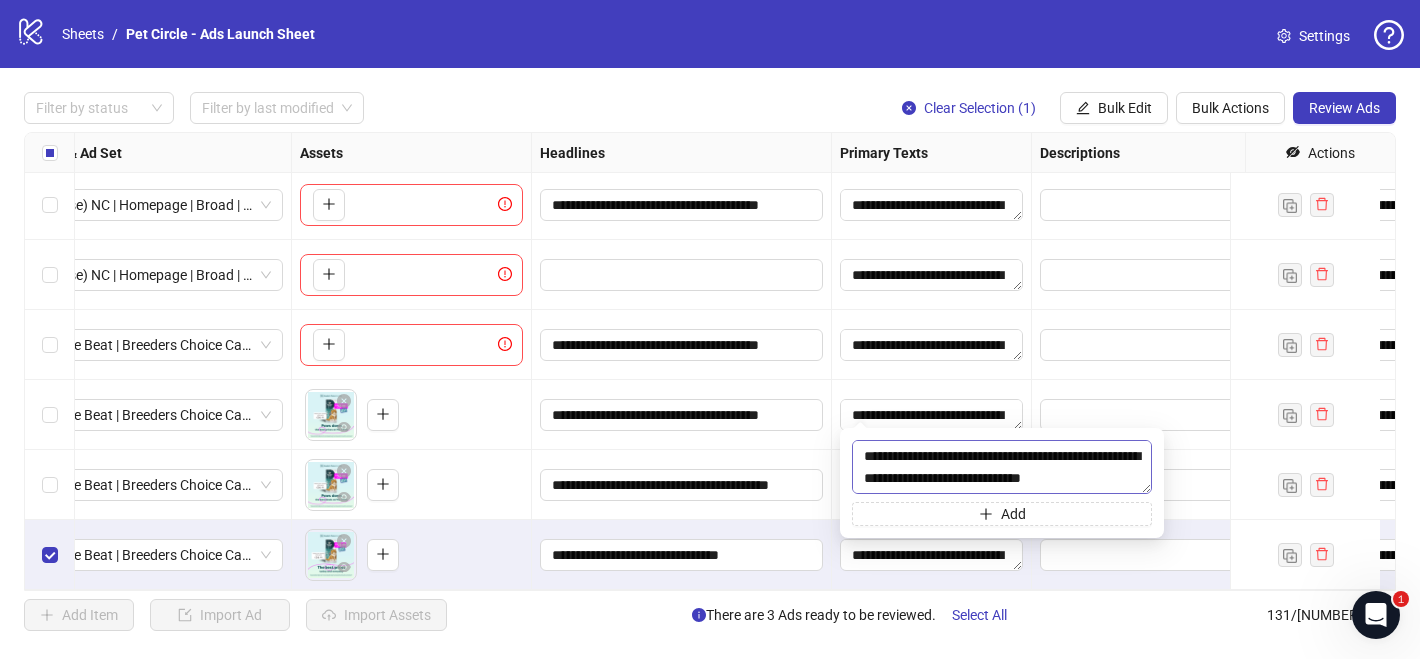 click on "**********" at bounding box center [1002, 467] 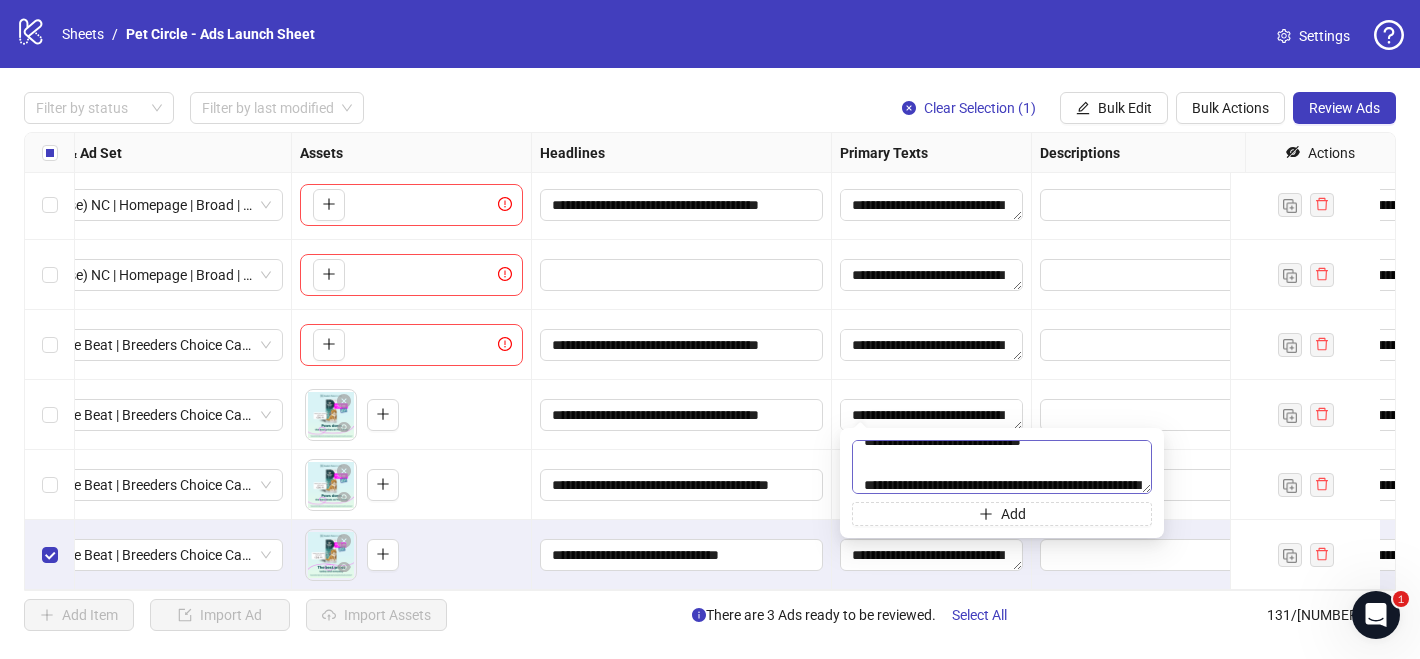 click on "**********" at bounding box center [1002, 467] 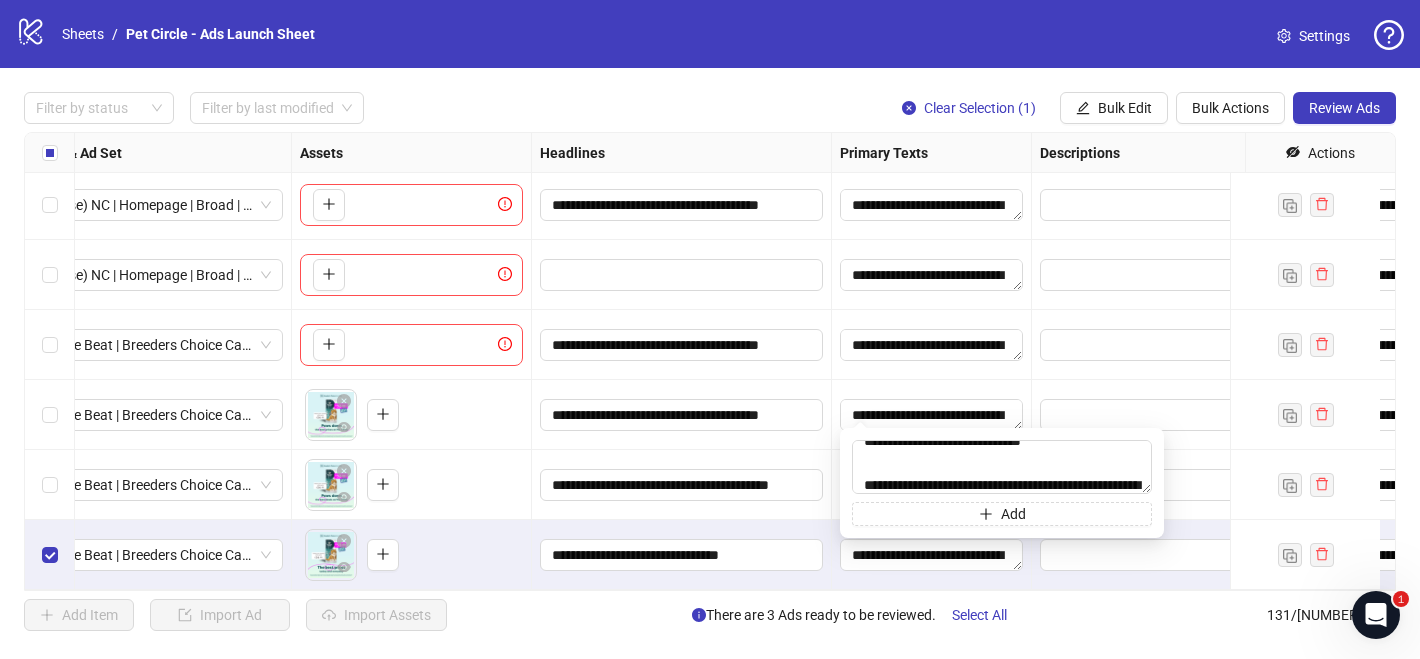 scroll, scrollTop: 0, scrollLeft: 0, axis: both 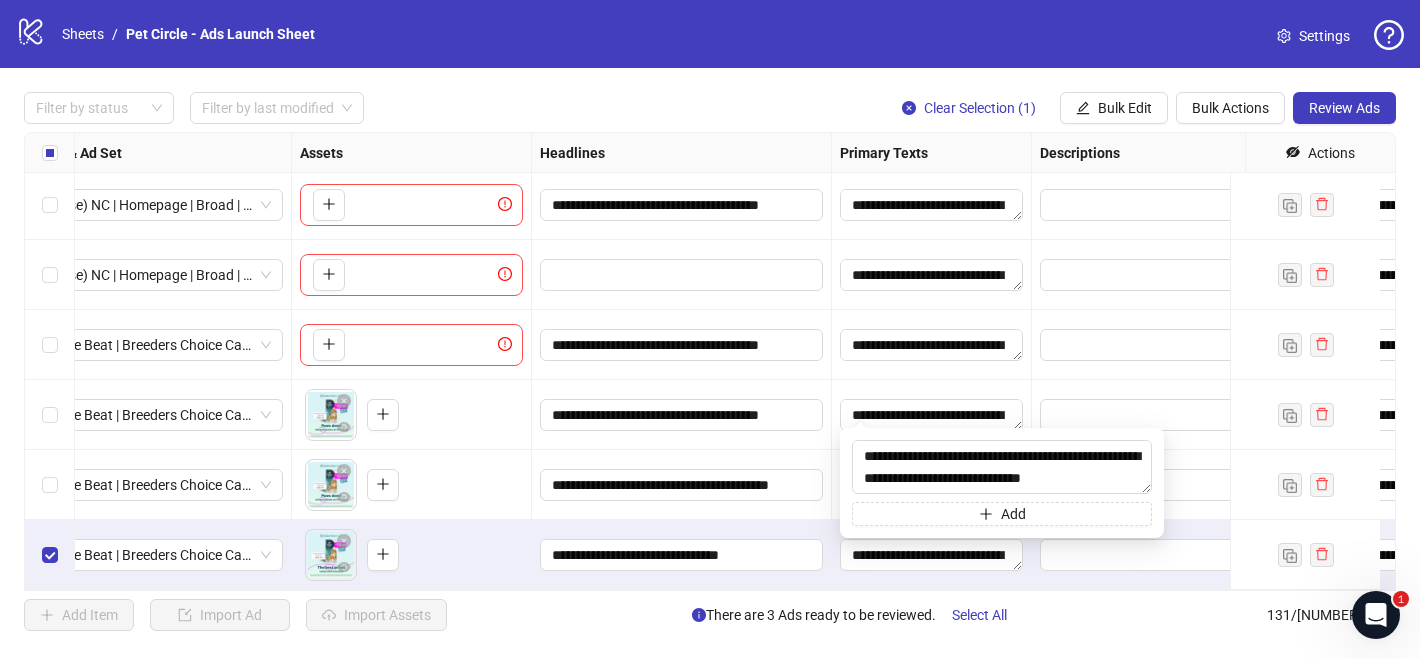 drag, startPoint x: 944, startPoint y: 462, endPoint x: 844, endPoint y: 428, distance: 105.62197 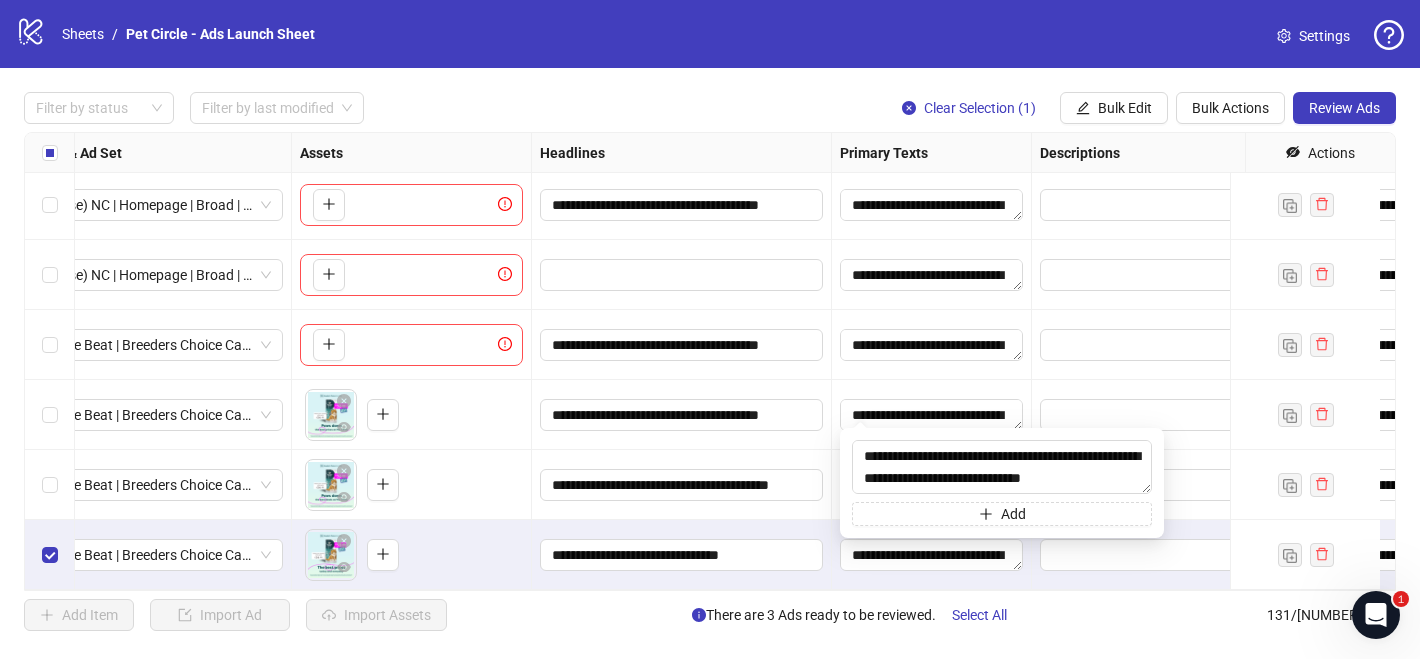 click on "**********" at bounding box center [682, 415] 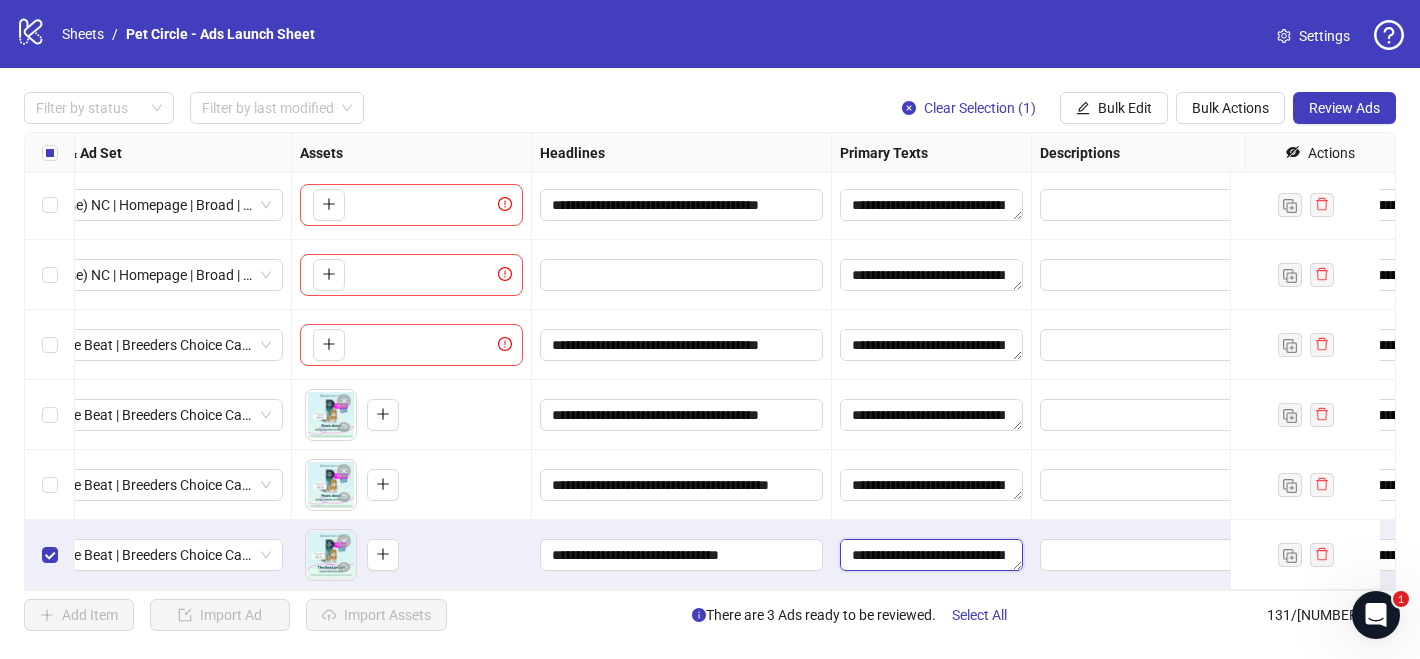 click on "**********" at bounding box center (931, 555) 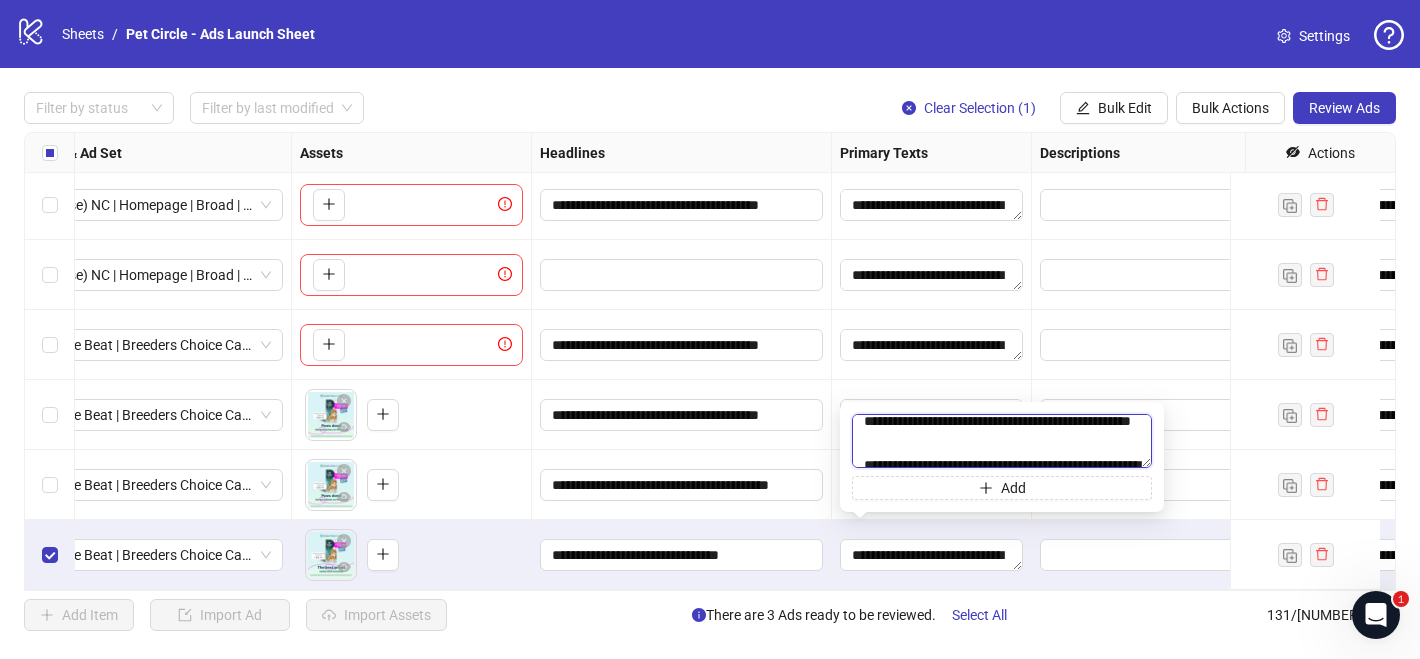 scroll, scrollTop: 0, scrollLeft: 0, axis: both 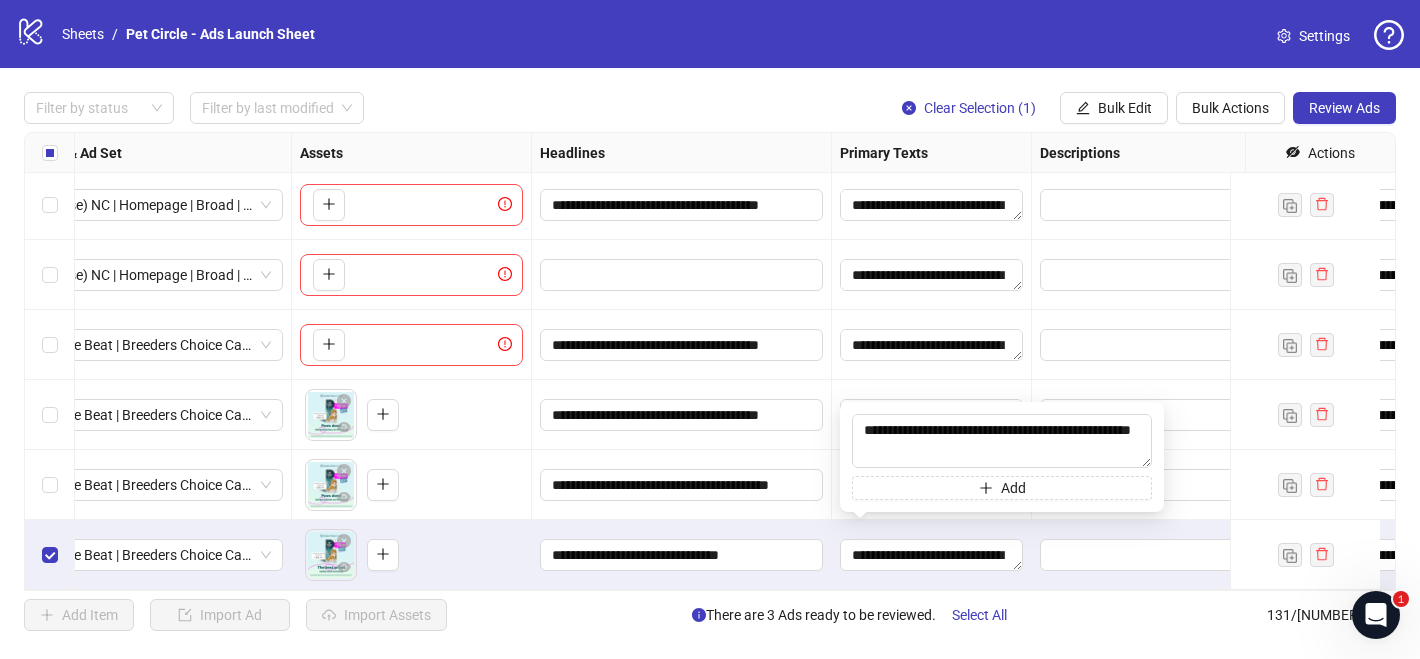 click on "**********" at bounding box center [682, 415] 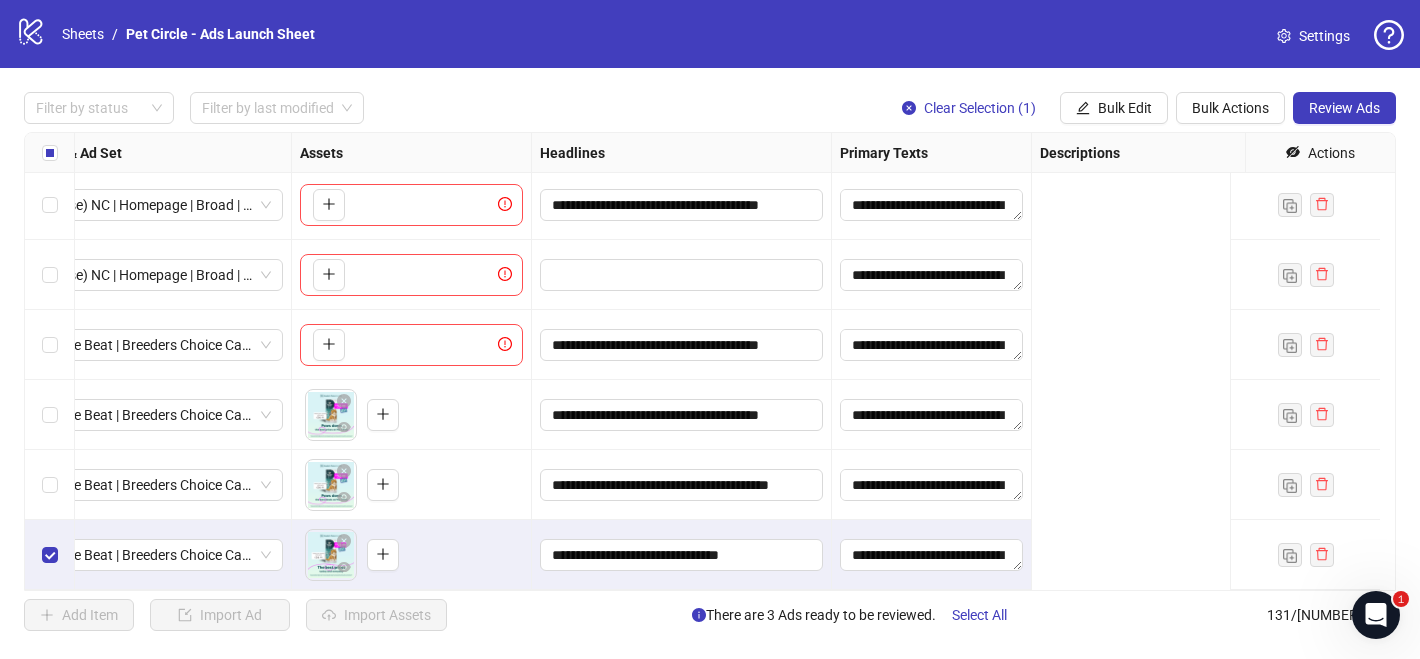 scroll, scrollTop: 8768, scrollLeft: 0, axis: vertical 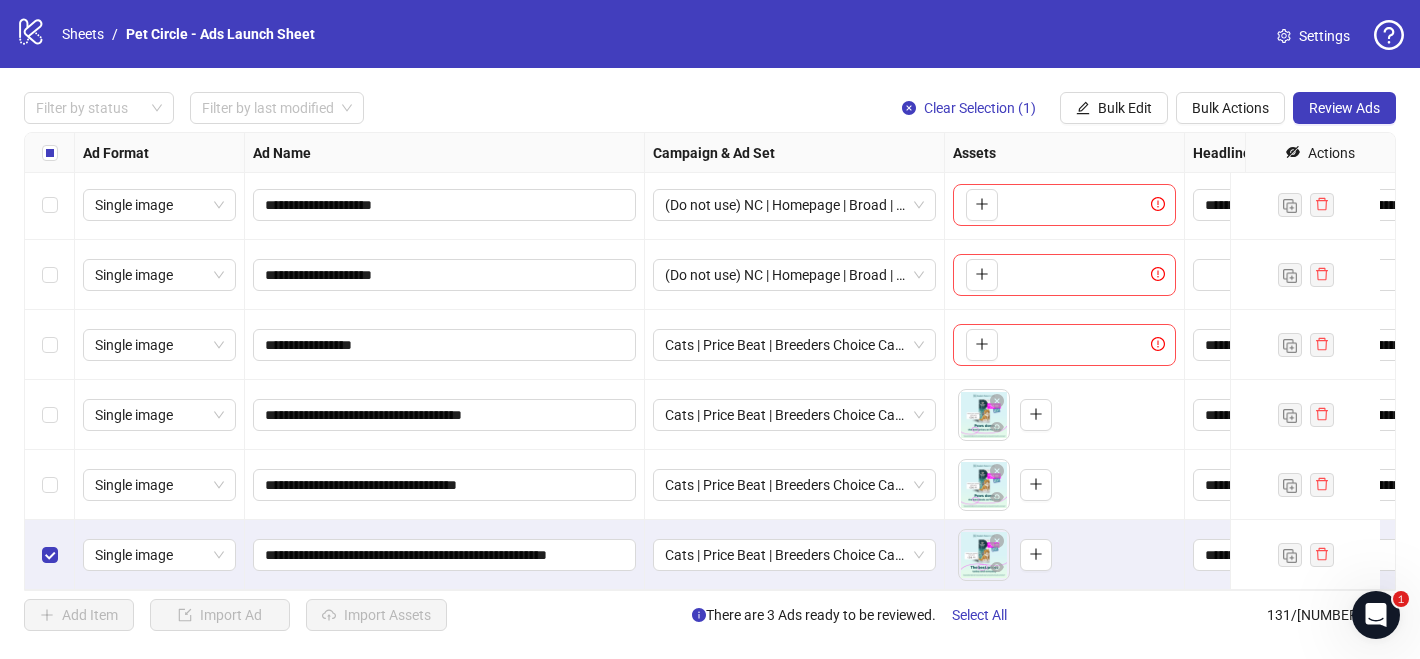 click at bounding box center [50, 485] 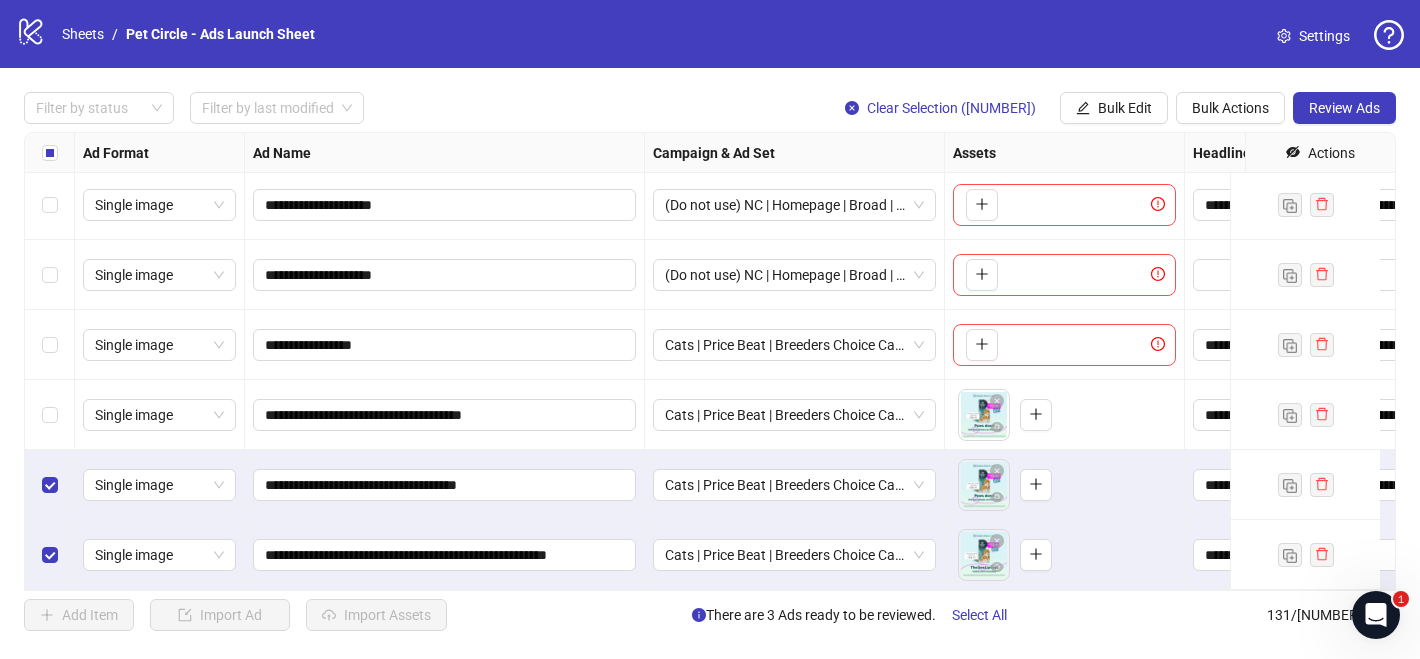 click at bounding box center [50, 415] 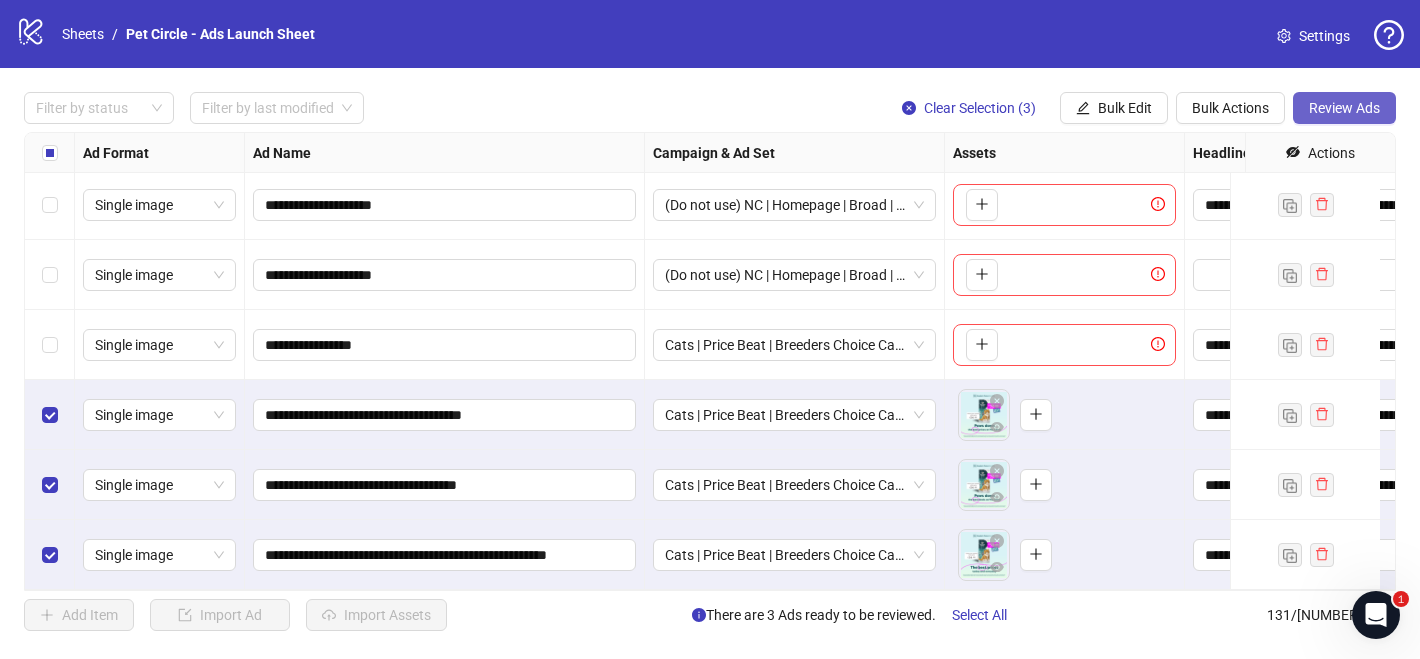 click on "Review Ads" at bounding box center [1344, 108] 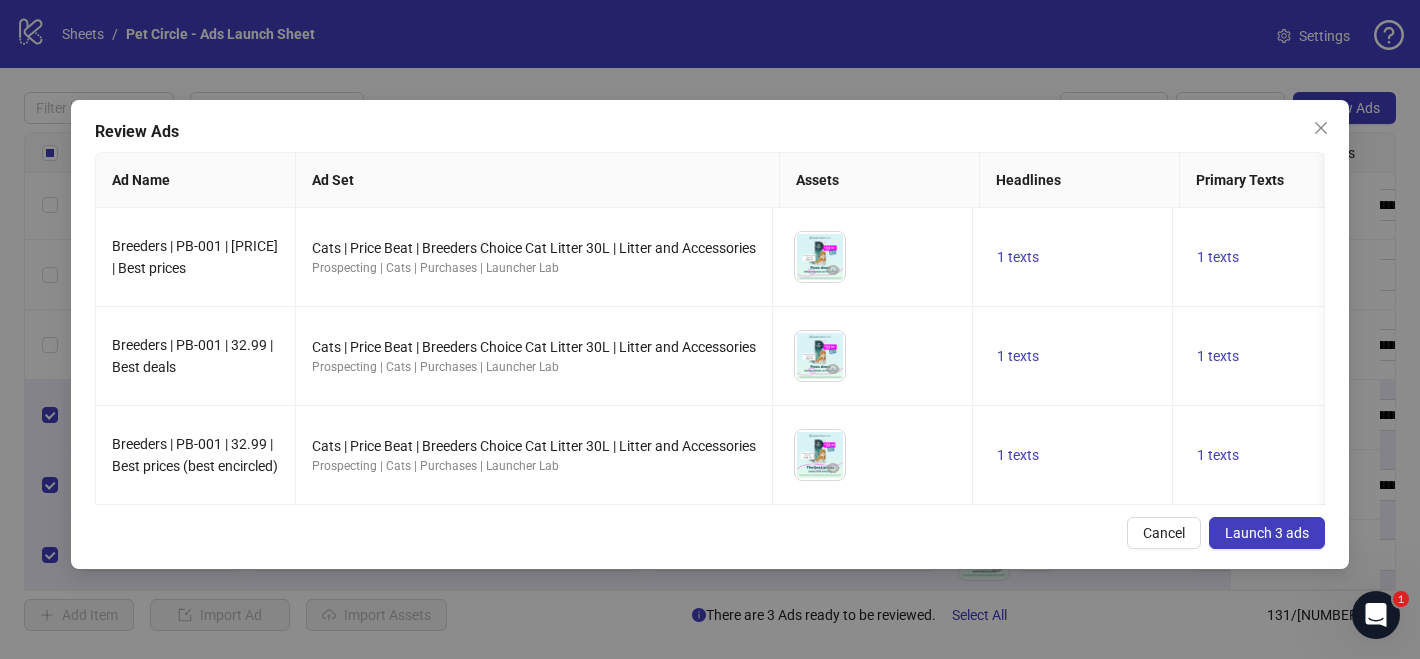 click on "Launch 3 ads" at bounding box center (1267, 533) 